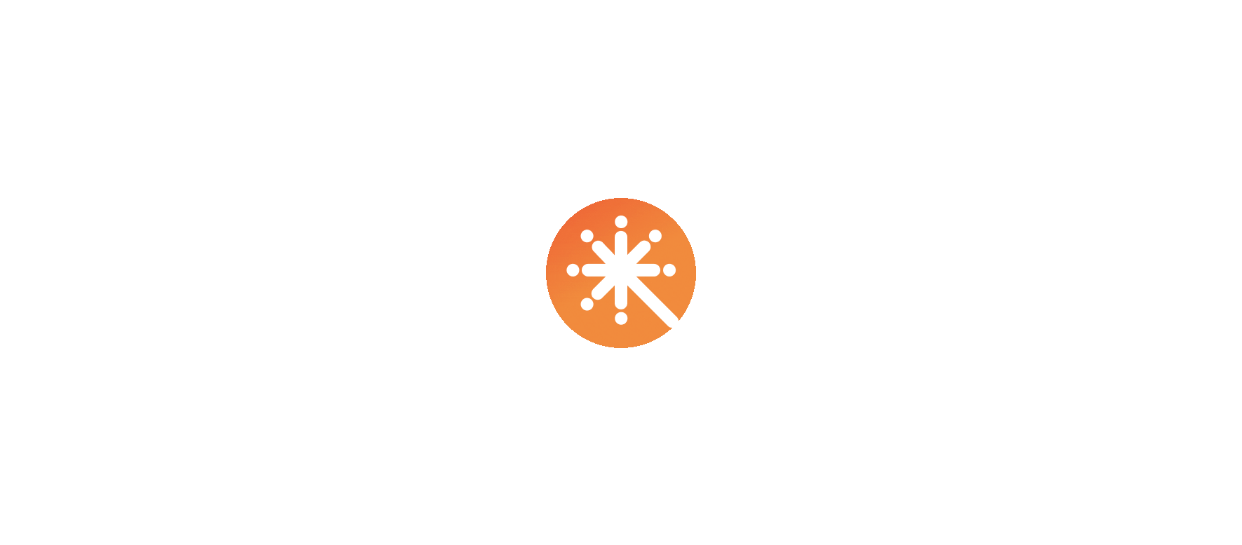 scroll, scrollTop: 0, scrollLeft: 0, axis: both 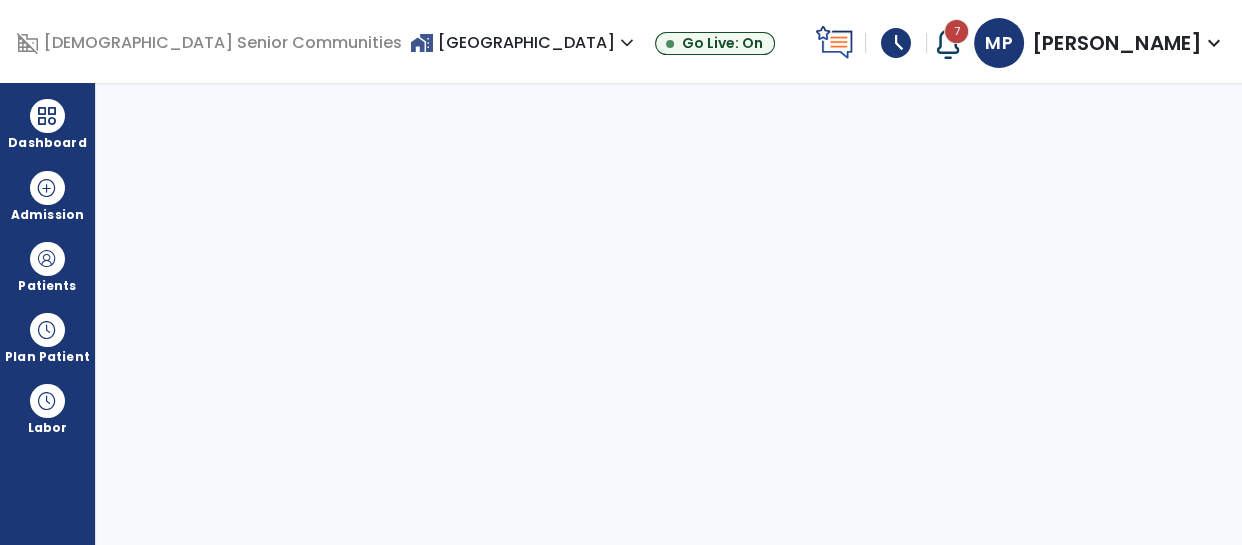 select on "****" 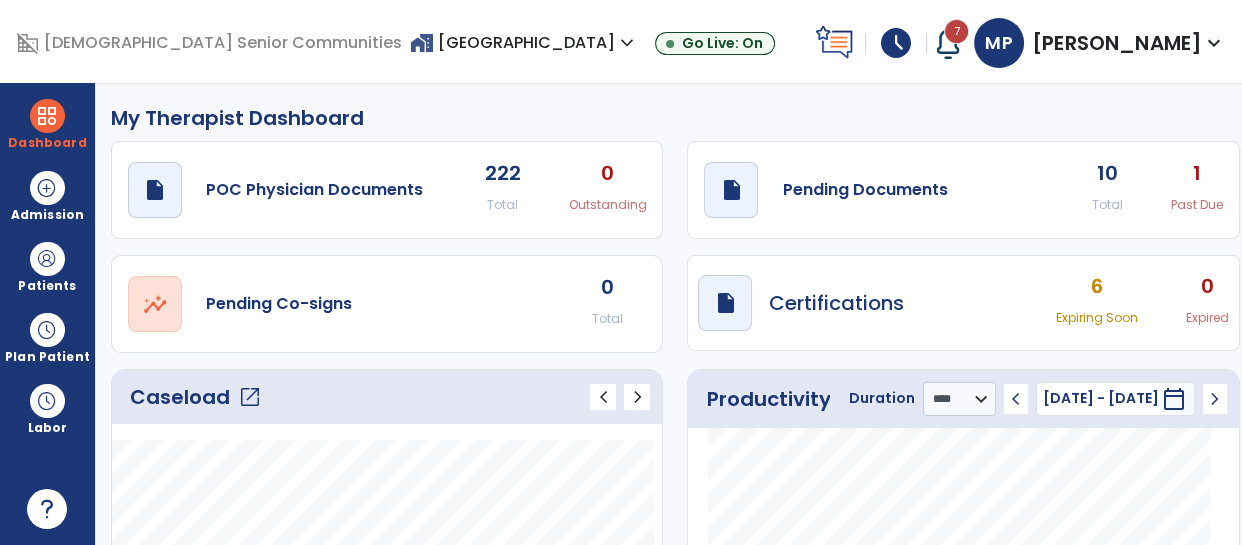 click on "Caseload   open_in_new" 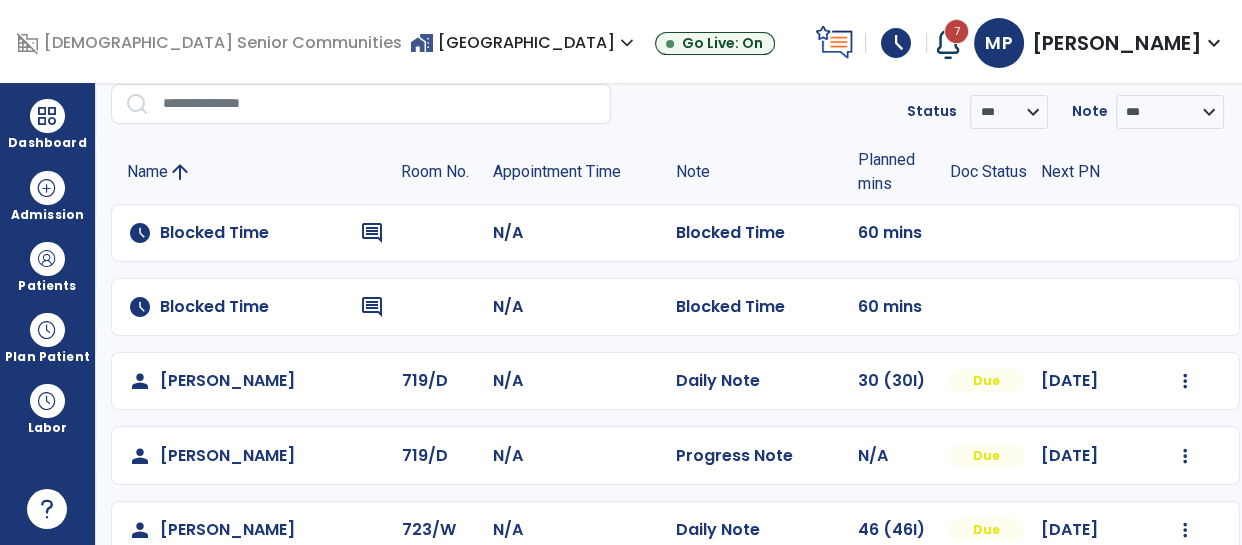 scroll, scrollTop: 83, scrollLeft: 0, axis: vertical 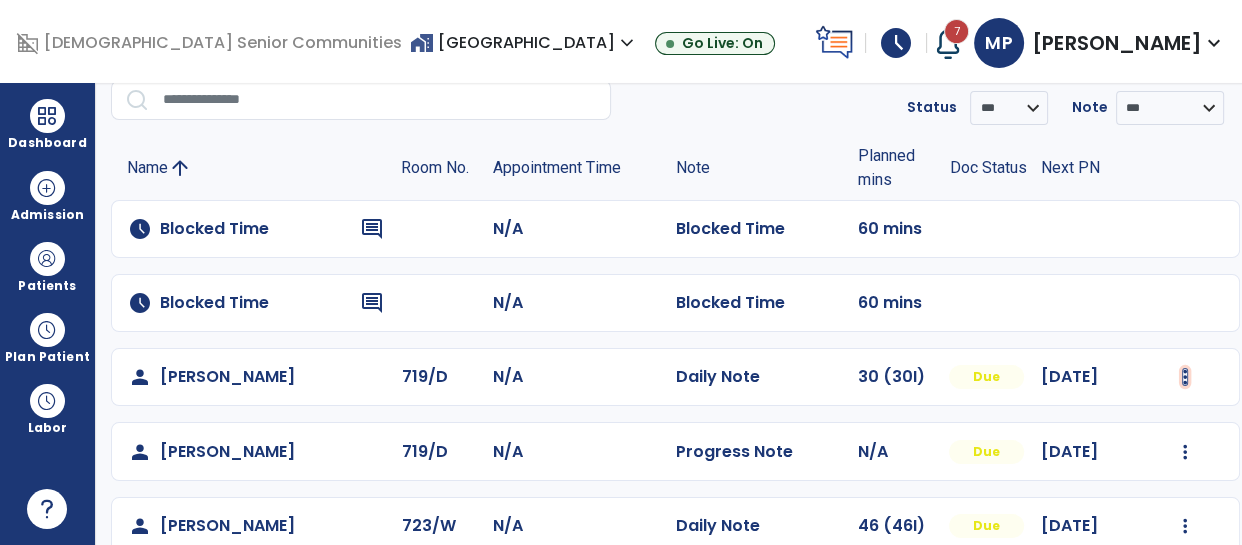 click at bounding box center [1185, 377] 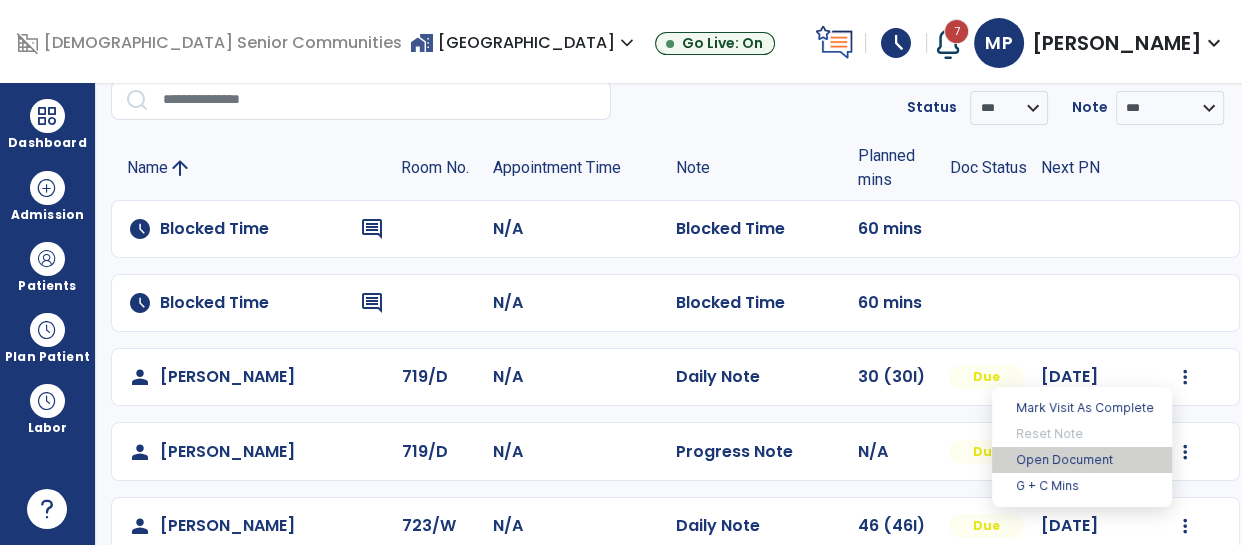 click on "Open Document" at bounding box center [1082, 460] 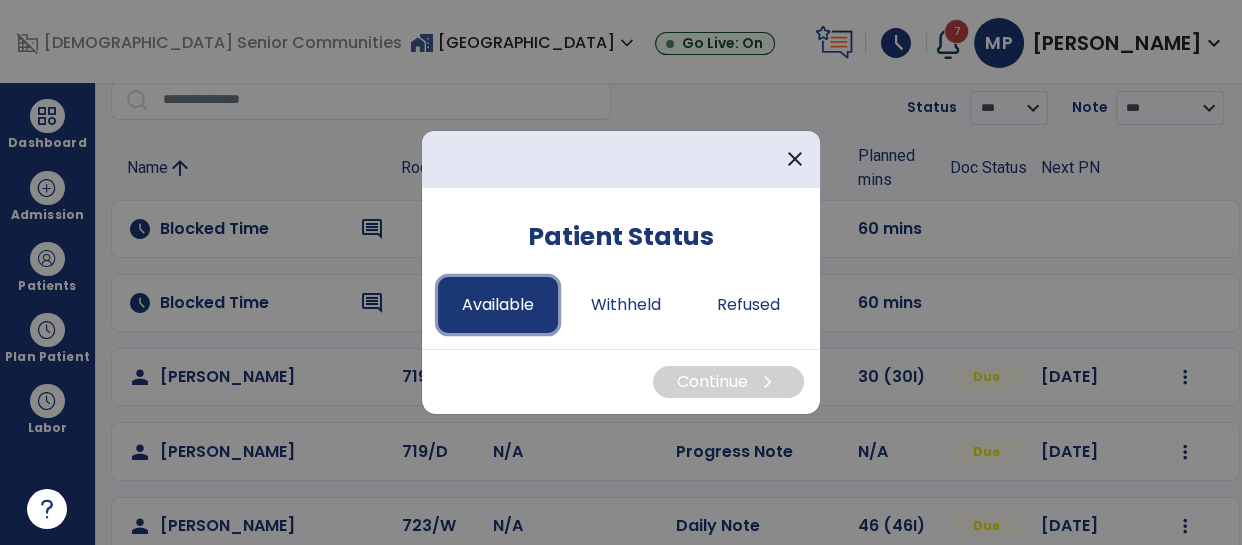 click on "Available" at bounding box center (498, 305) 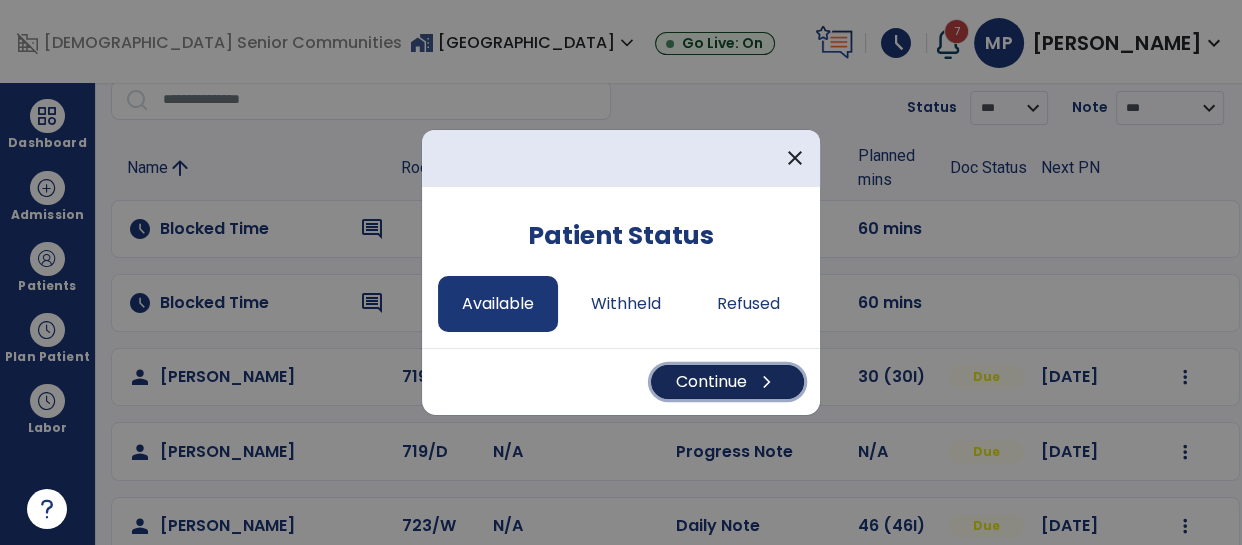 click on "Continue   chevron_right" at bounding box center (727, 382) 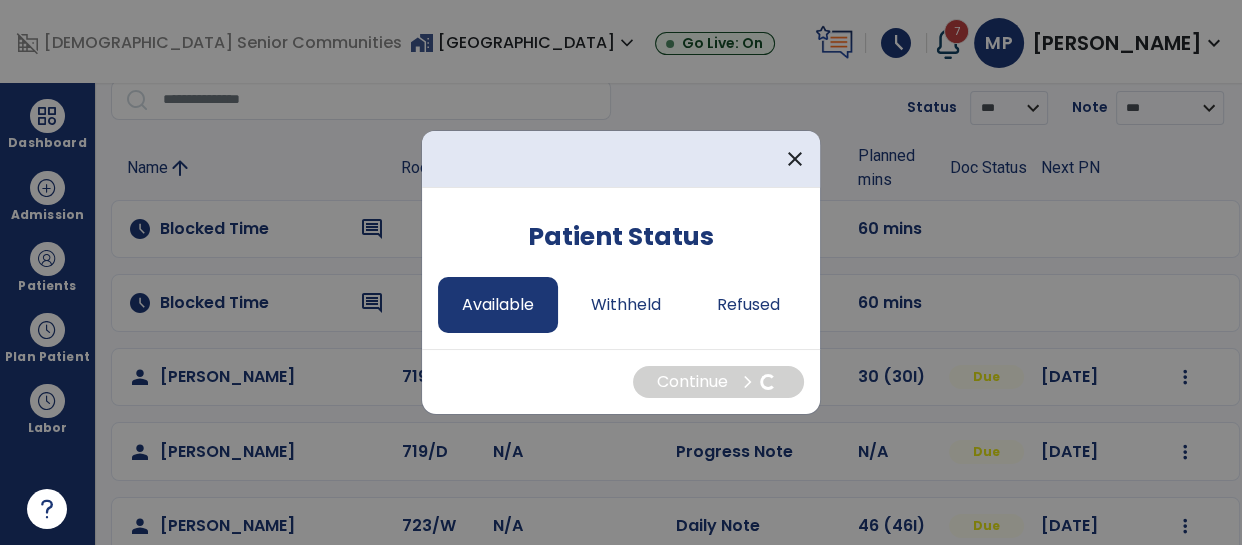 select on "*" 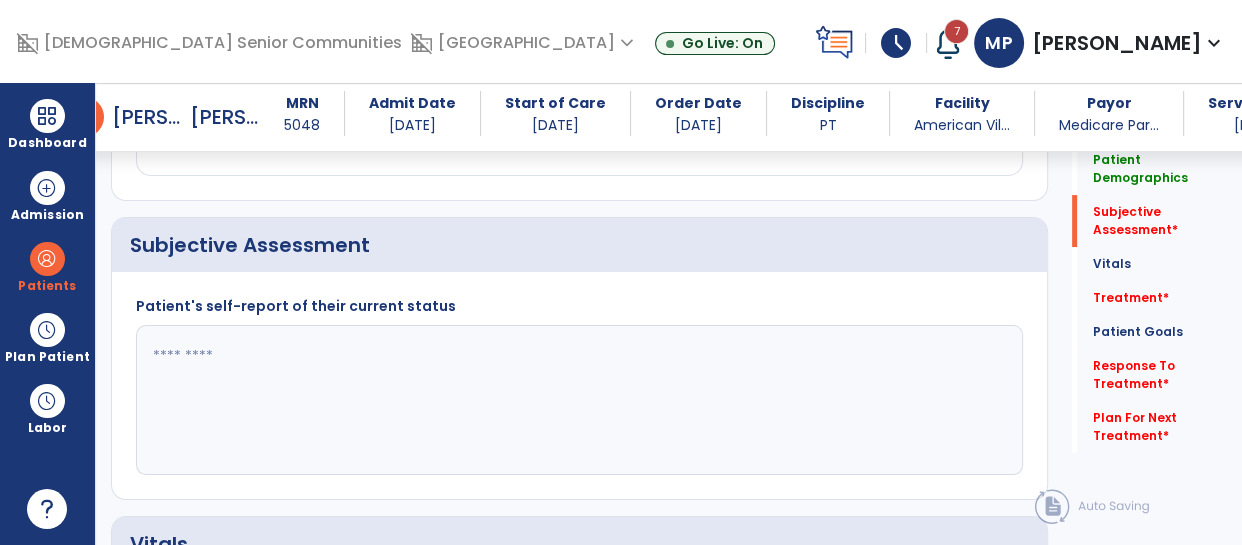 scroll, scrollTop: 429, scrollLeft: 0, axis: vertical 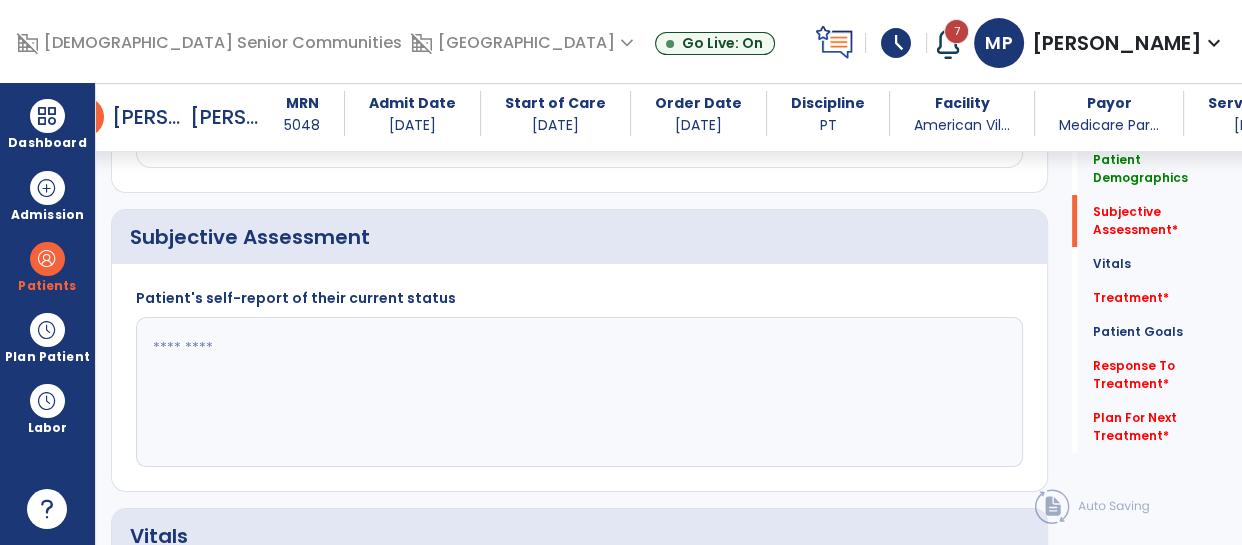 click 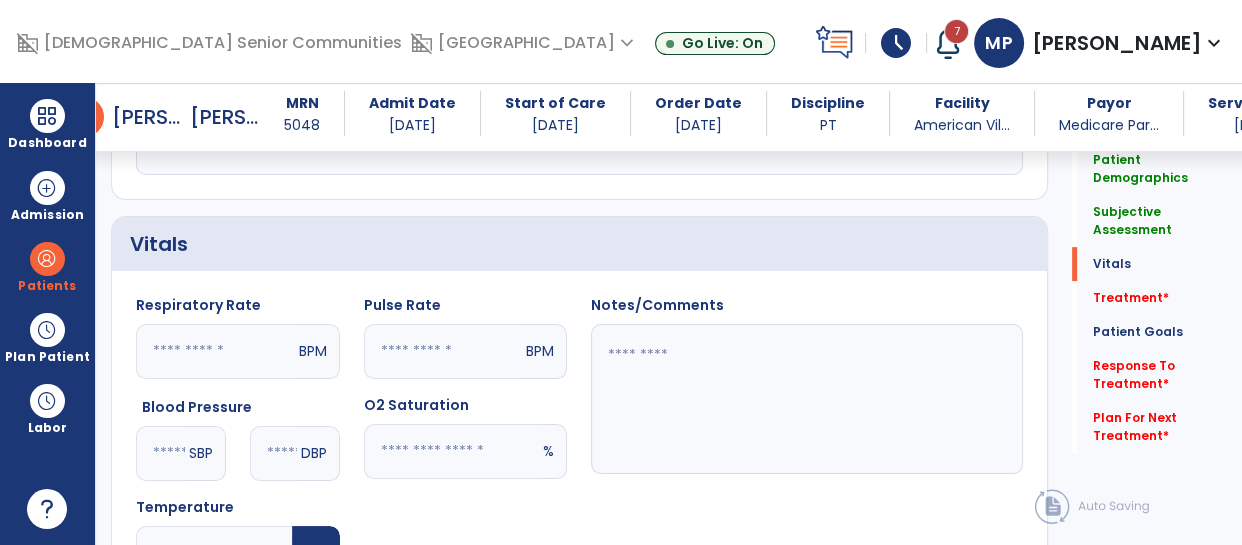scroll, scrollTop: 722, scrollLeft: 0, axis: vertical 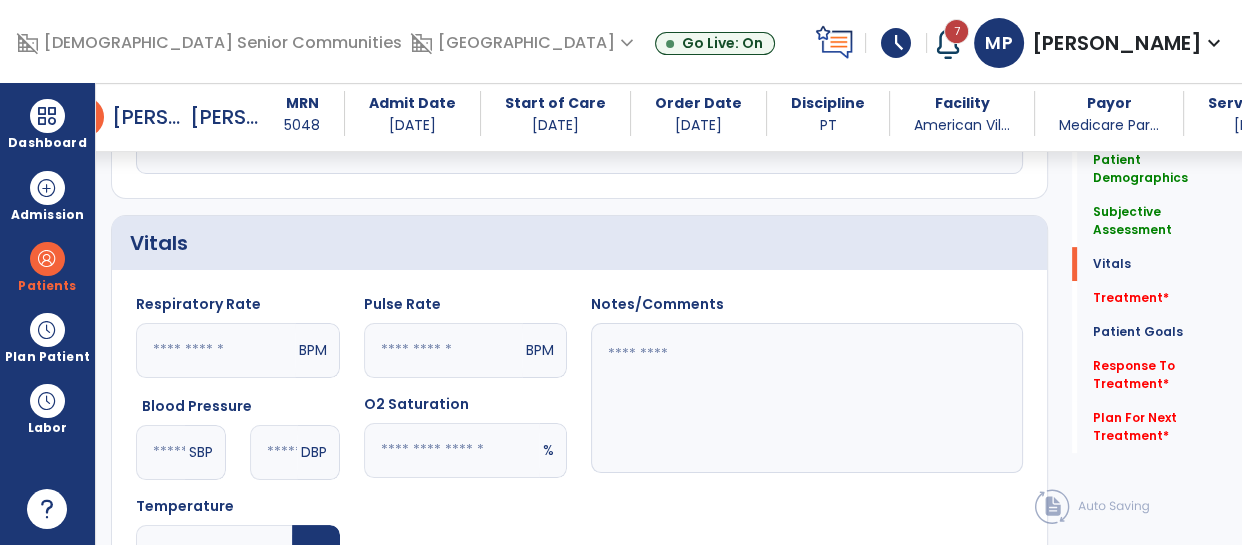 type on "**********" 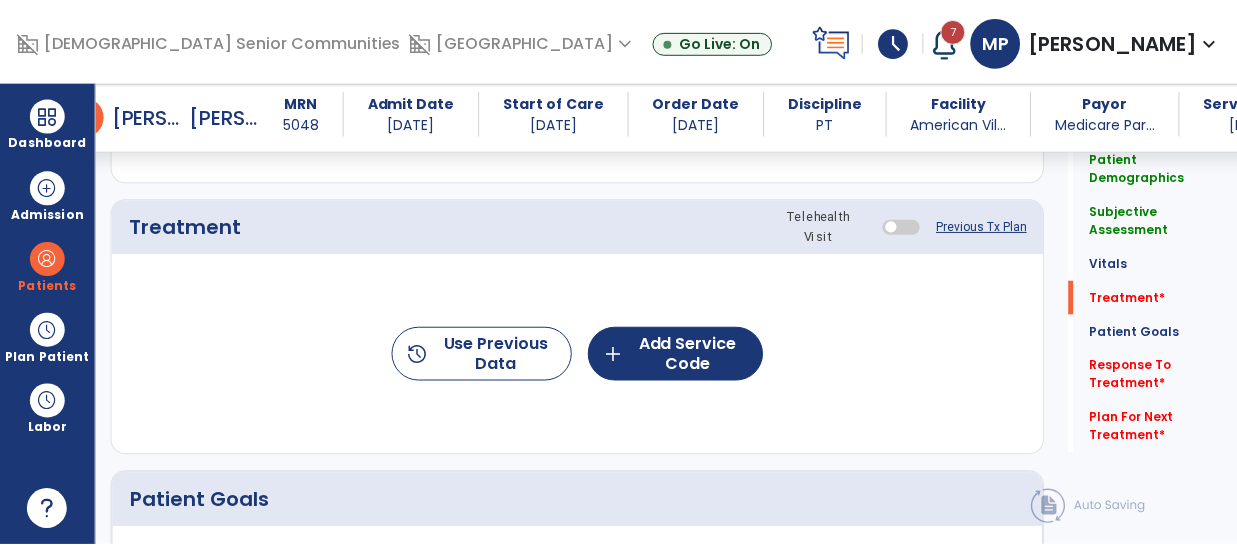 scroll, scrollTop: 1168, scrollLeft: 0, axis: vertical 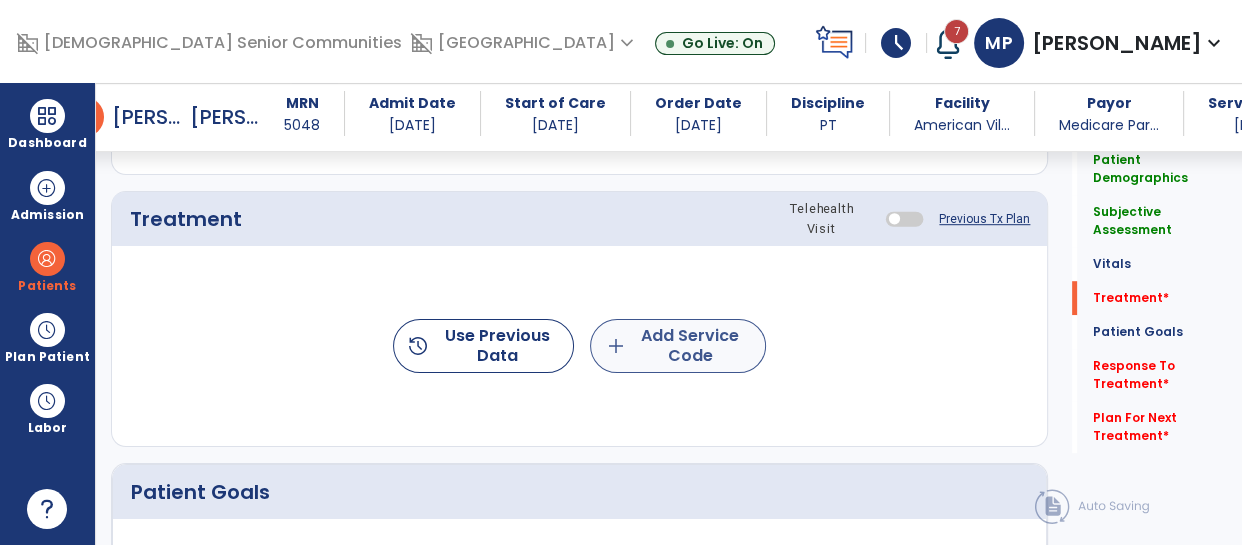 type on "**********" 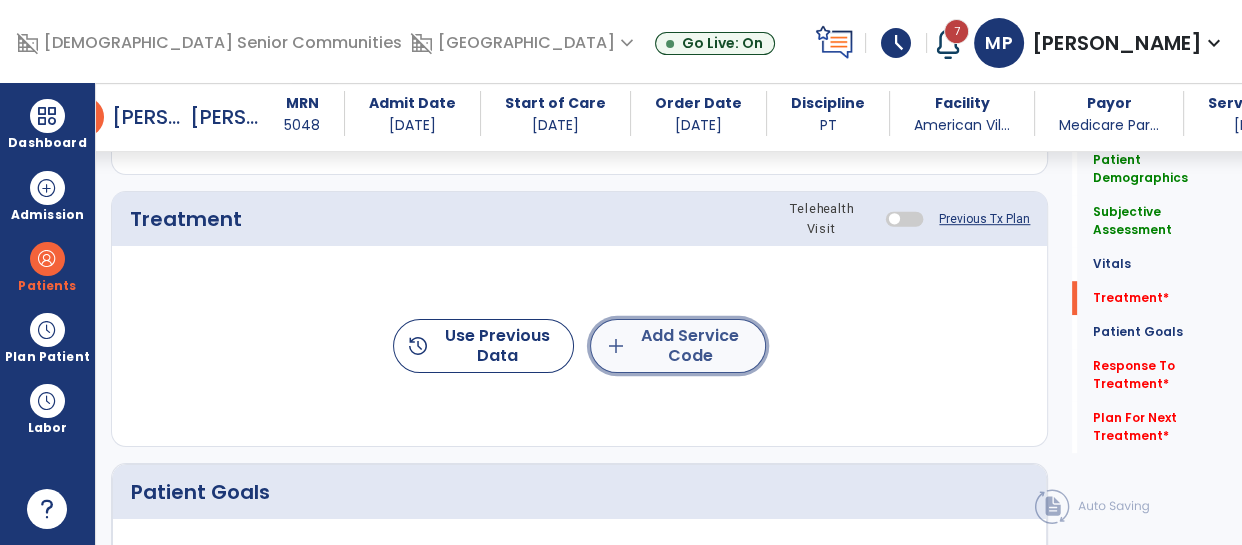 click on "add" 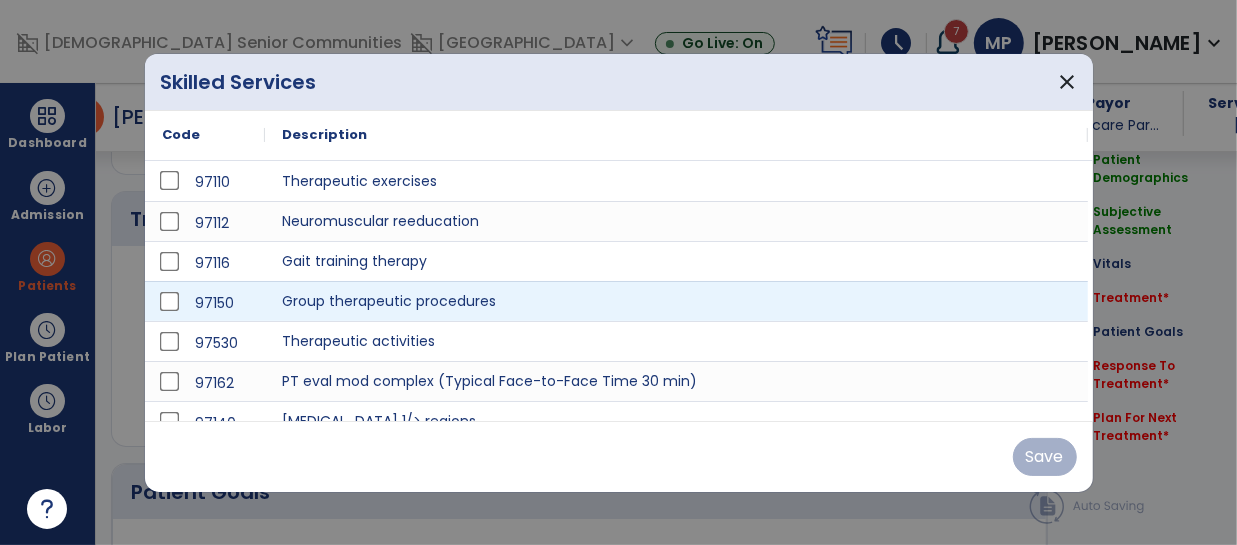 scroll, scrollTop: 1168, scrollLeft: 0, axis: vertical 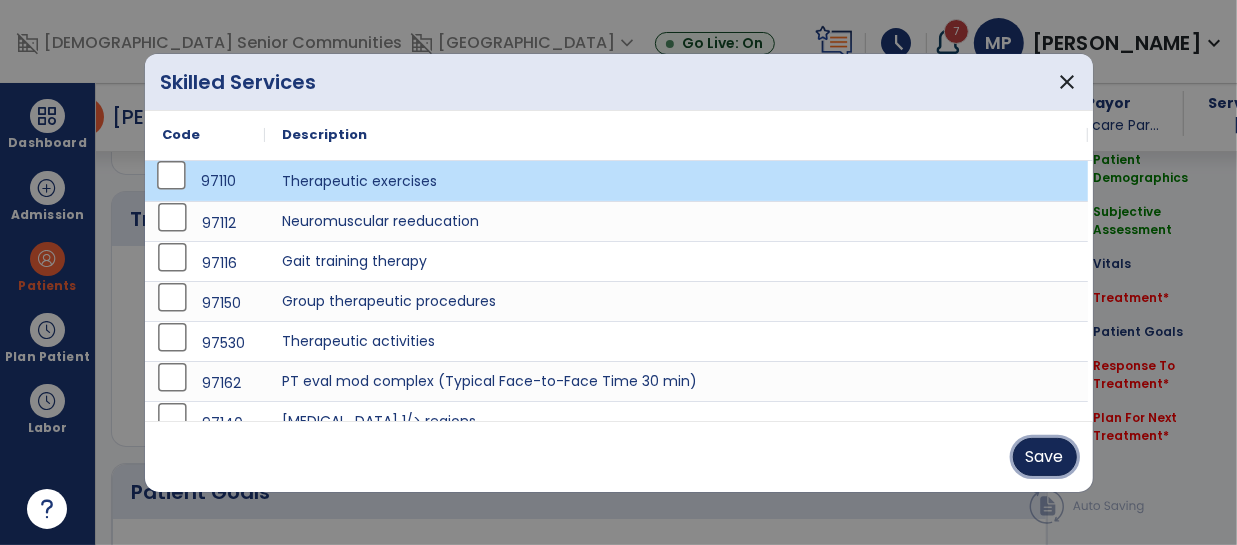 click on "Save" at bounding box center [1045, 457] 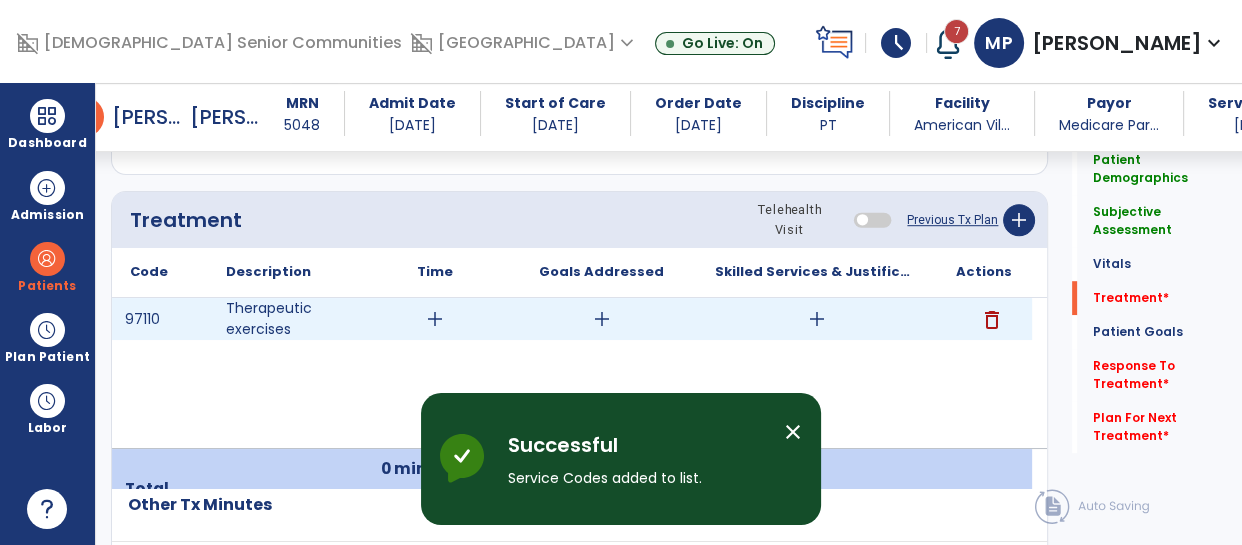 click on "add" at bounding box center (435, 319) 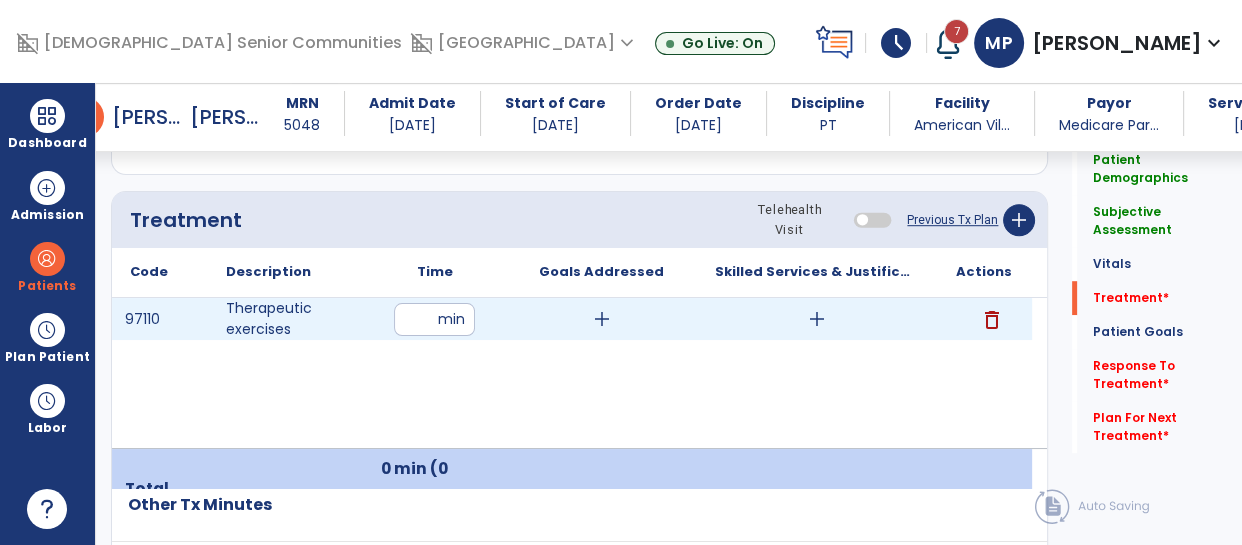 type on "**" 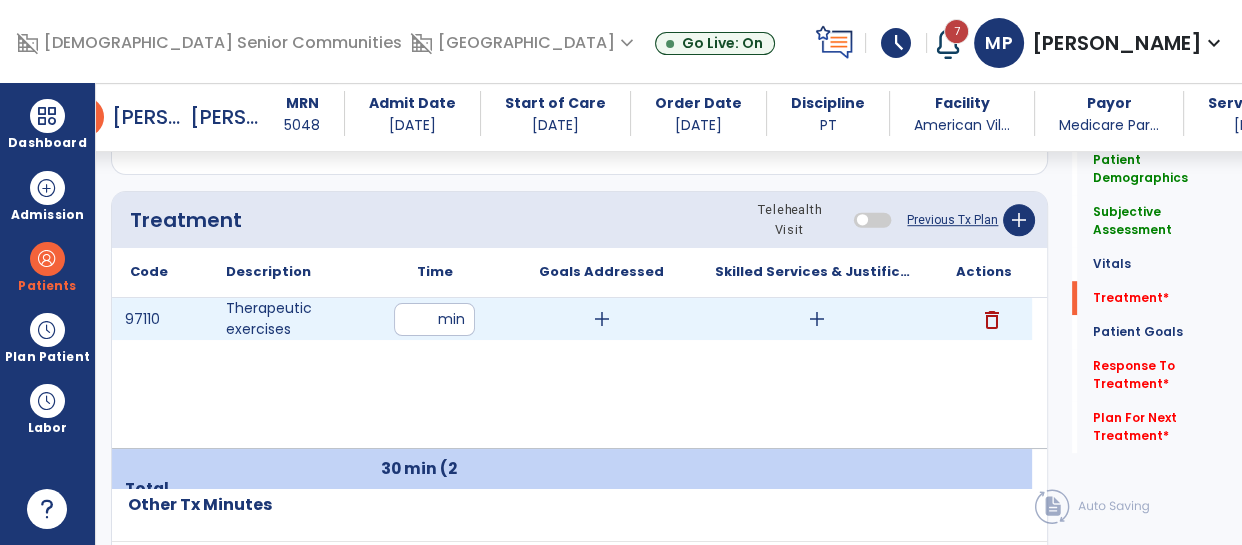 click on "add" at bounding box center [817, 319] 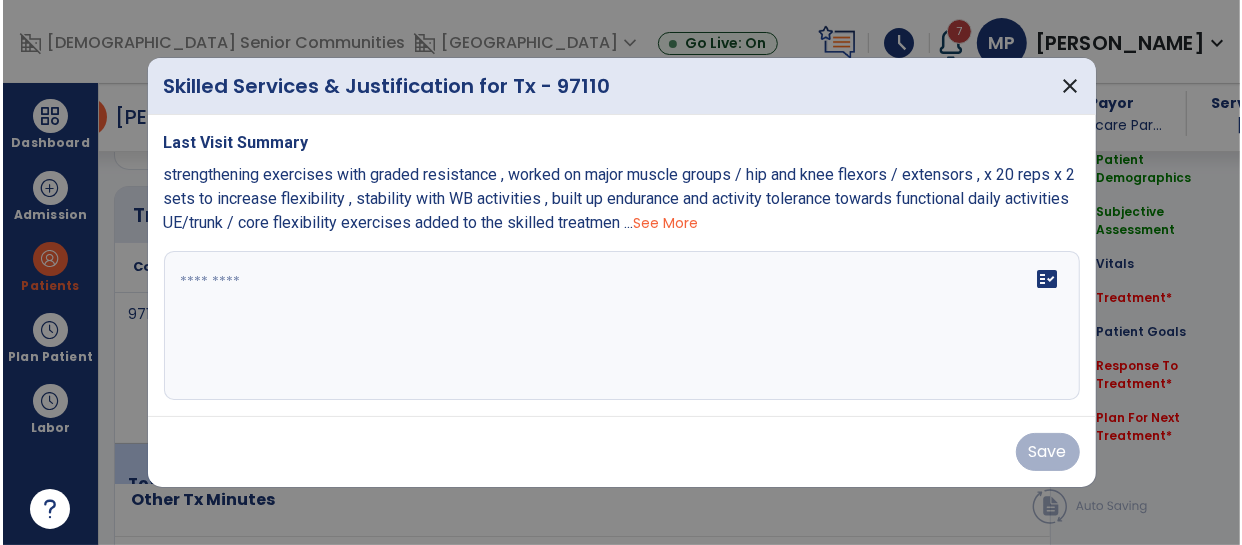scroll, scrollTop: 1168, scrollLeft: 0, axis: vertical 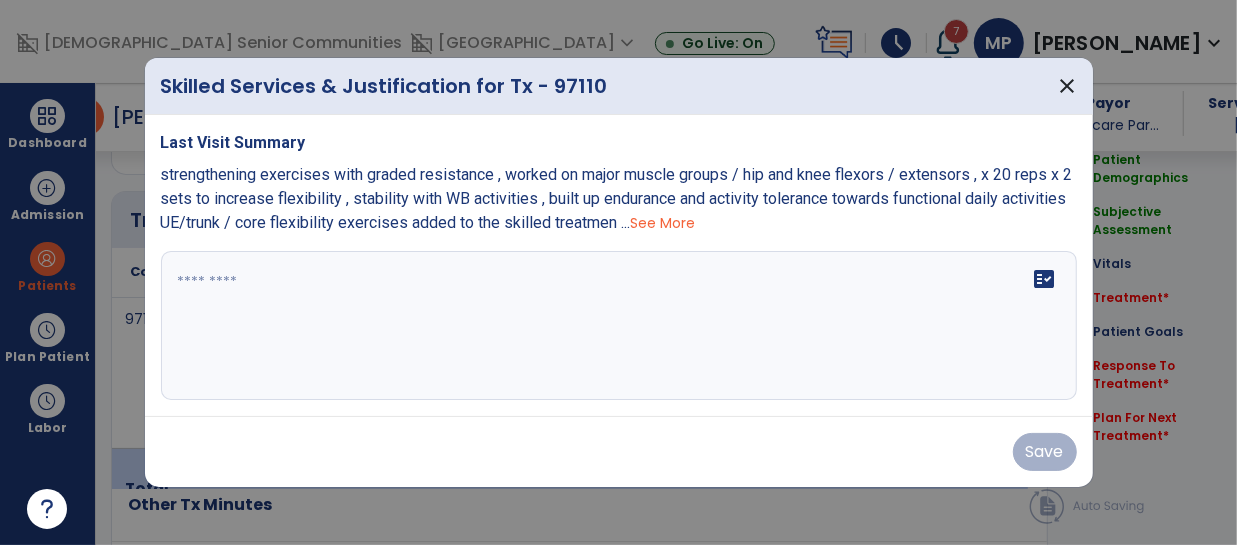 click on "See More" at bounding box center (663, 223) 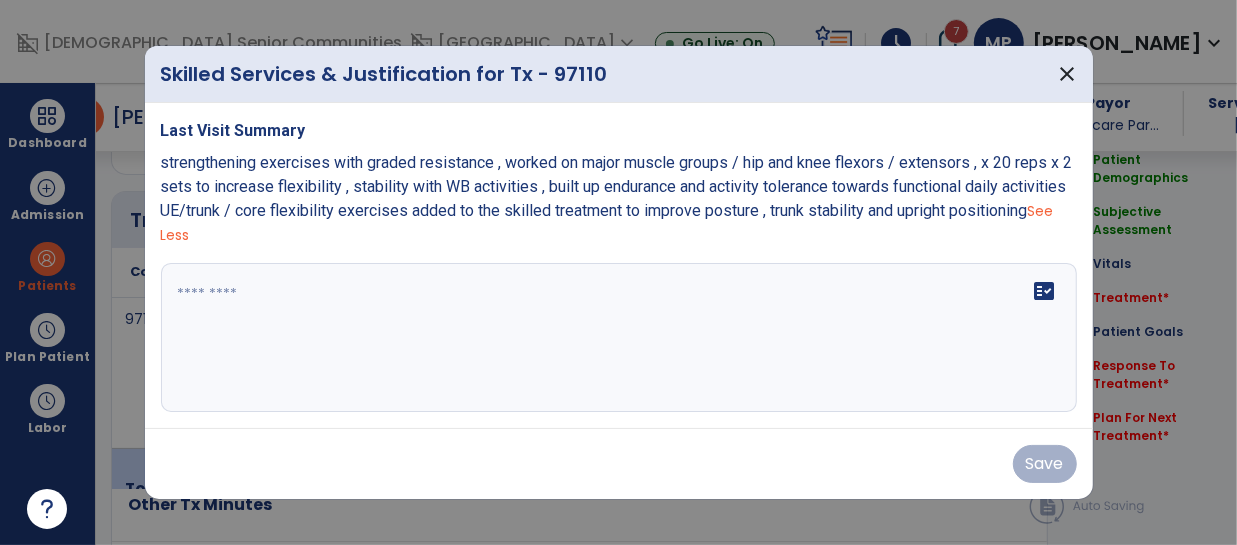 click on "strengthening exercises   with graded resistance , worked on major muscle groups / hip and knee flexors / extensors , x 20 reps x 2 sets  to increase flexibility , stability  with WB activities , built  up endurance and activity tolerance towards  functional daily   activities
UE/trunk / core  flexibility   exercises added  to the skilled treatment to improve posture , trunk stability  and upright  positioning" at bounding box center [617, 186] 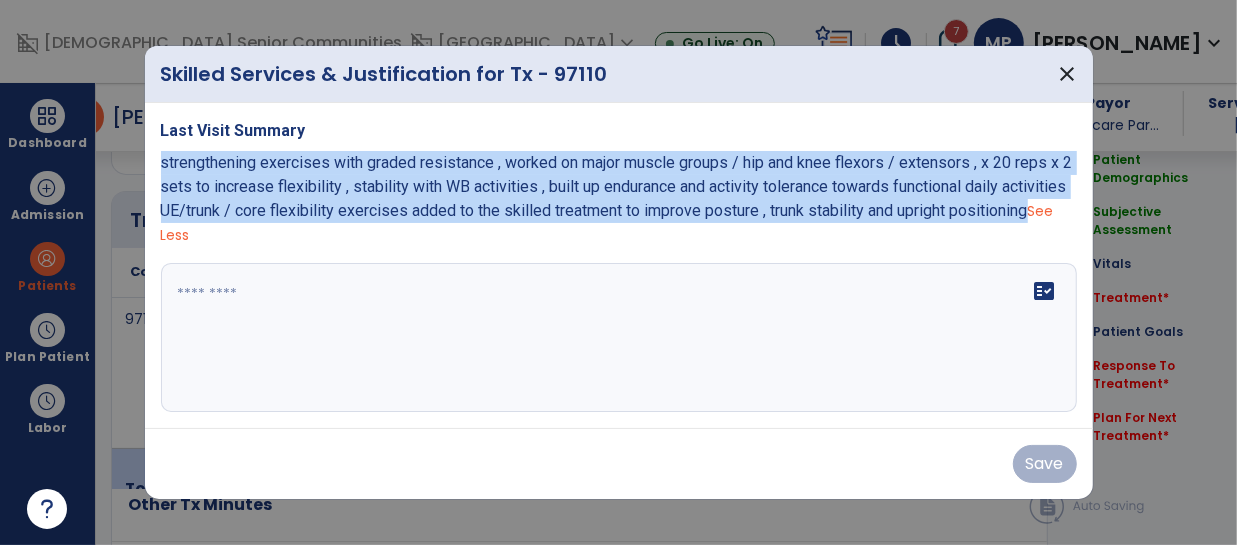 drag, startPoint x: 1036, startPoint y: 208, endPoint x: 152, endPoint y: 147, distance: 886.1021 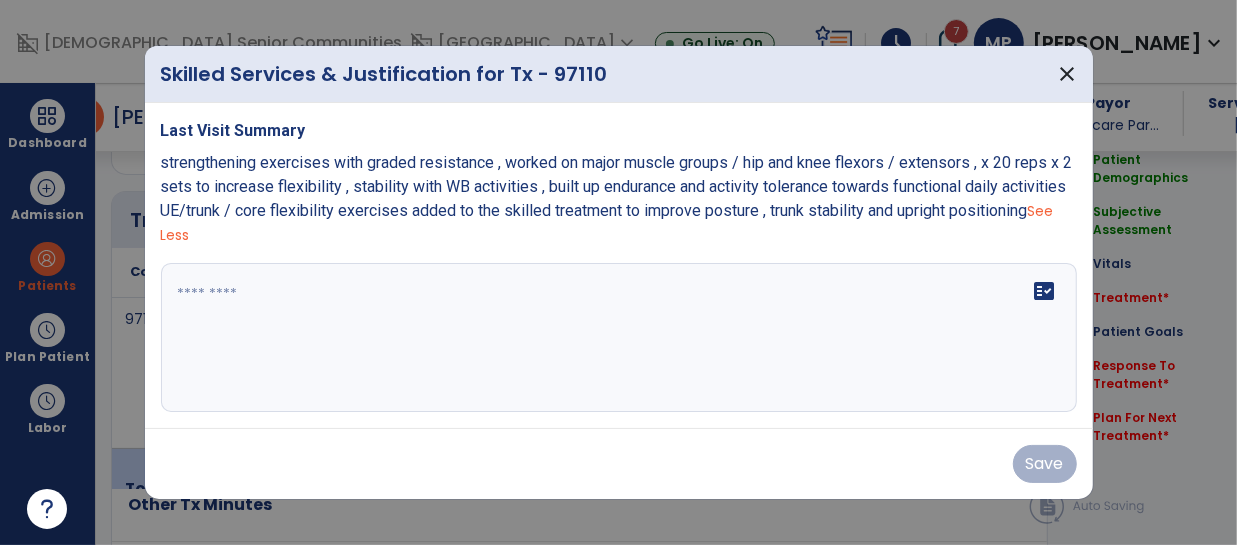 click on "fact_check" at bounding box center [619, 338] 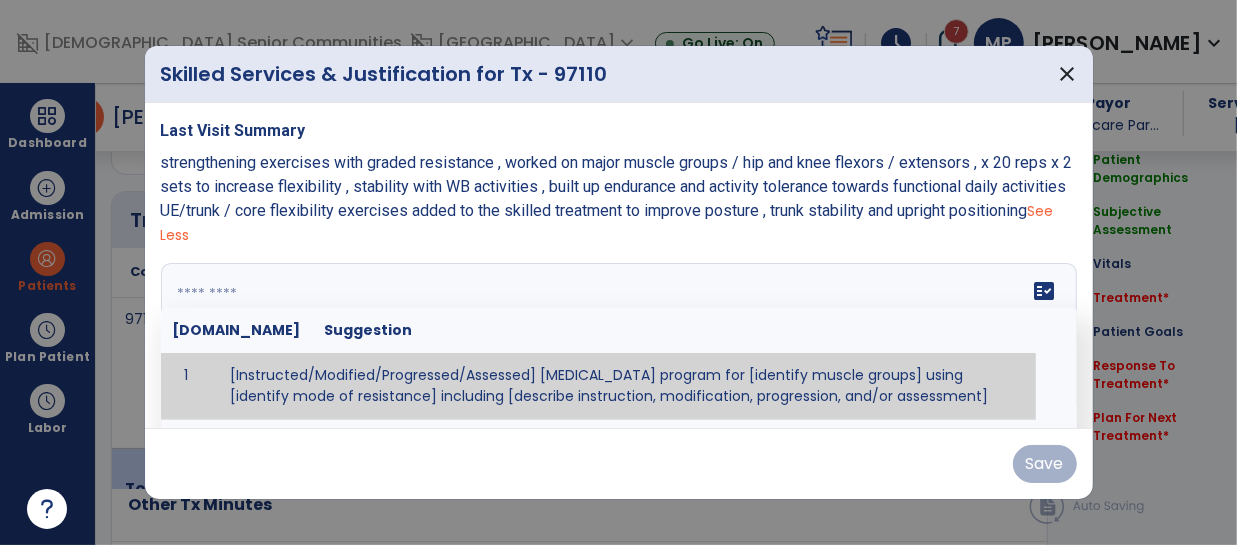 paste on "**********" 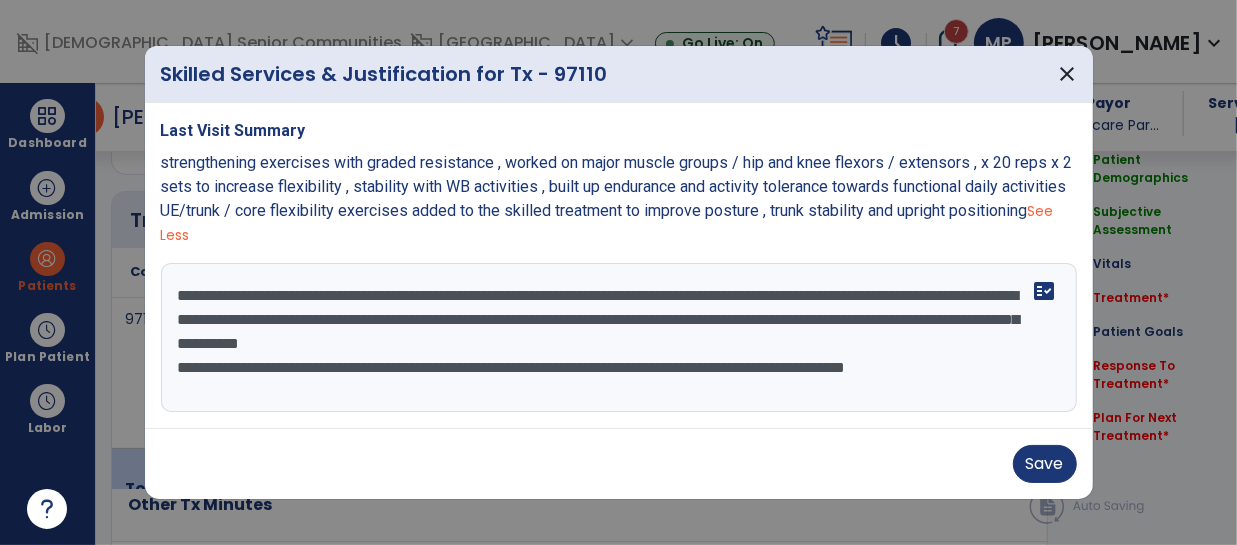 click on "**********" at bounding box center [619, 338] 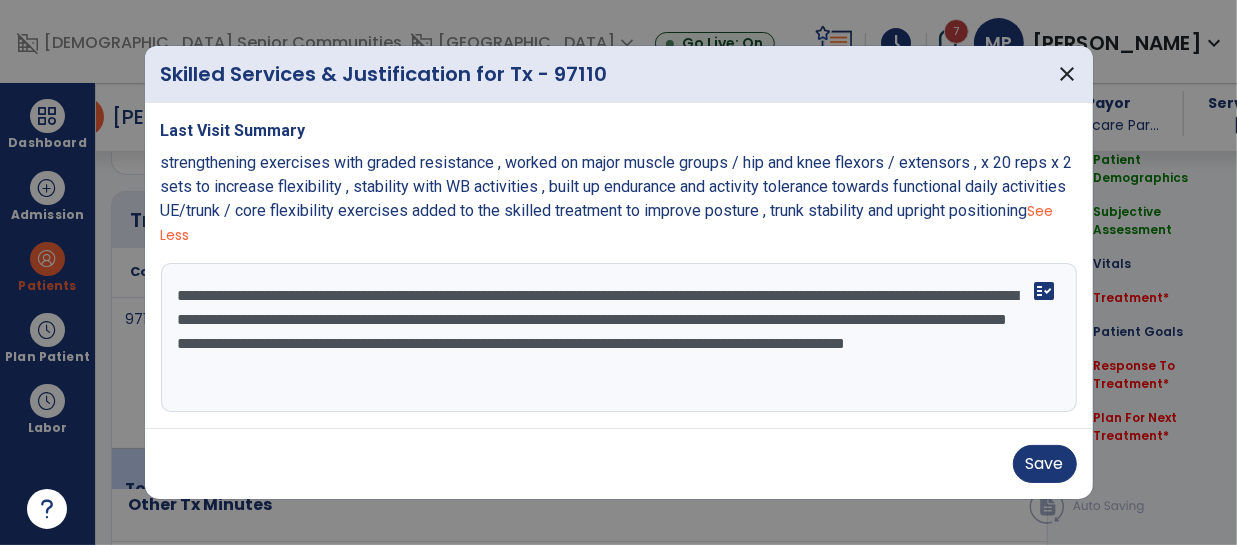click on "**********" at bounding box center [619, 338] 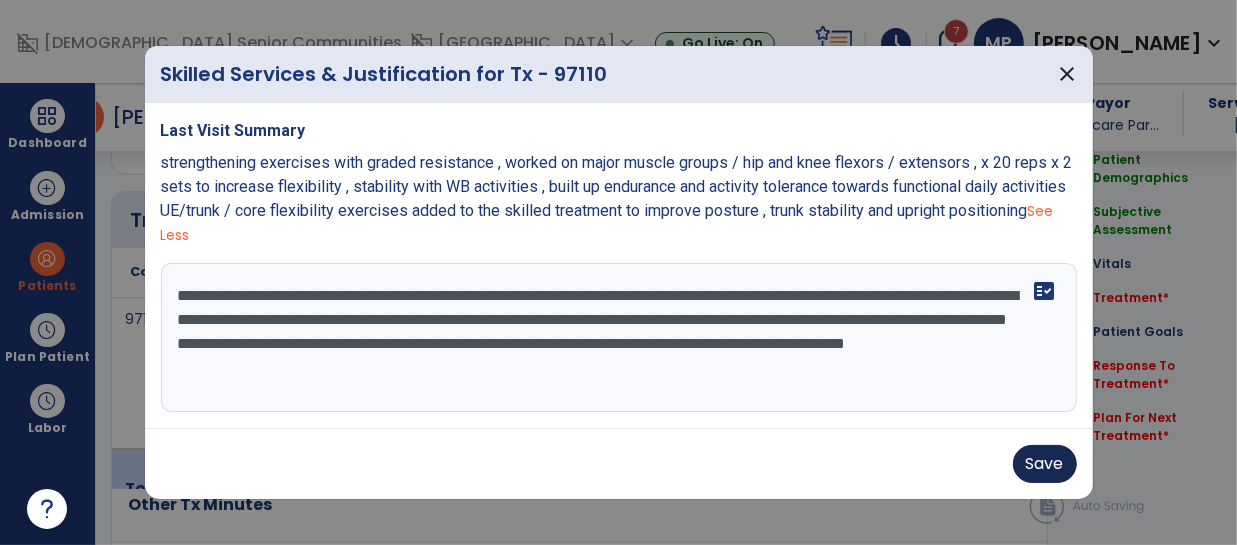 type on "**********" 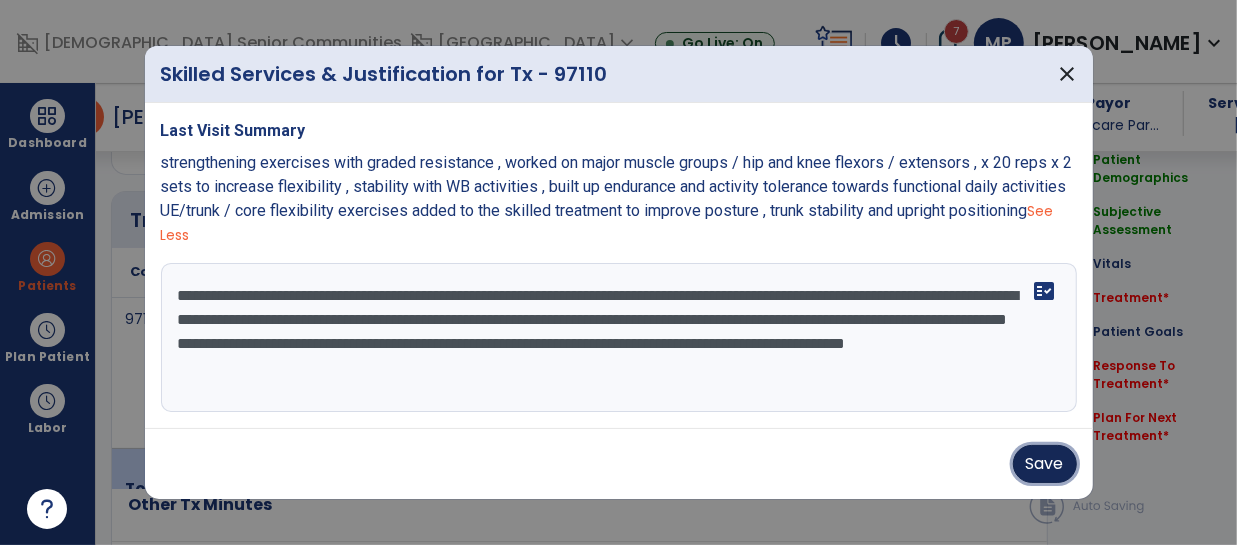 click on "Save" at bounding box center [1045, 464] 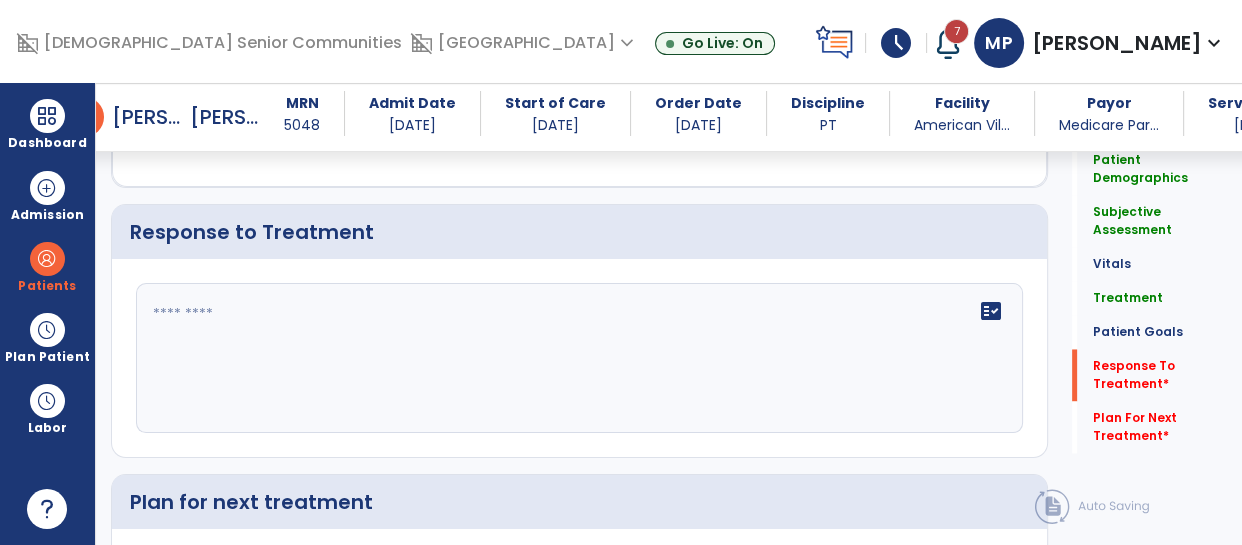 scroll, scrollTop: 2840, scrollLeft: 0, axis: vertical 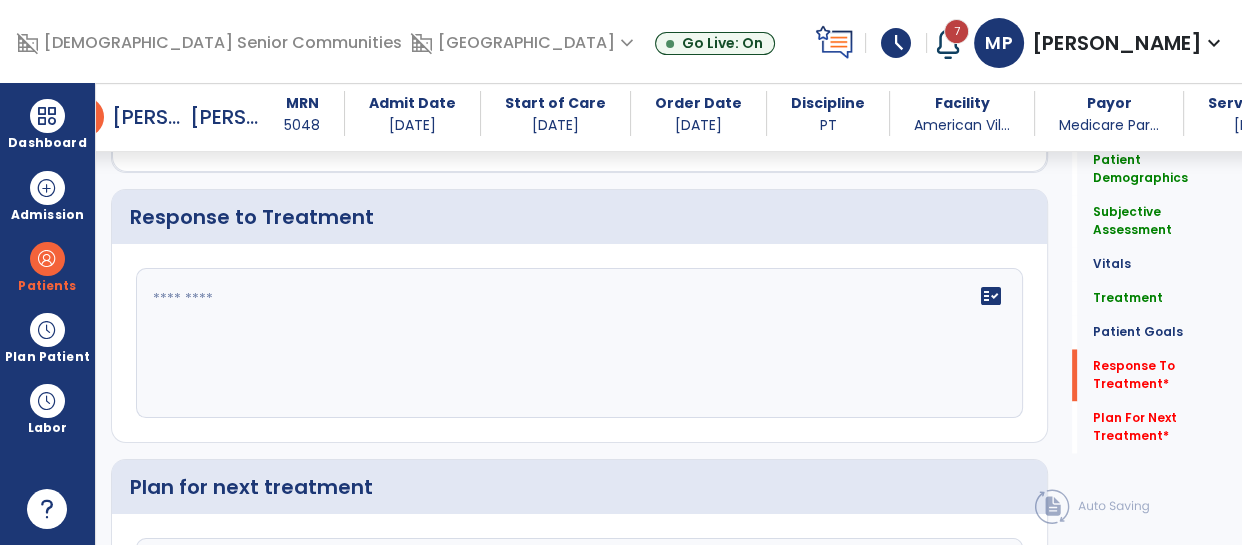click 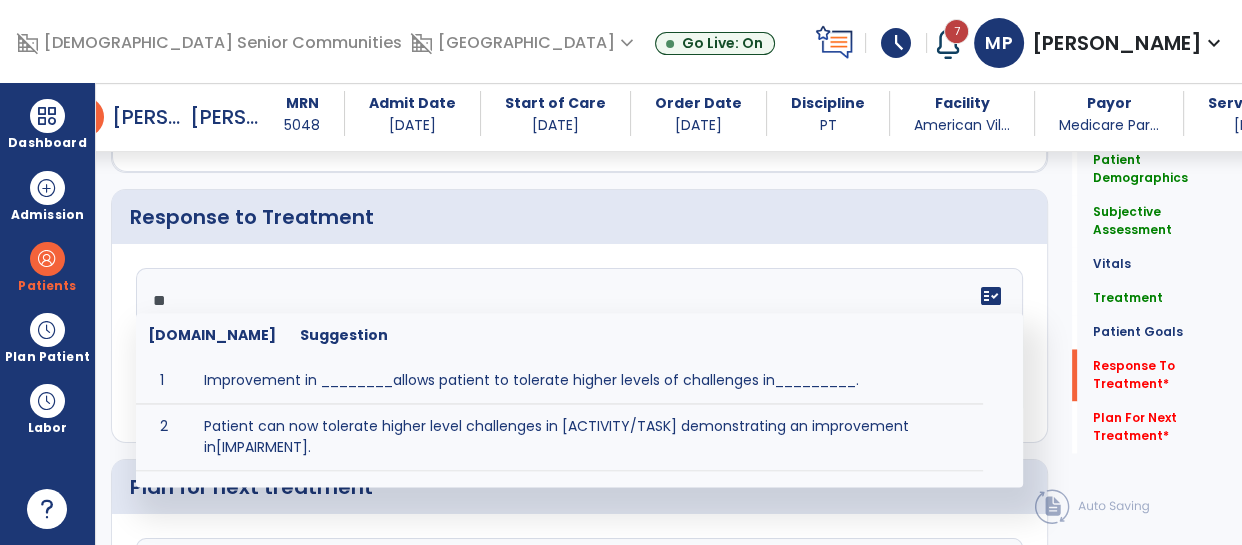 type on "*" 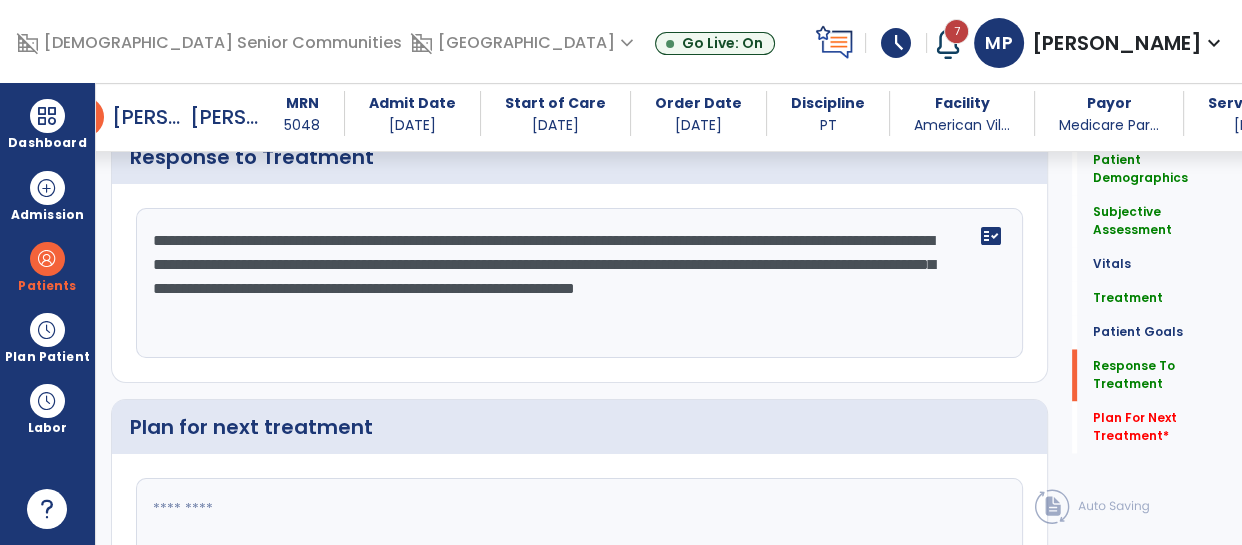 scroll, scrollTop: 2901, scrollLeft: 0, axis: vertical 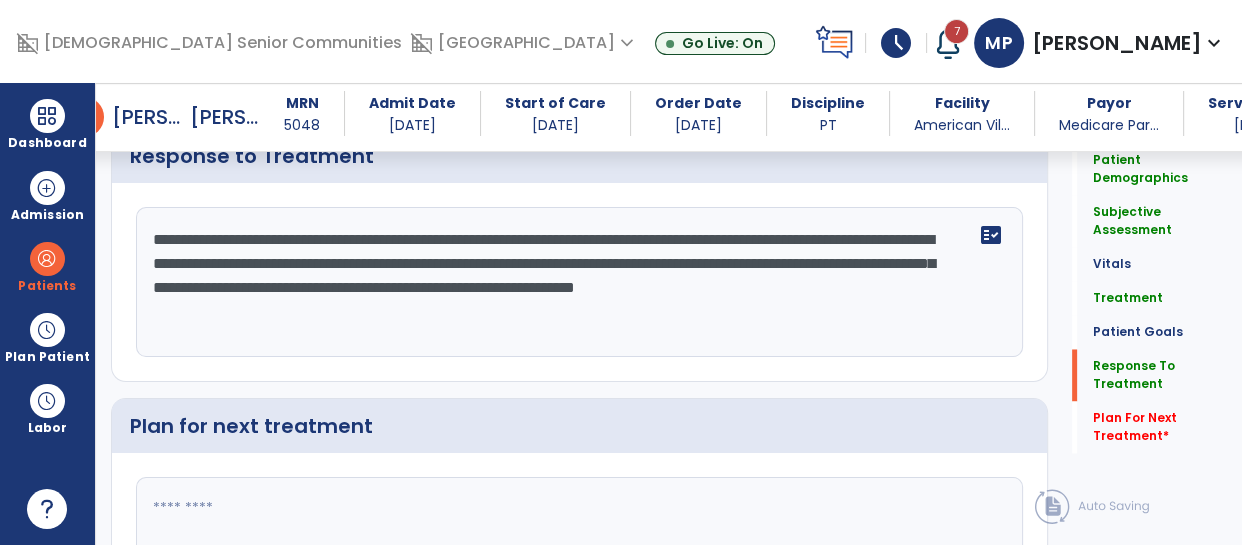 type on "**********" 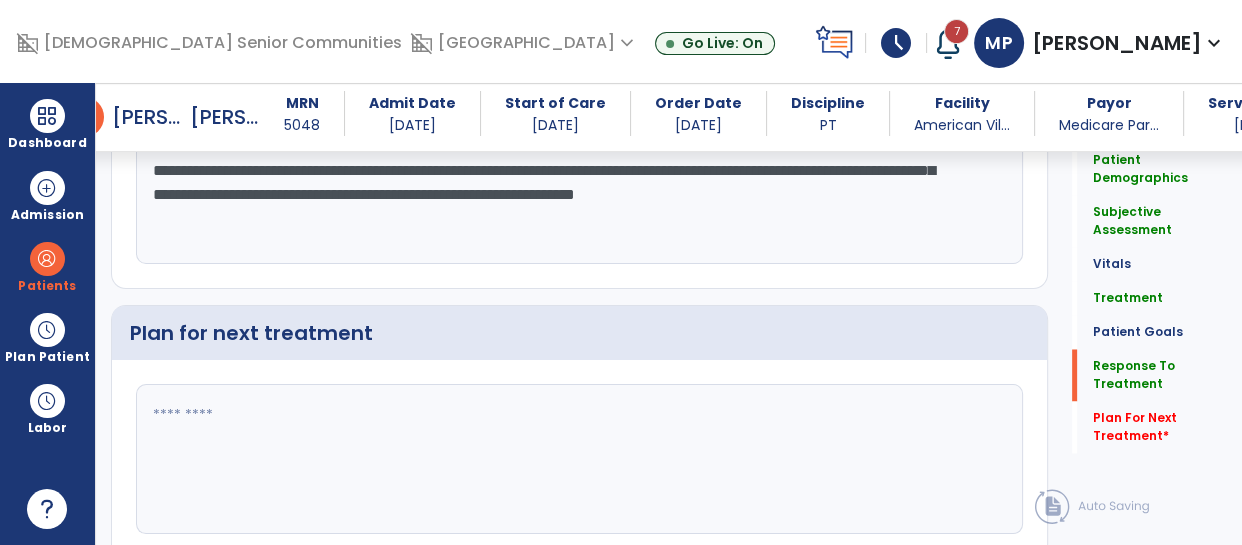 scroll, scrollTop: 2988, scrollLeft: 0, axis: vertical 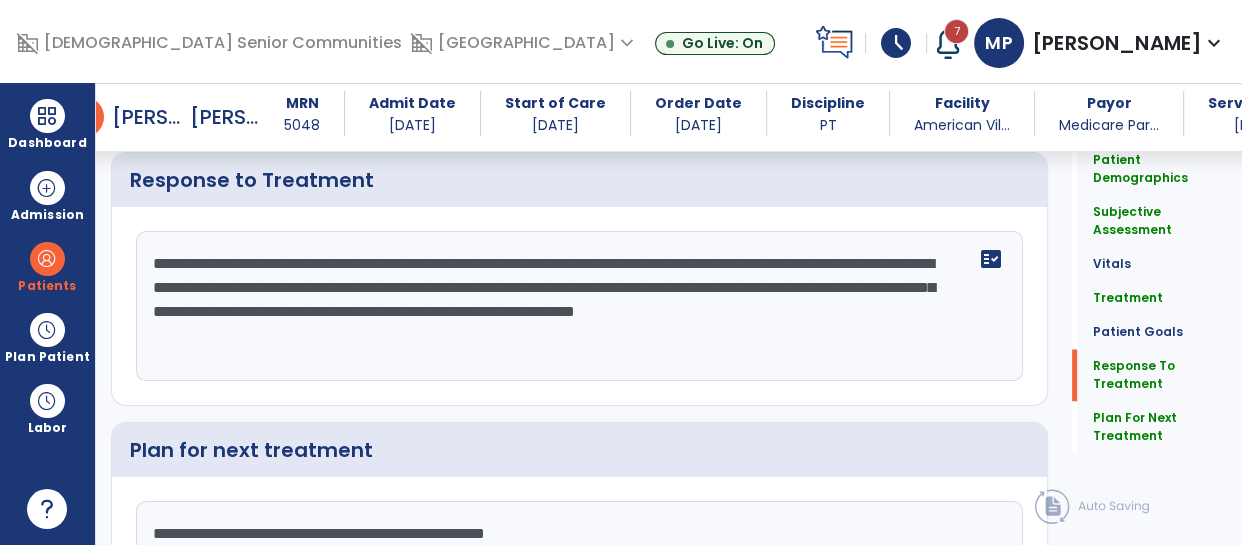 type on "**********" 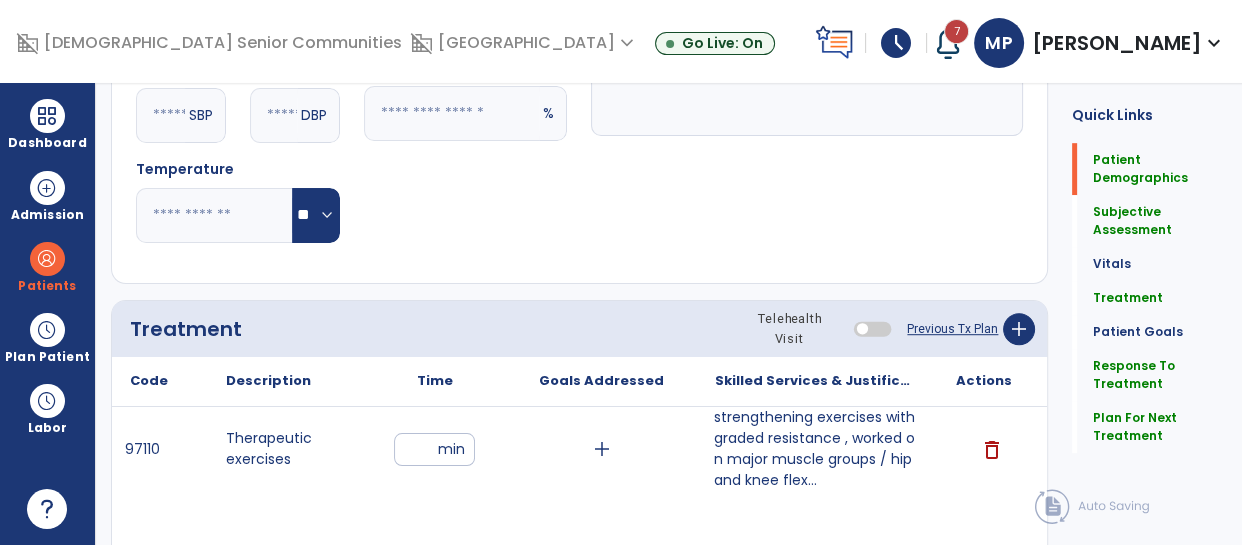 scroll, scrollTop: 0, scrollLeft: 0, axis: both 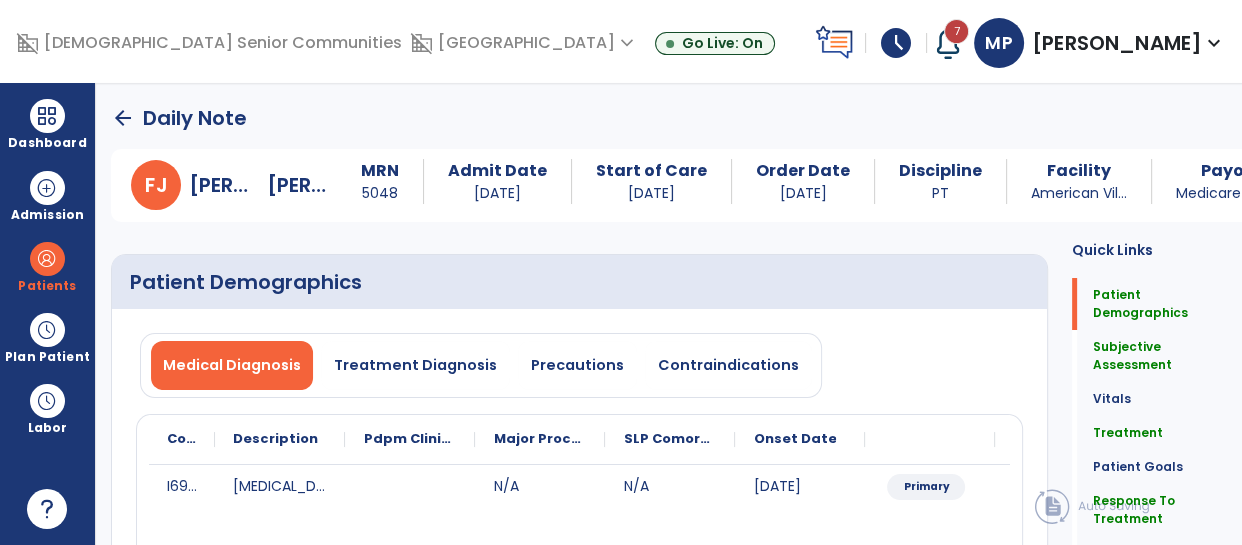 click on "arrow_back" 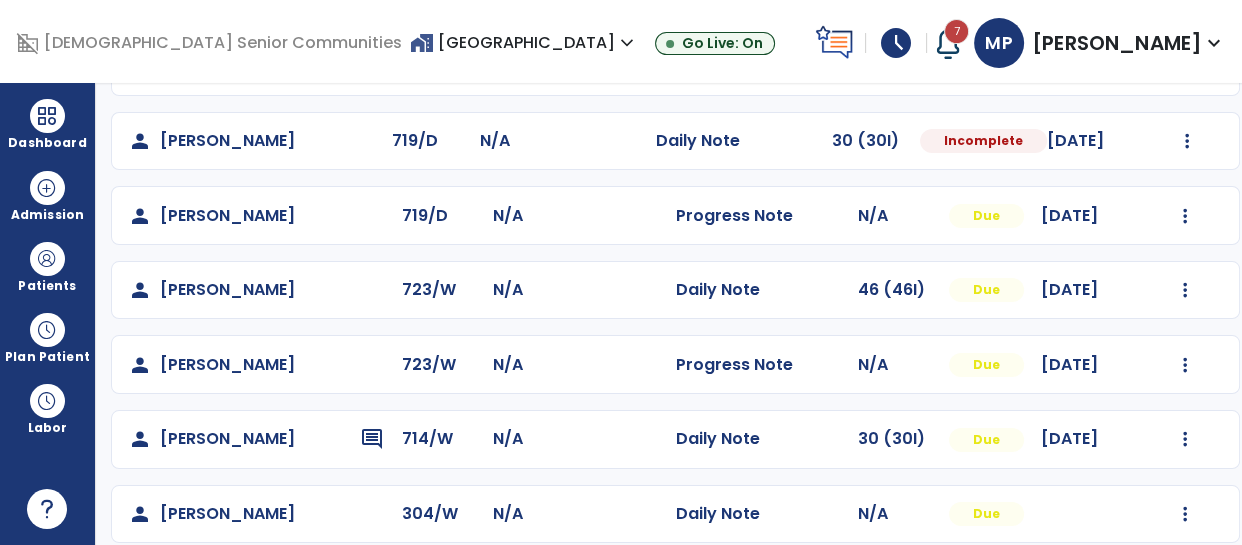 scroll, scrollTop: 320, scrollLeft: 0, axis: vertical 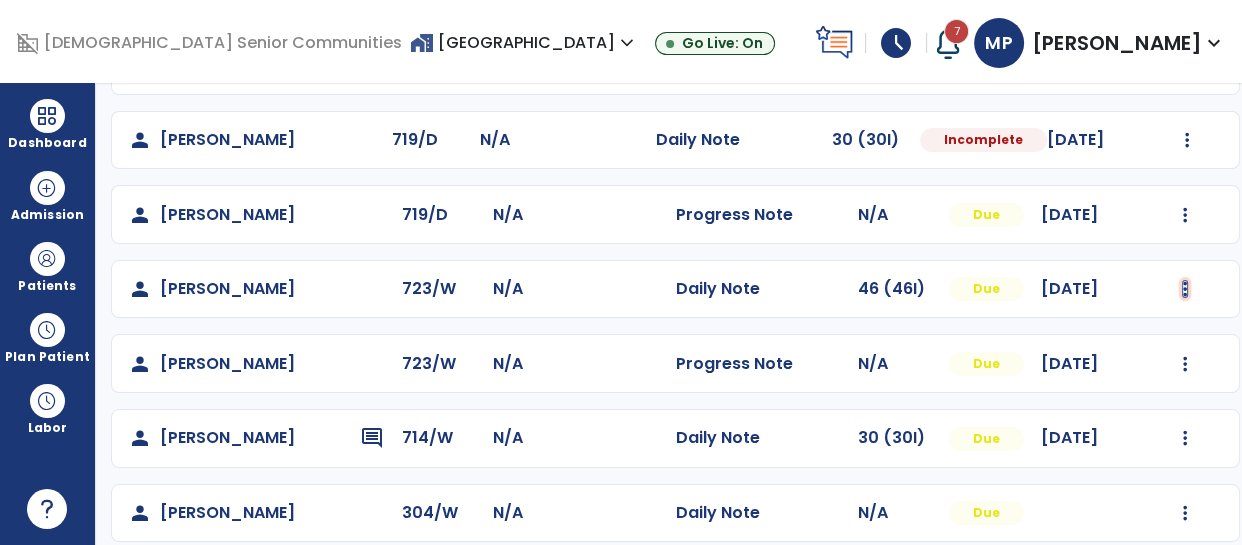 click at bounding box center [1187, 140] 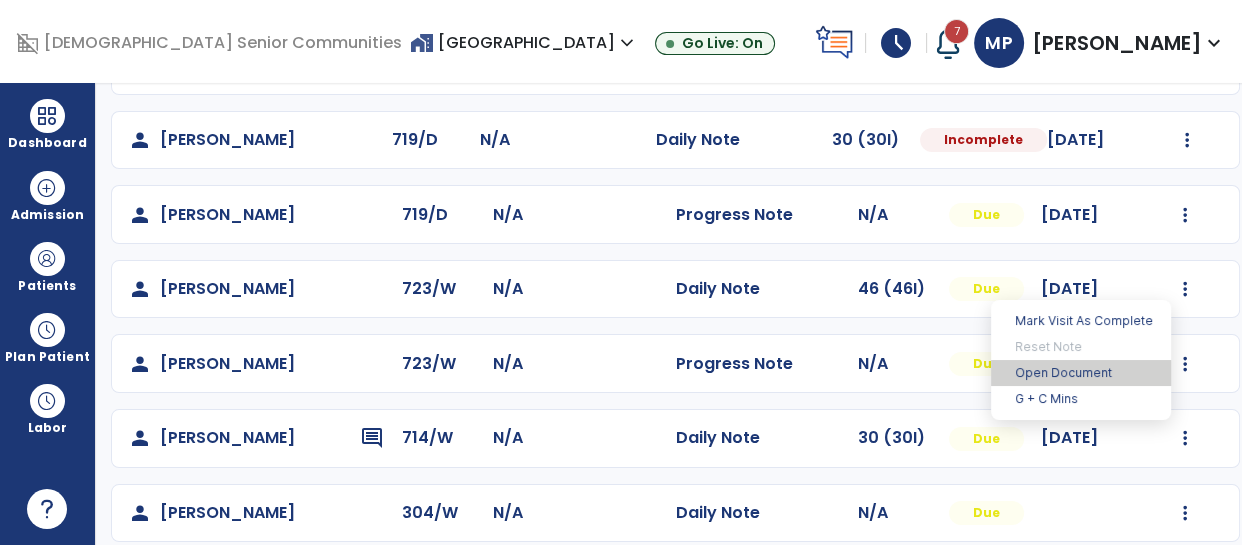 click on "Open Document" at bounding box center (1081, 373) 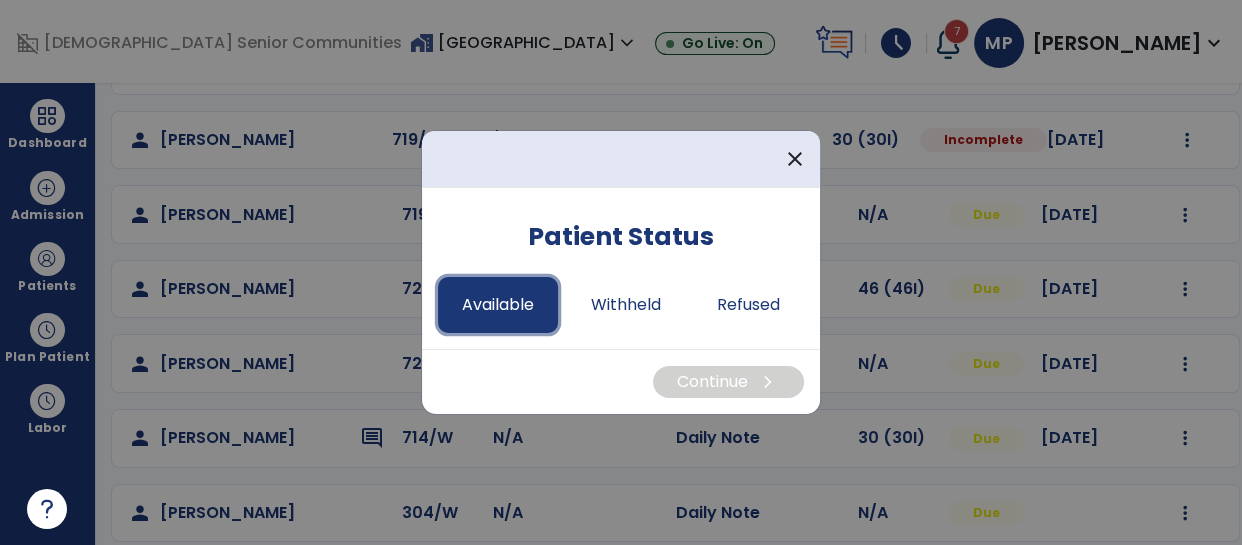 click on "Available" at bounding box center (498, 305) 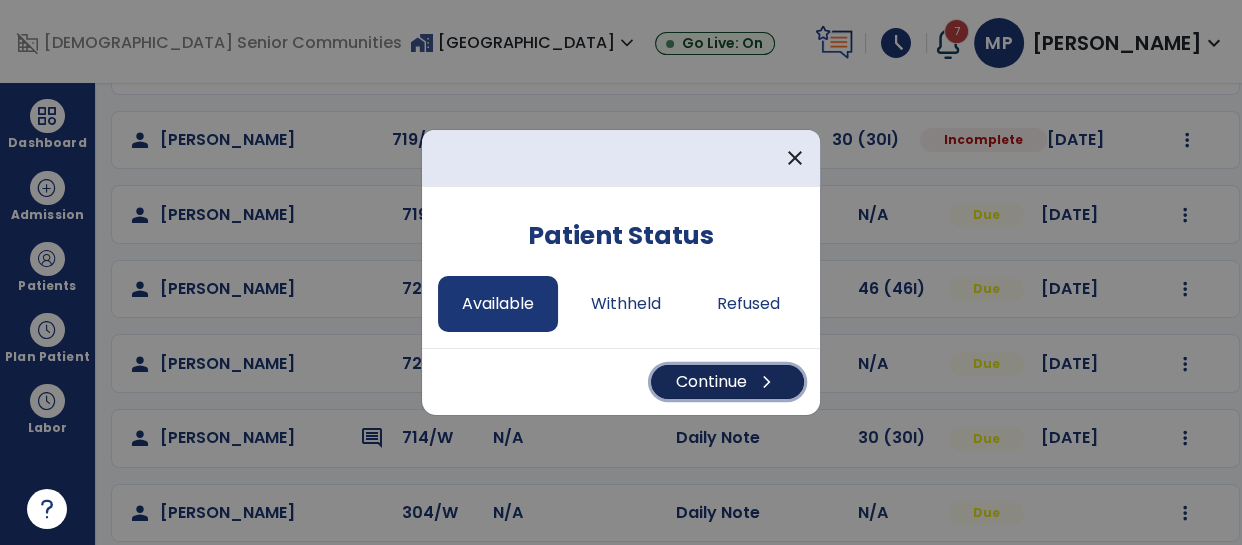 click on "Continue   chevron_right" at bounding box center (727, 382) 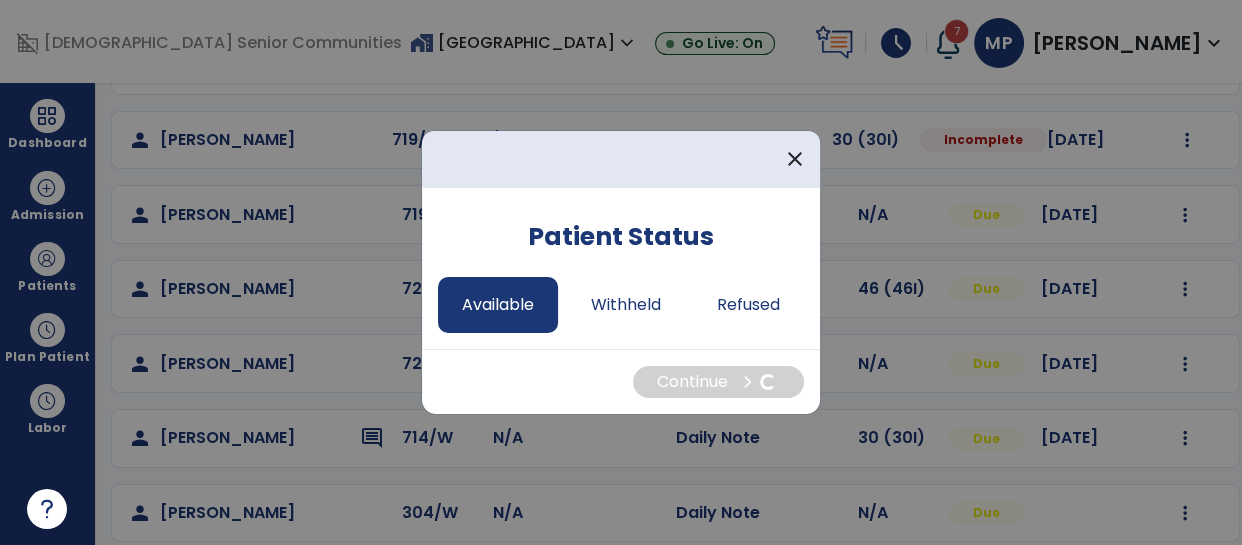 select on "*" 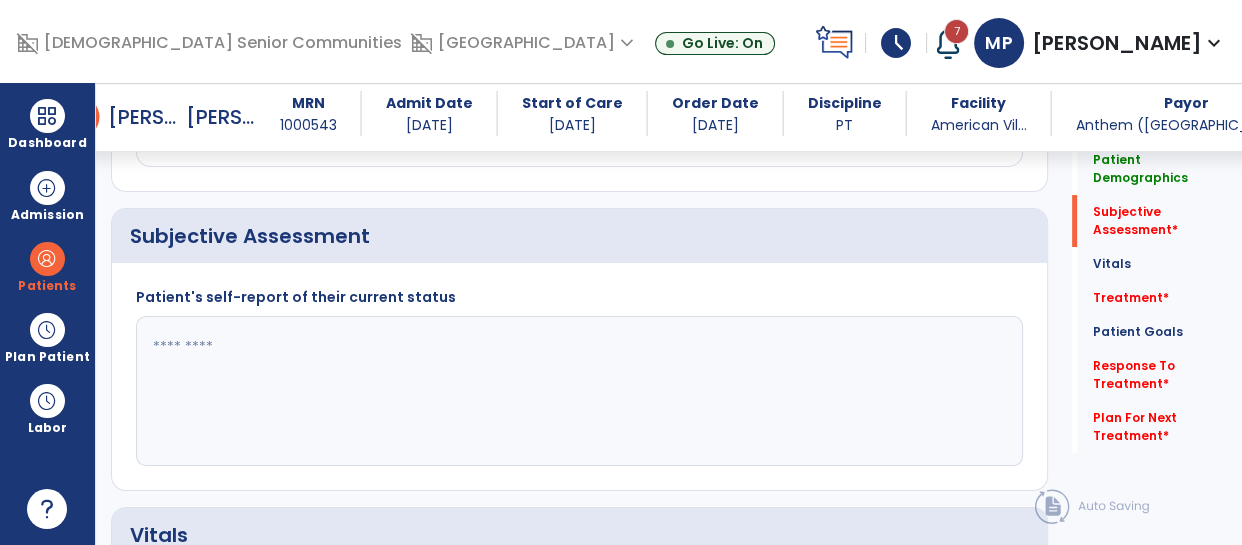 scroll, scrollTop: 441, scrollLeft: 0, axis: vertical 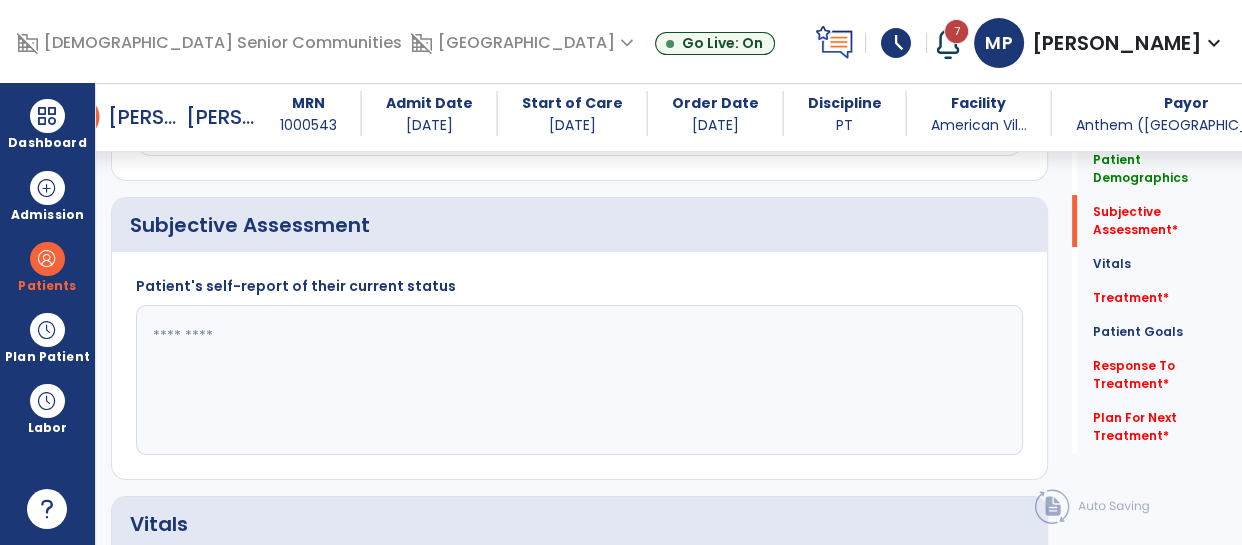 click 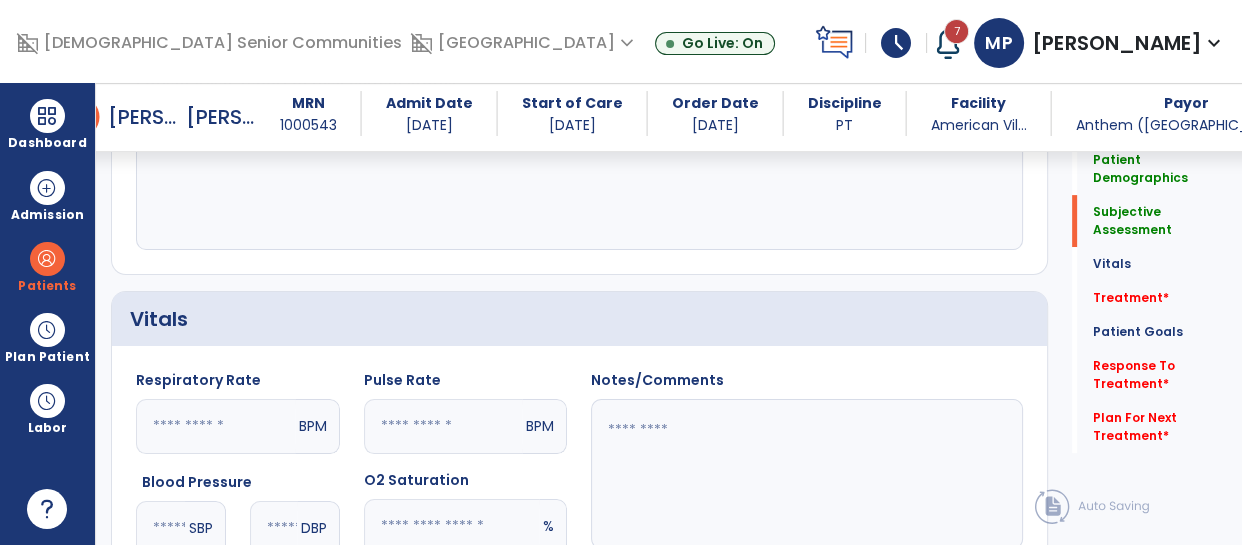 scroll, scrollTop: 650, scrollLeft: 0, axis: vertical 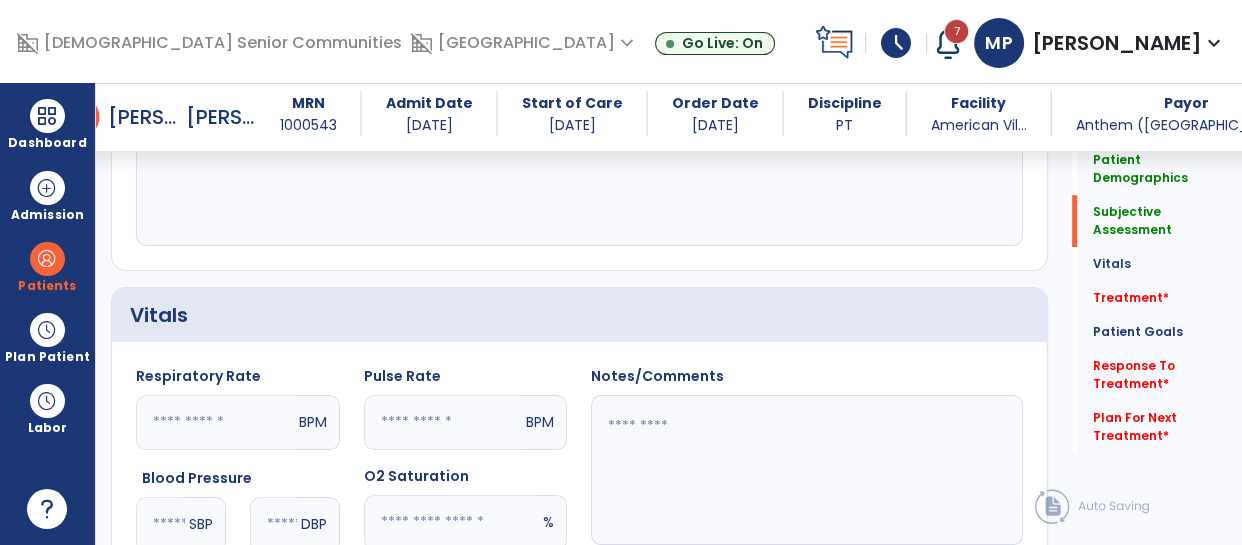 type on "**********" 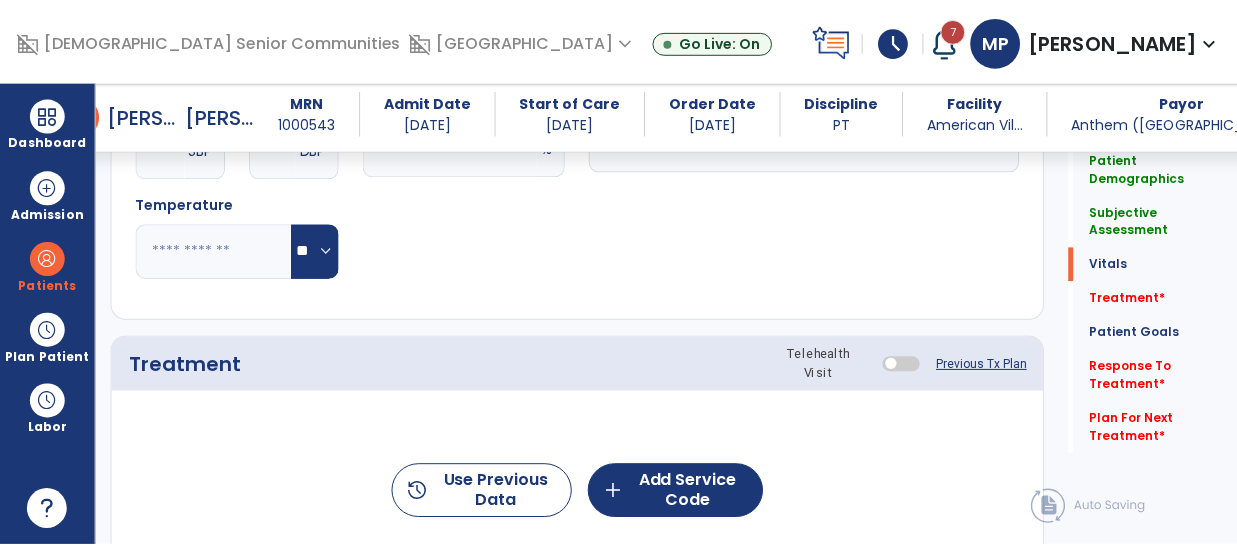 scroll, scrollTop: 1034, scrollLeft: 0, axis: vertical 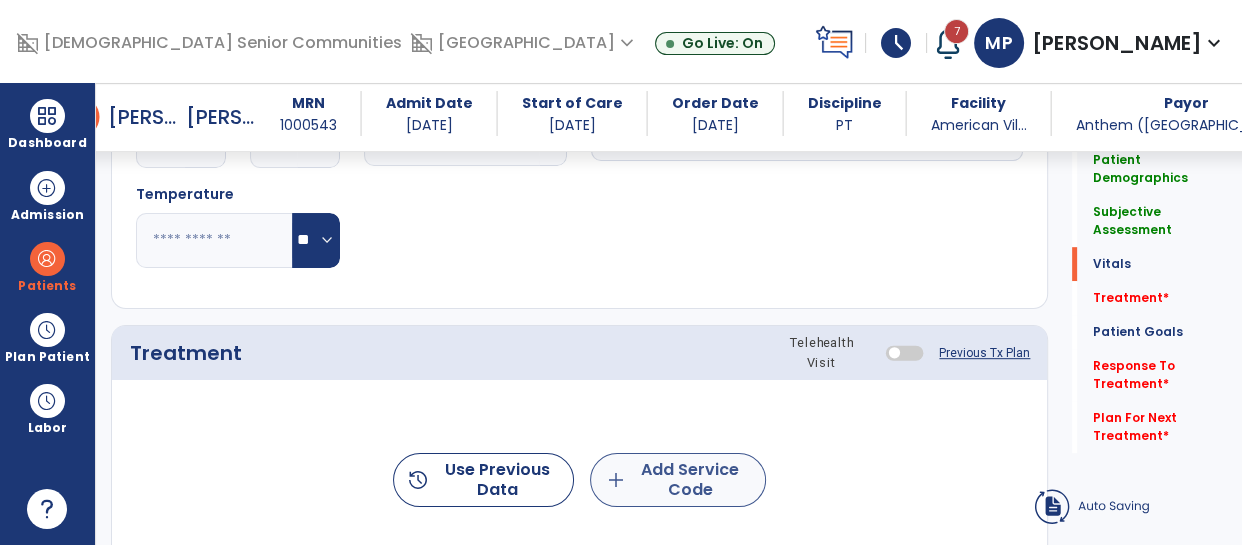 type on "**********" 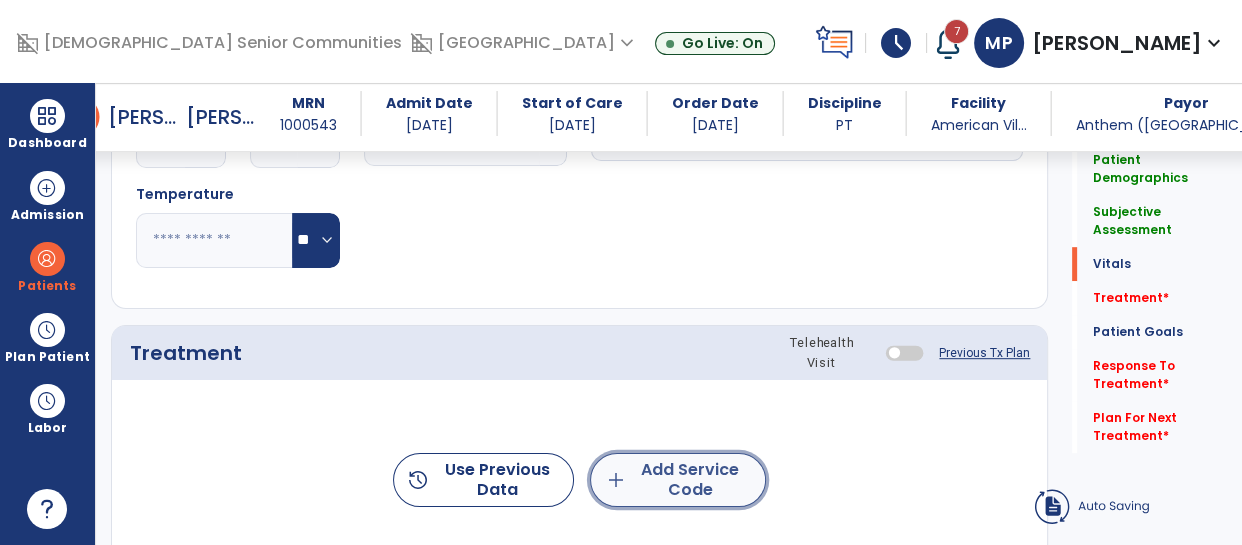 click on "add" 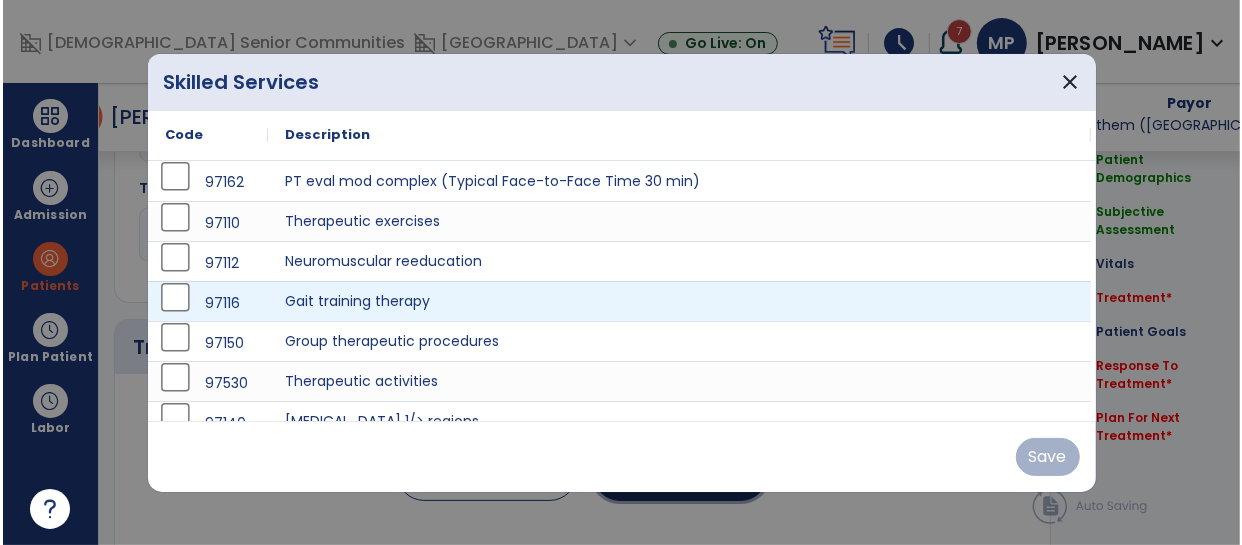 scroll, scrollTop: 1034, scrollLeft: 0, axis: vertical 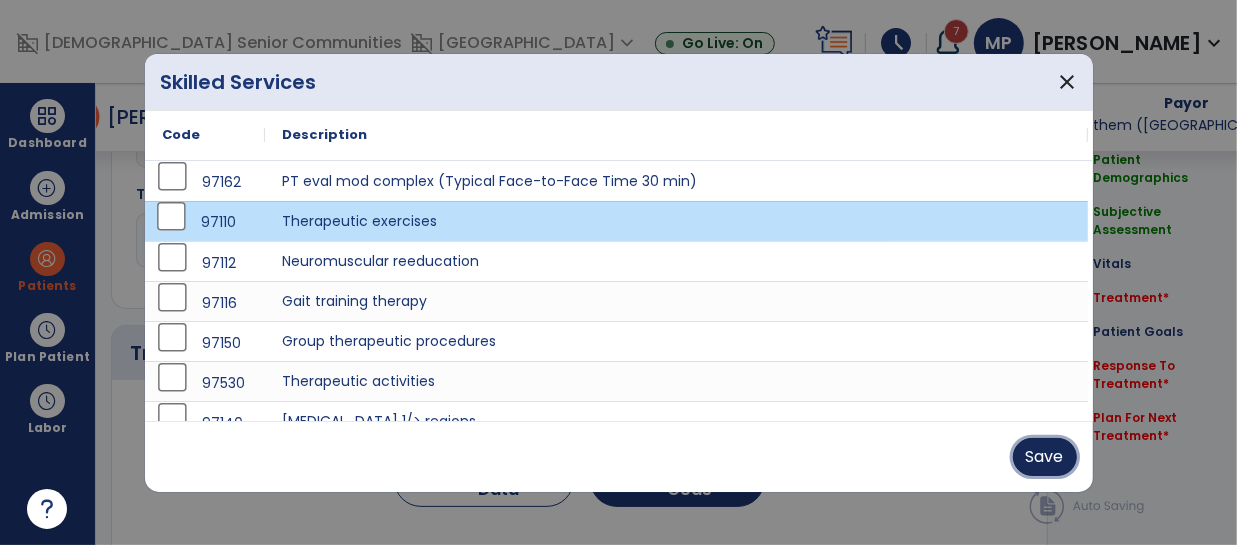 click on "Save" at bounding box center (1045, 457) 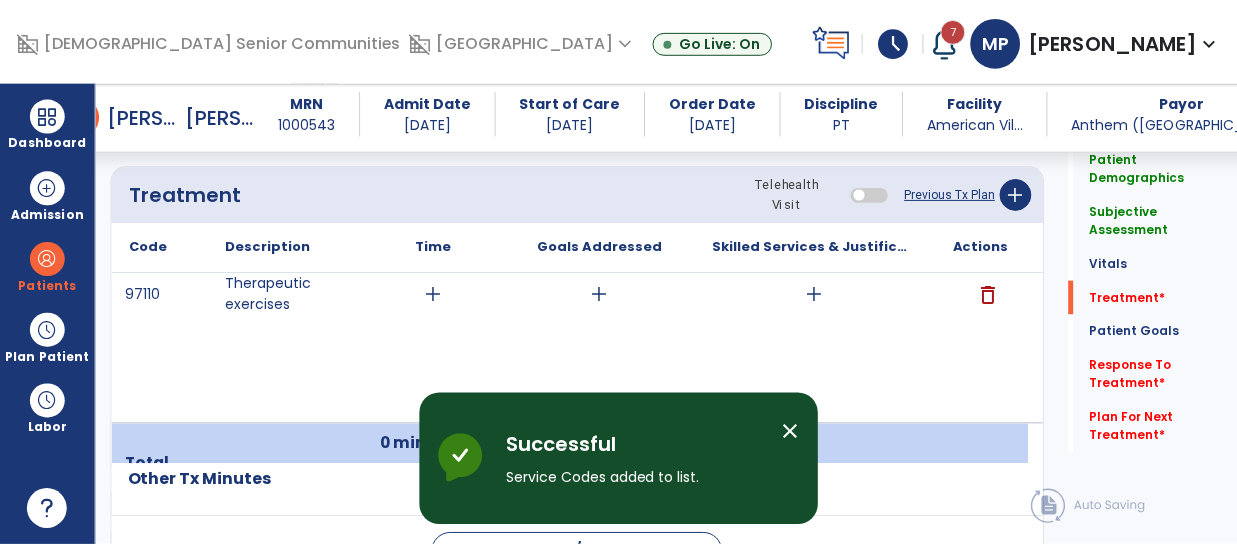 scroll, scrollTop: 1202, scrollLeft: 0, axis: vertical 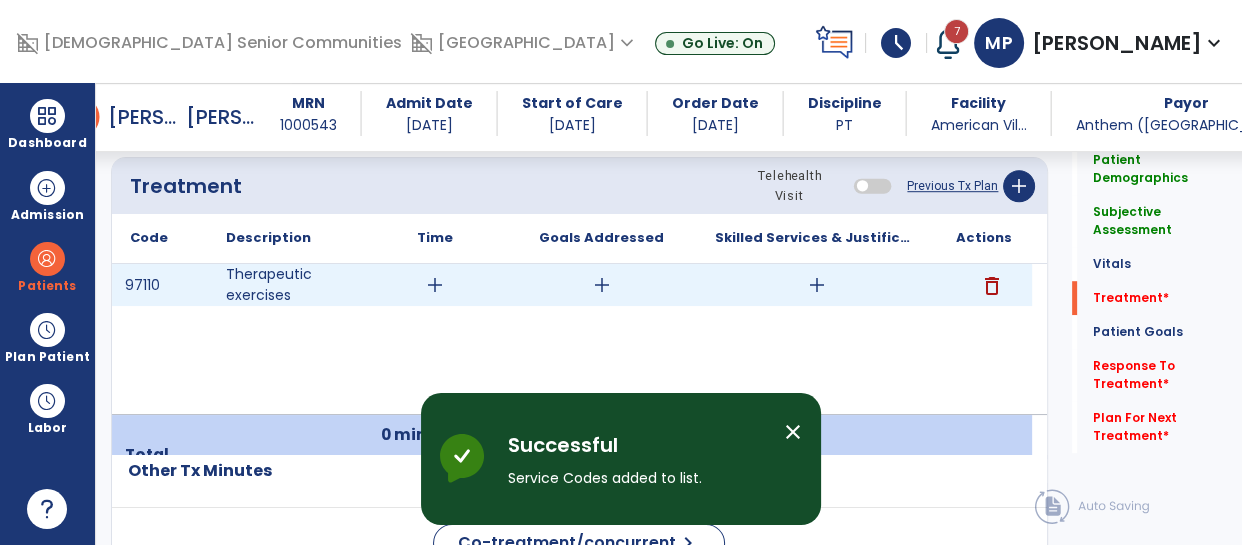 click on "add" at bounding box center (435, 285) 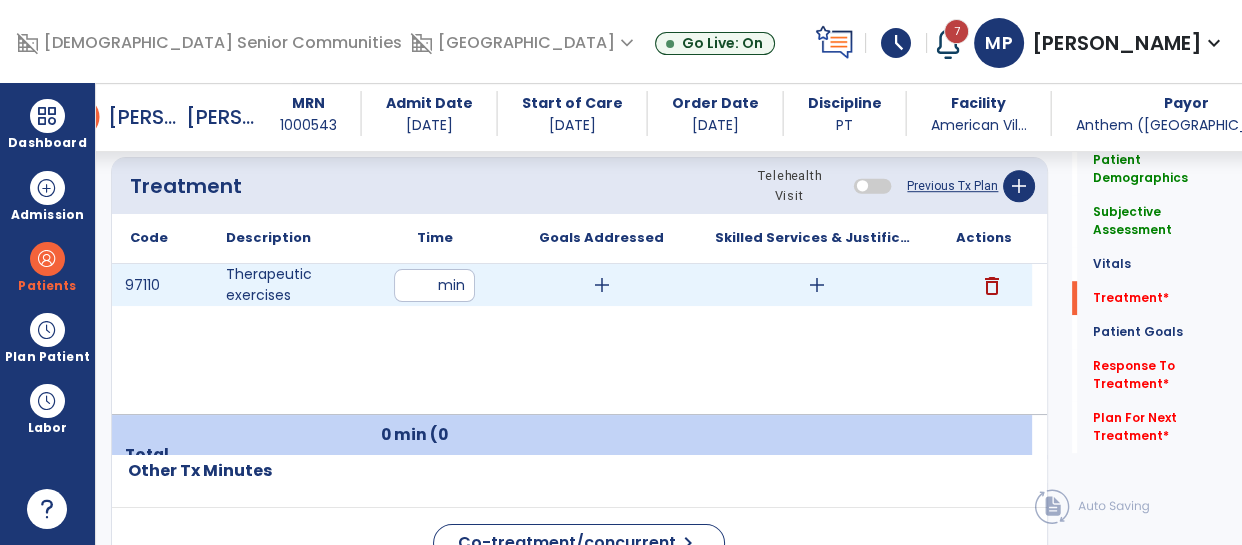 type on "**" 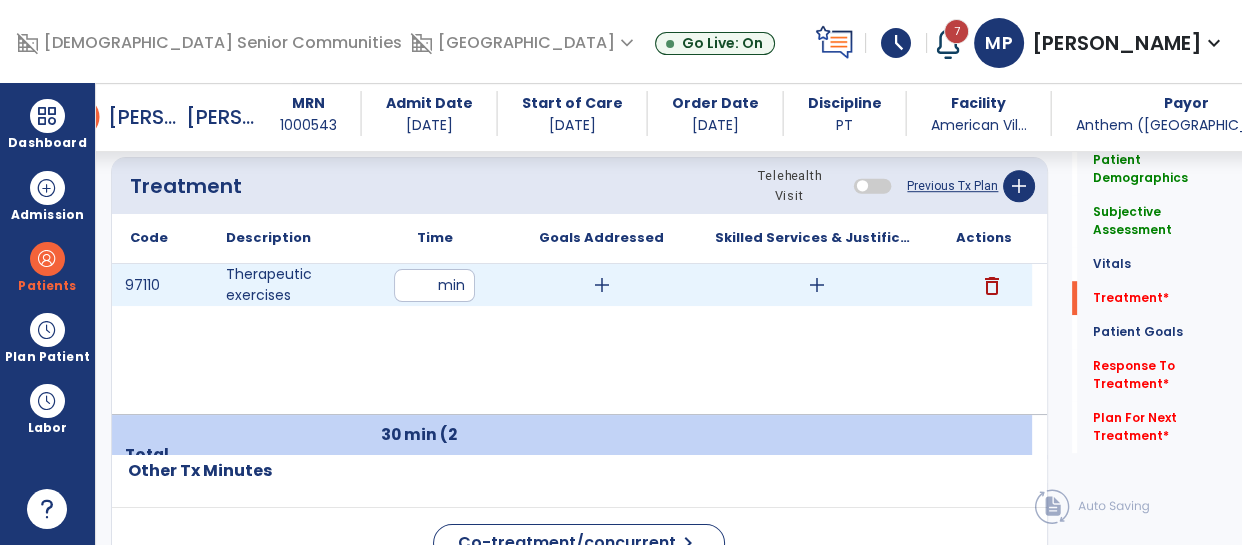 click on "add" at bounding box center (817, 285) 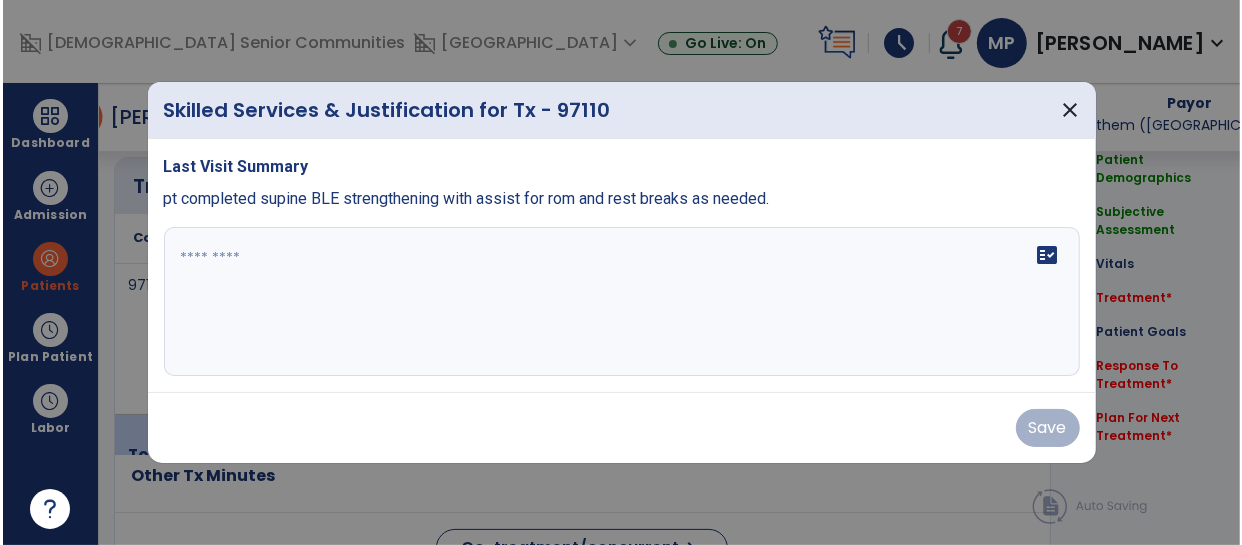 scroll, scrollTop: 1202, scrollLeft: 0, axis: vertical 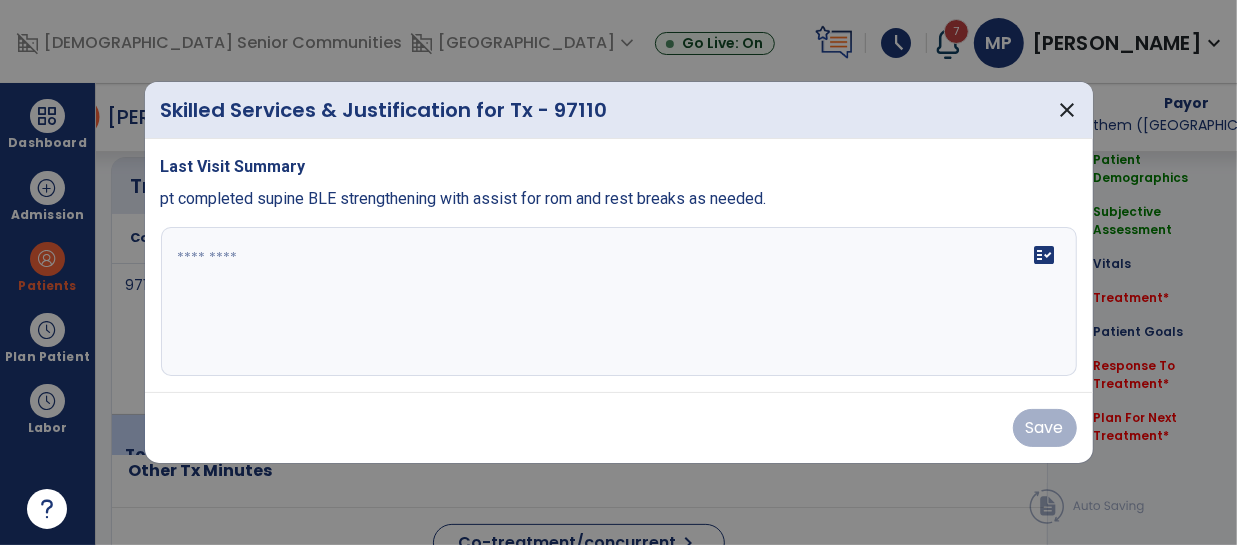 click on "fact_check" at bounding box center (619, 302) 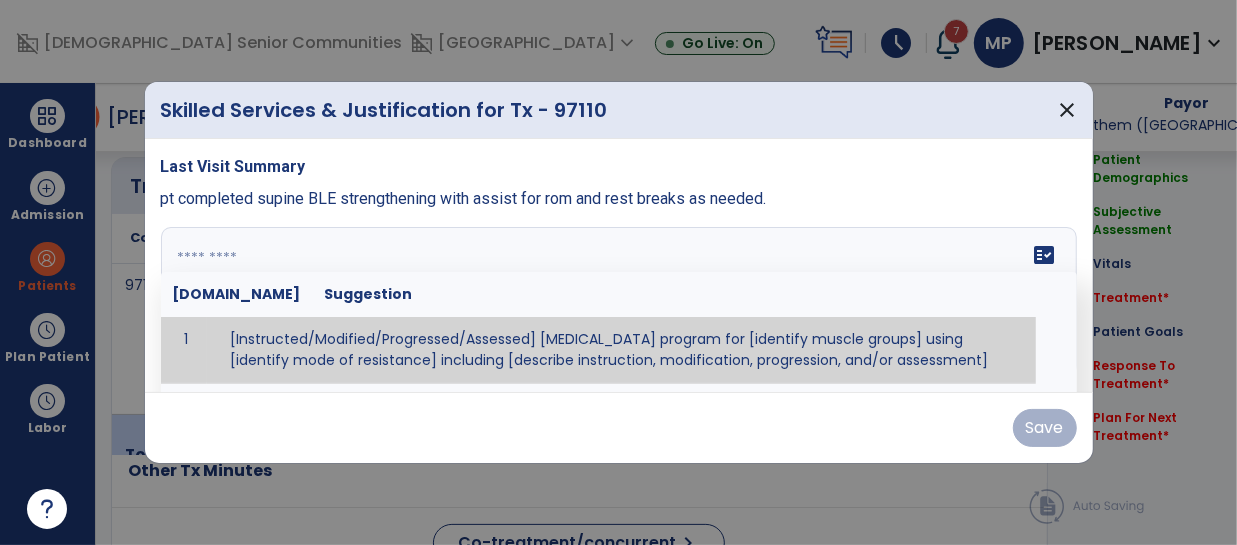 paste on "**********" 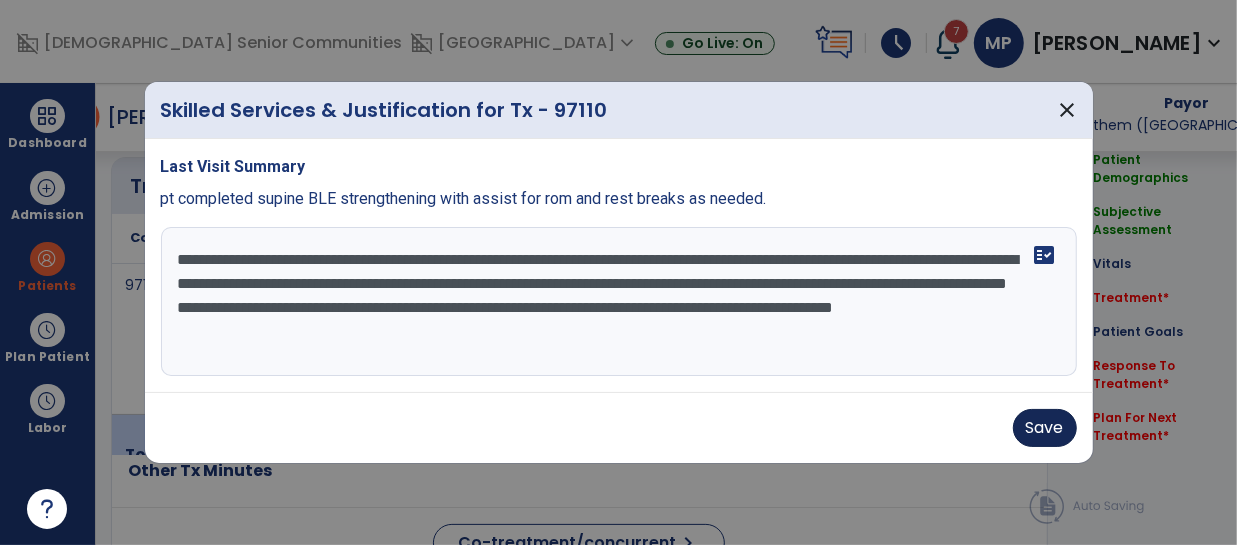 type on "**********" 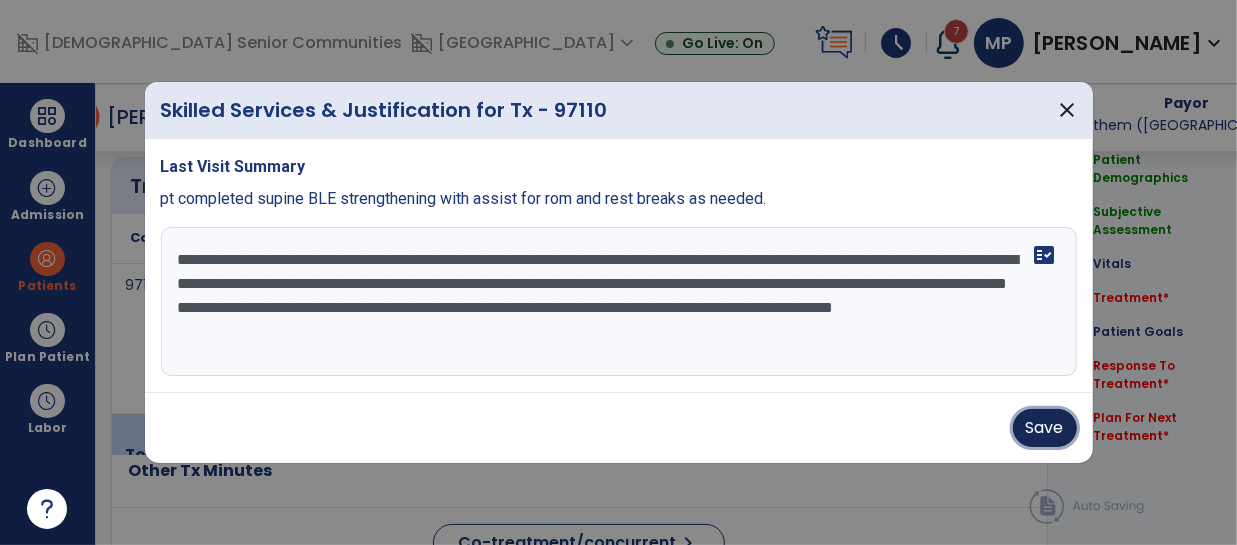 click on "Save" at bounding box center (1045, 428) 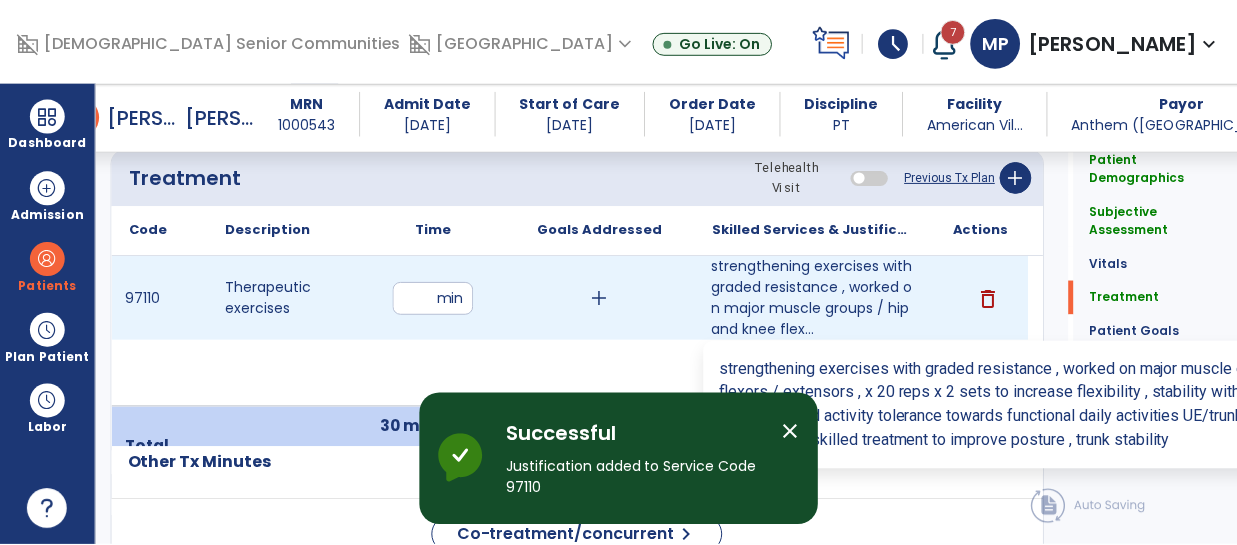 scroll, scrollTop: 1208, scrollLeft: 0, axis: vertical 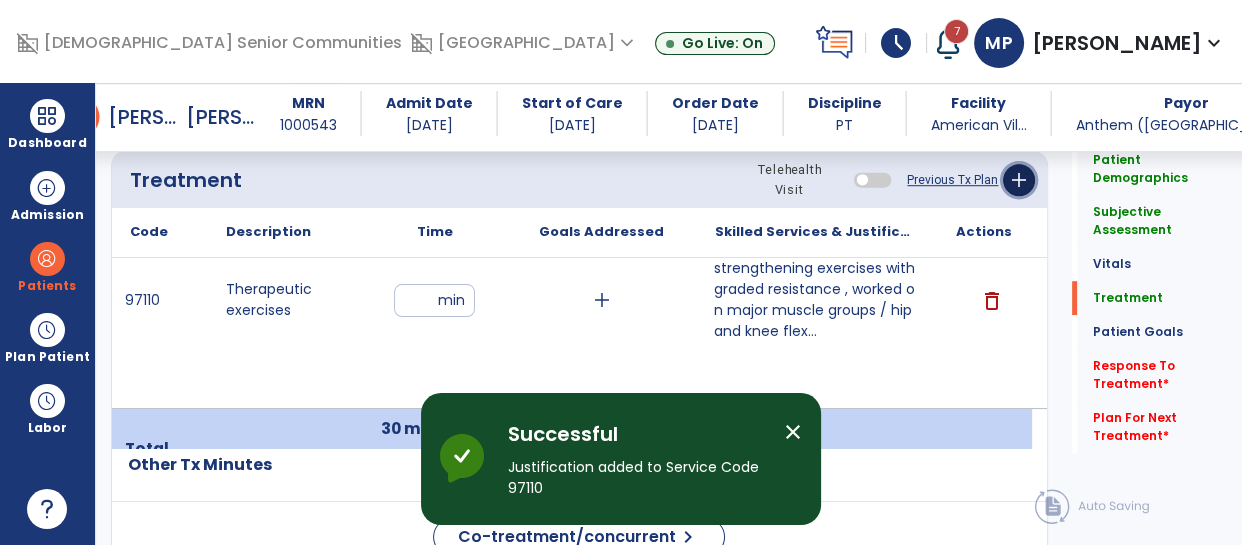 click on "add" 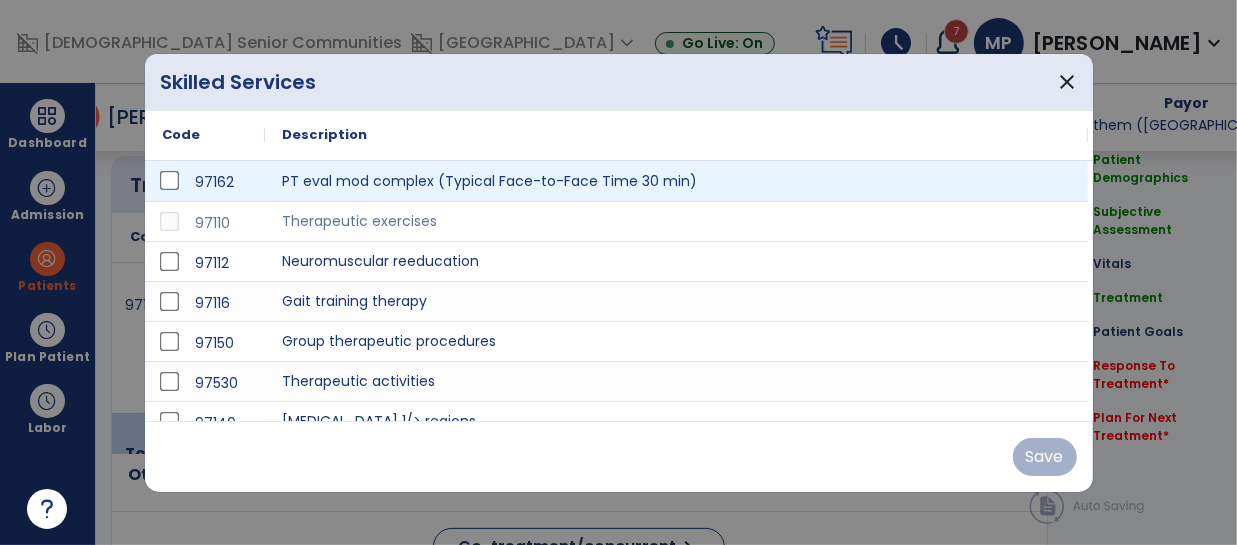 scroll, scrollTop: 1208, scrollLeft: 0, axis: vertical 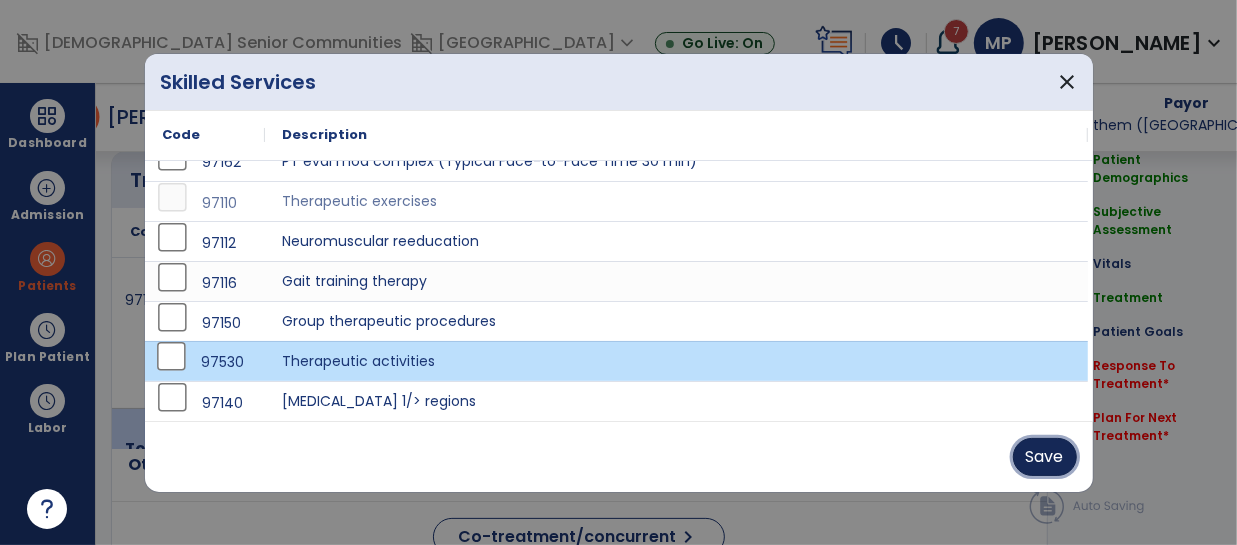 click on "Save" at bounding box center [1045, 457] 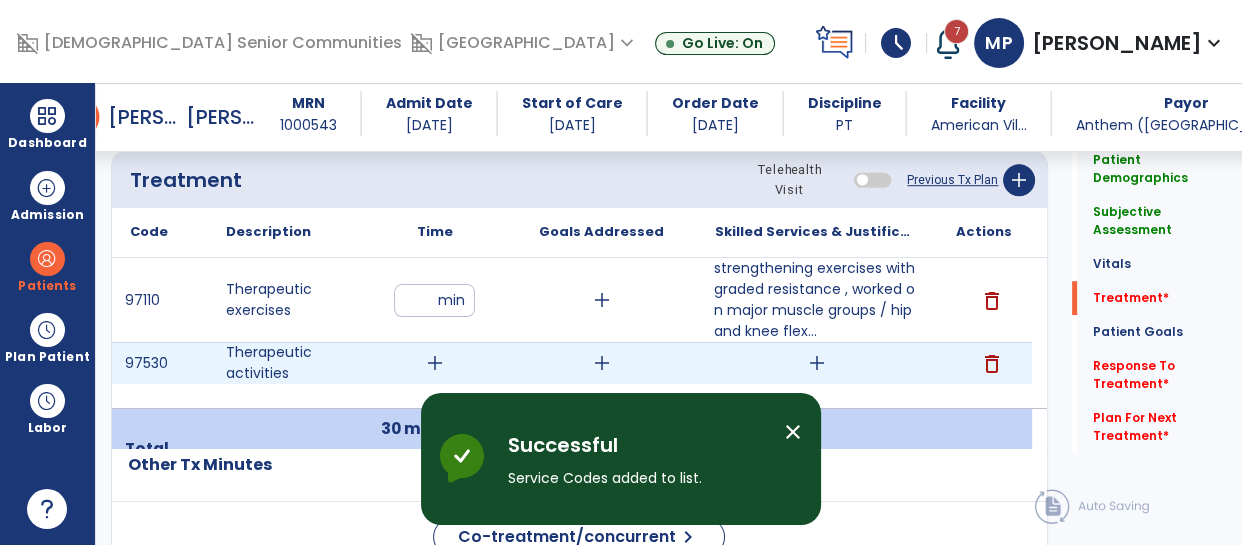 click on "add" at bounding box center (435, 363) 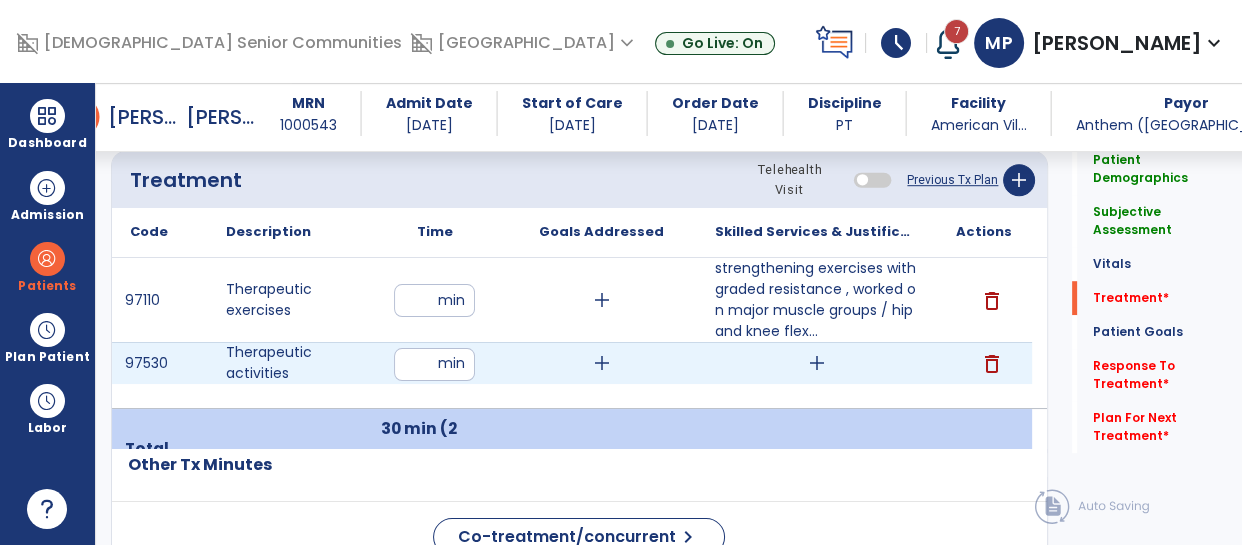 type on "**" 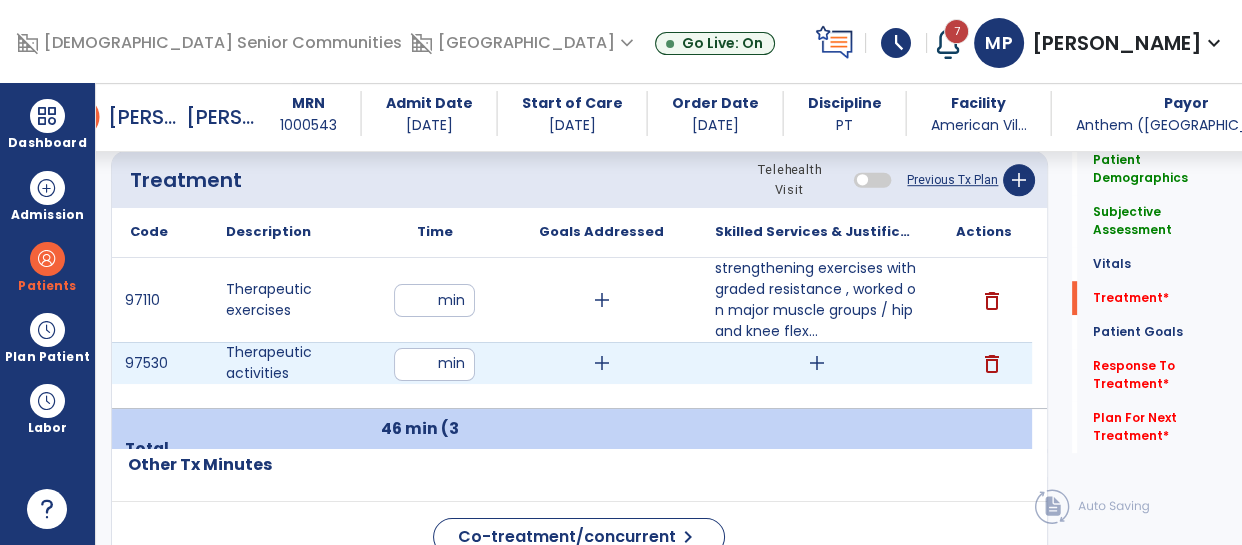 click on "add" at bounding box center (817, 363) 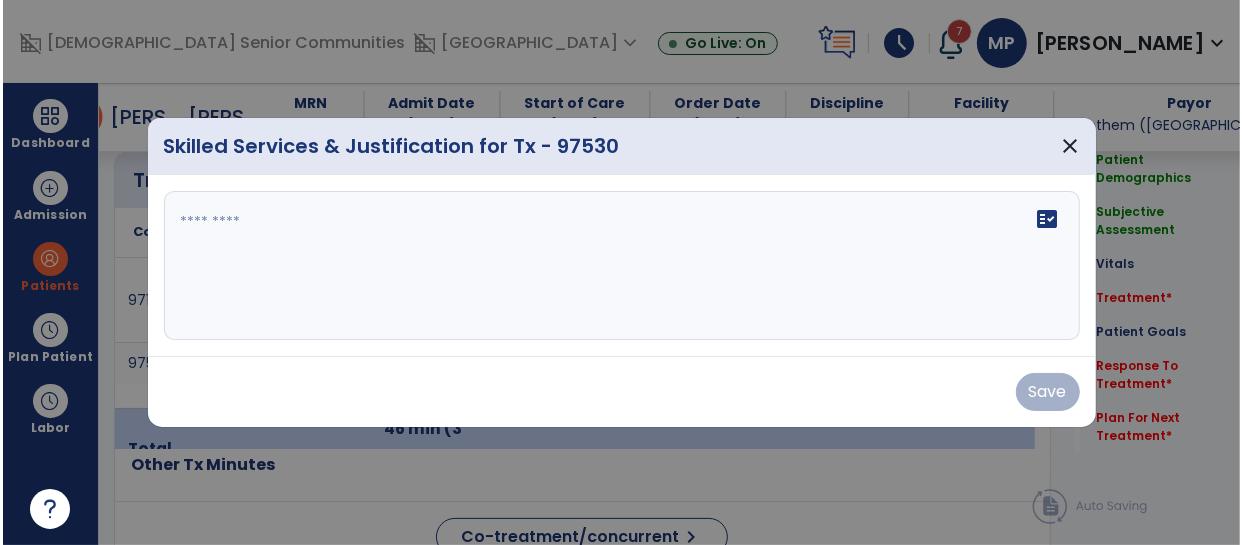 scroll, scrollTop: 1208, scrollLeft: 0, axis: vertical 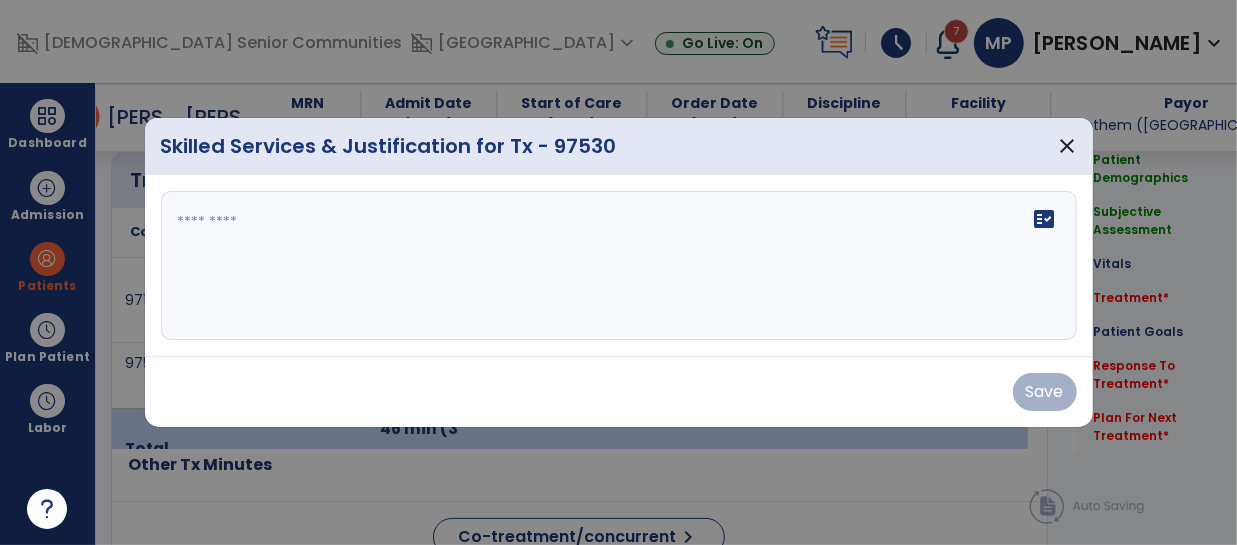 click on "fact_check" at bounding box center (619, 266) 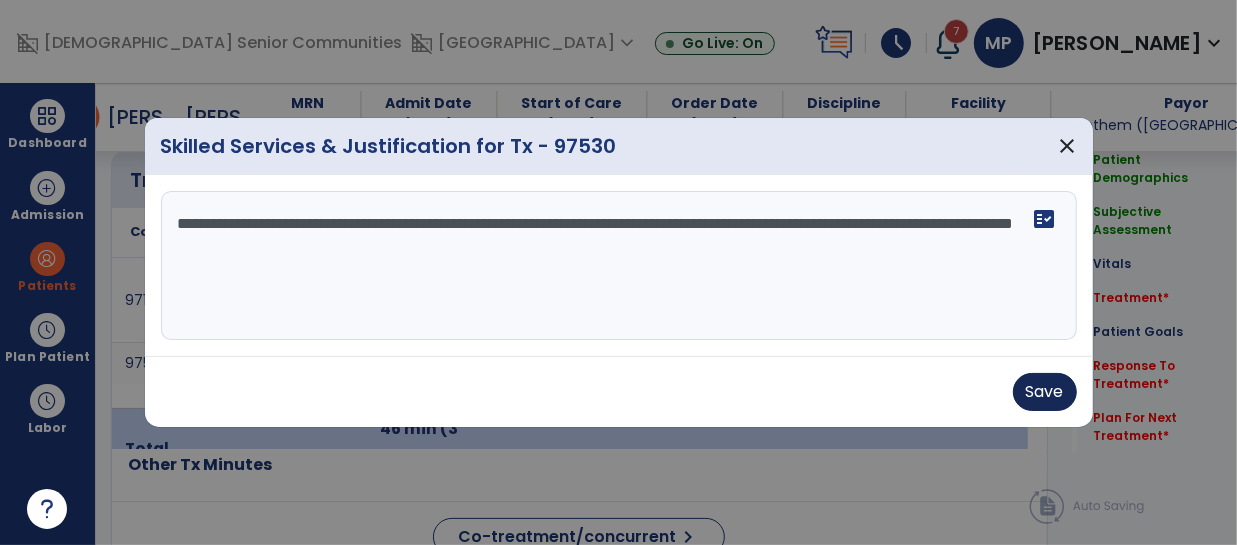 type on "**********" 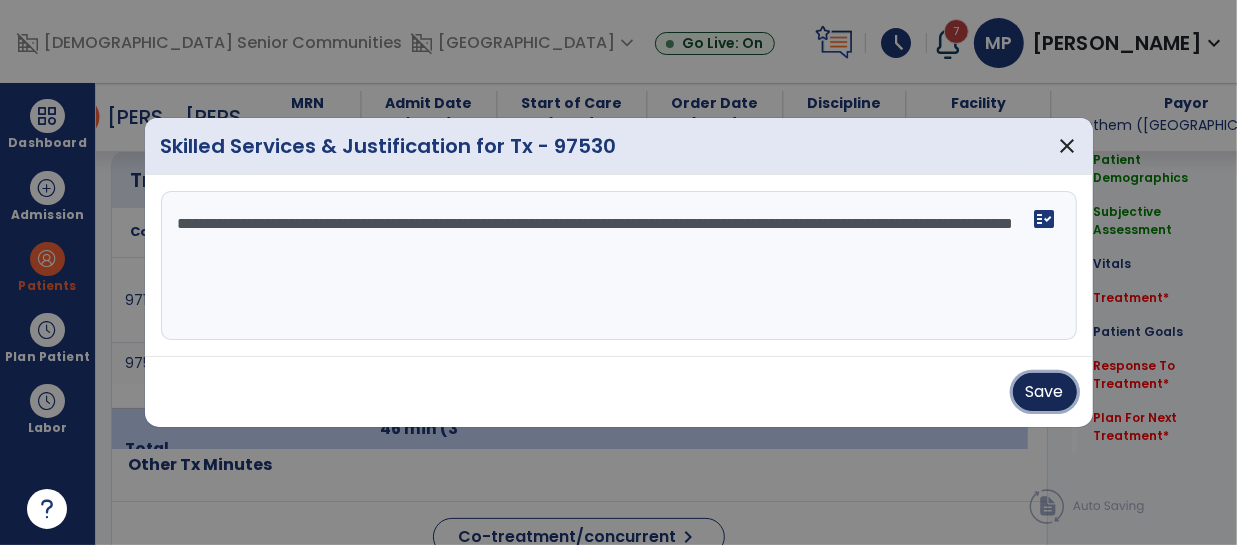 click on "Save" at bounding box center [1045, 392] 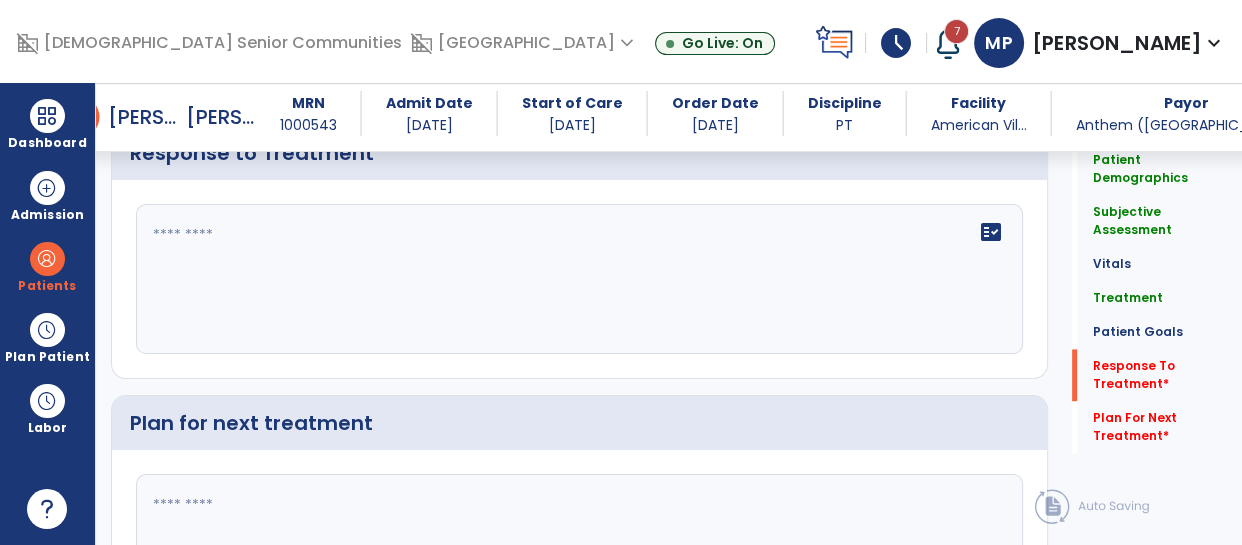 scroll, scrollTop: 2515, scrollLeft: 0, axis: vertical 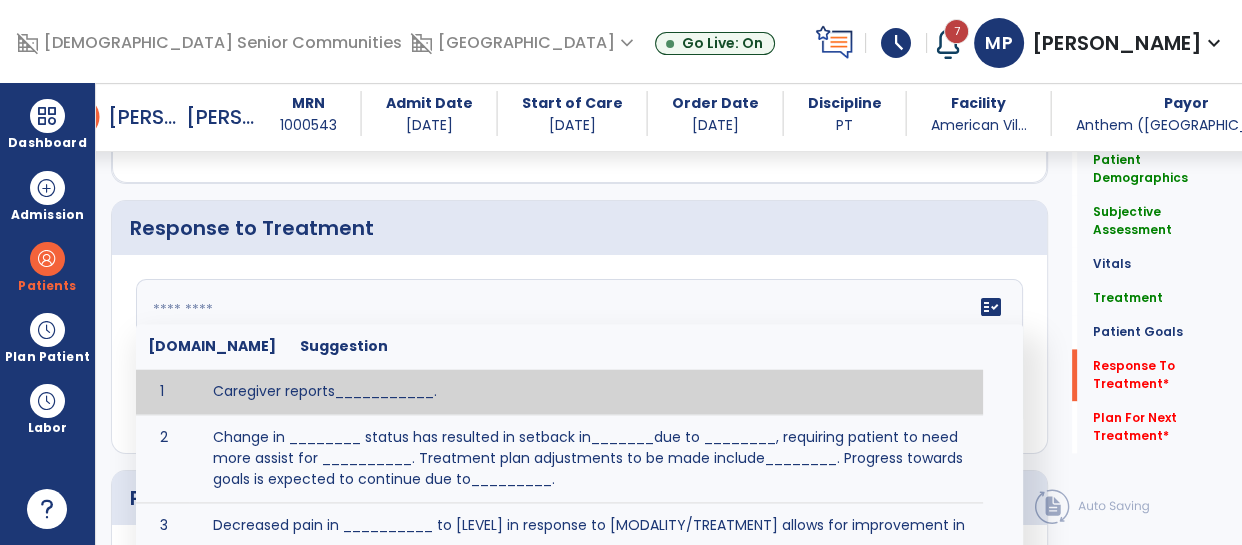 click on "fact_check  [DOMAIN_NAME] Suggestion 1 Caregiver reports___________. 2 Change in ________ status has resulted in setback in_______due to ________, requiring patient to need more assist for __________.   Treatment plan adjustments to be made include________.  Progress towards goals is expected to continue due to_________. 3 Decreased pain in __________ to [LEVEL] in response to [MODALITY/TREATMENT] allows for improvement in _________. 4 Functional gains in _______ have impacted the patient's ability to perform_________ with a reduction in assist levels to_________. 5 Functional progress this week has been significant due to__________. 6 Gains in ________ have improved the patient's ability to perform ______with decreased levels of assist to___________. 7 Improvement in ________allows patient to tolerate higher levels of challenges in_________. 8 Pain in [AREA] has decreased to [LEVEL] in response to [TREATMENT/MODALITY], allowing fore ease in completing__________. 9 10 11 12 13 14 15 16 17 18 19 20 21" 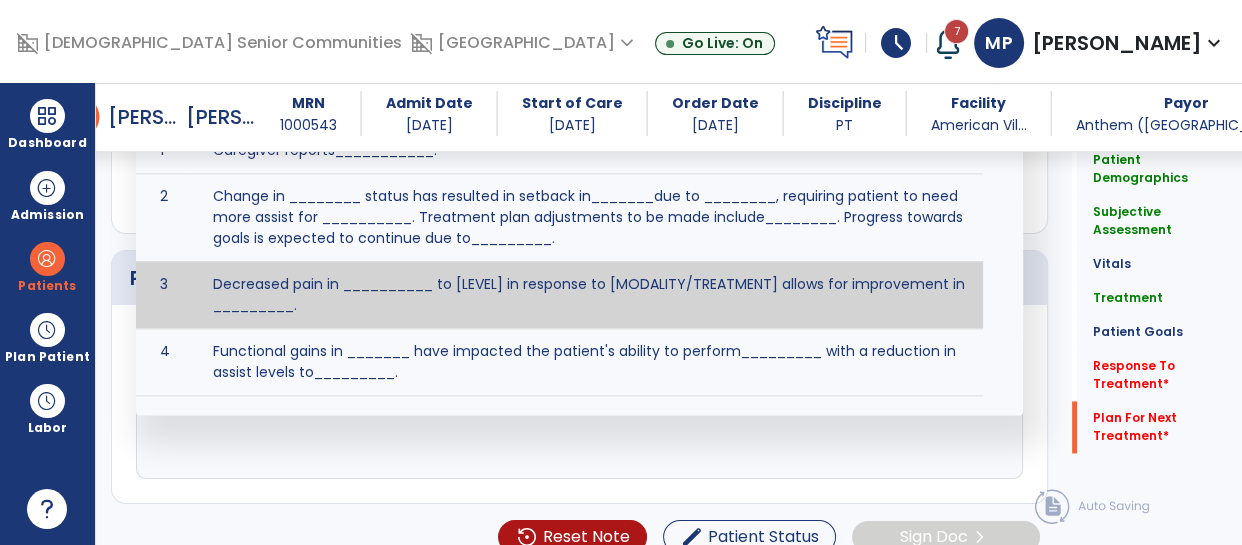 scroll, scrollTop: 0, scrollLeft: 0, axis: both 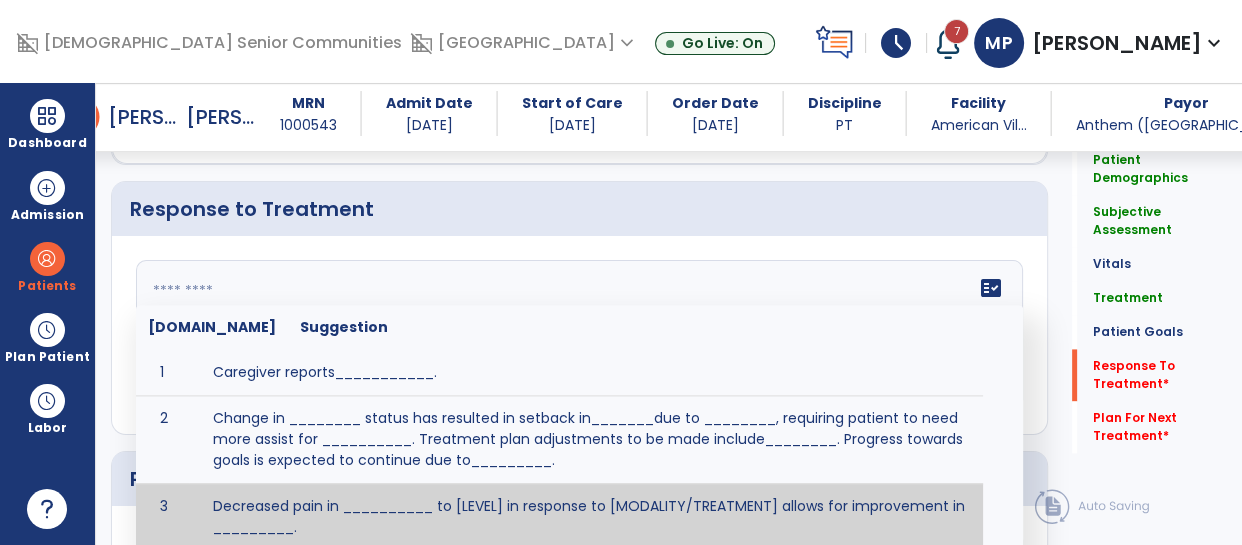 click on "Response to Treatment" 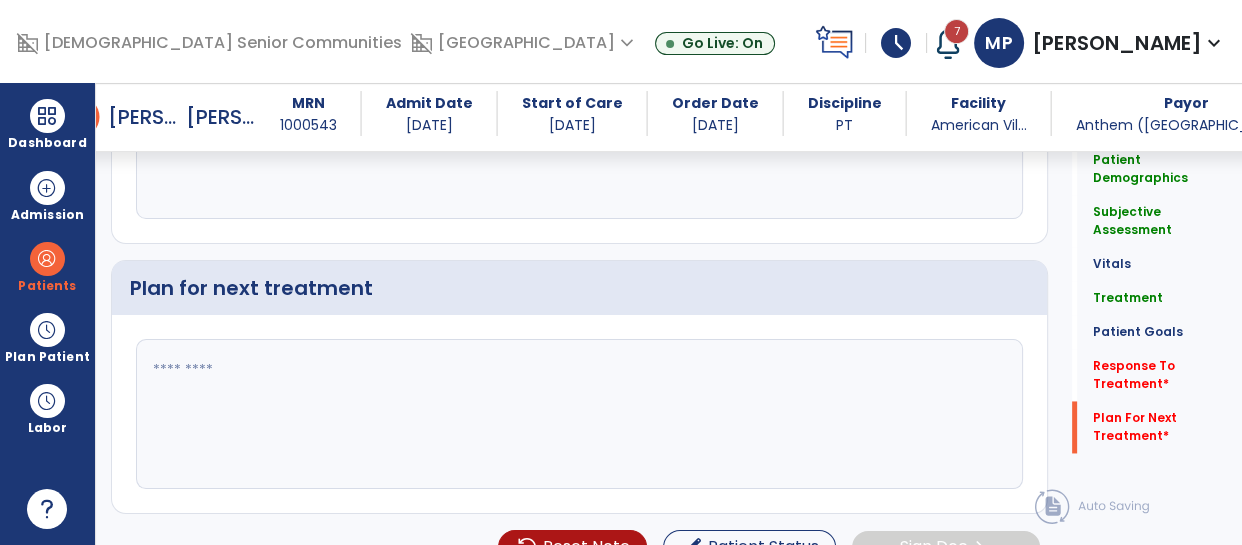 scroll, scrollTop: 2735, scrollLeft: 0, axis: vertical 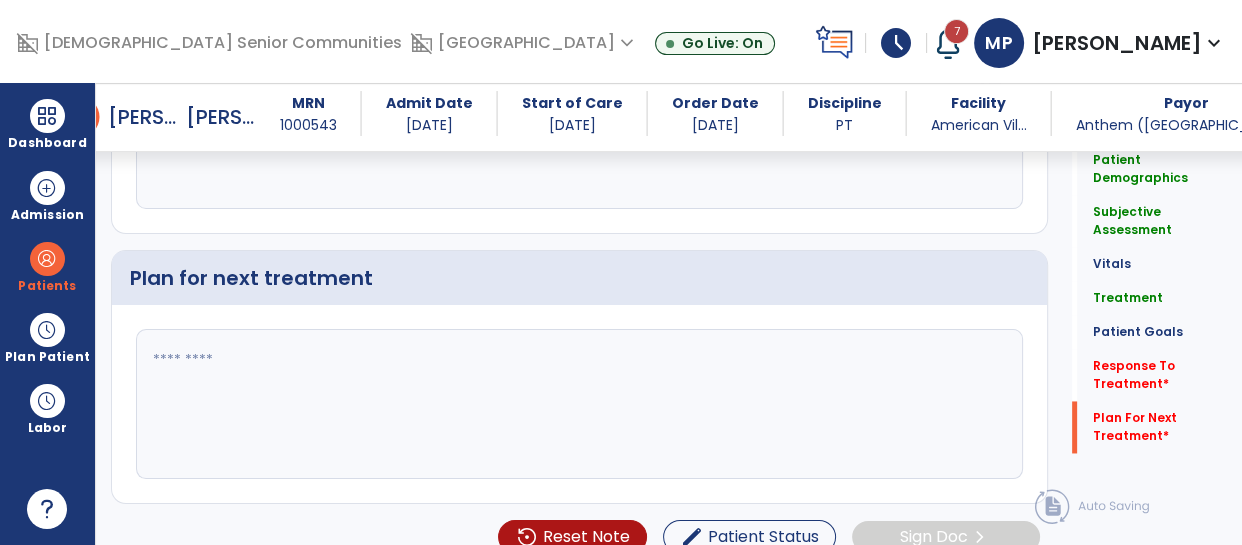 click 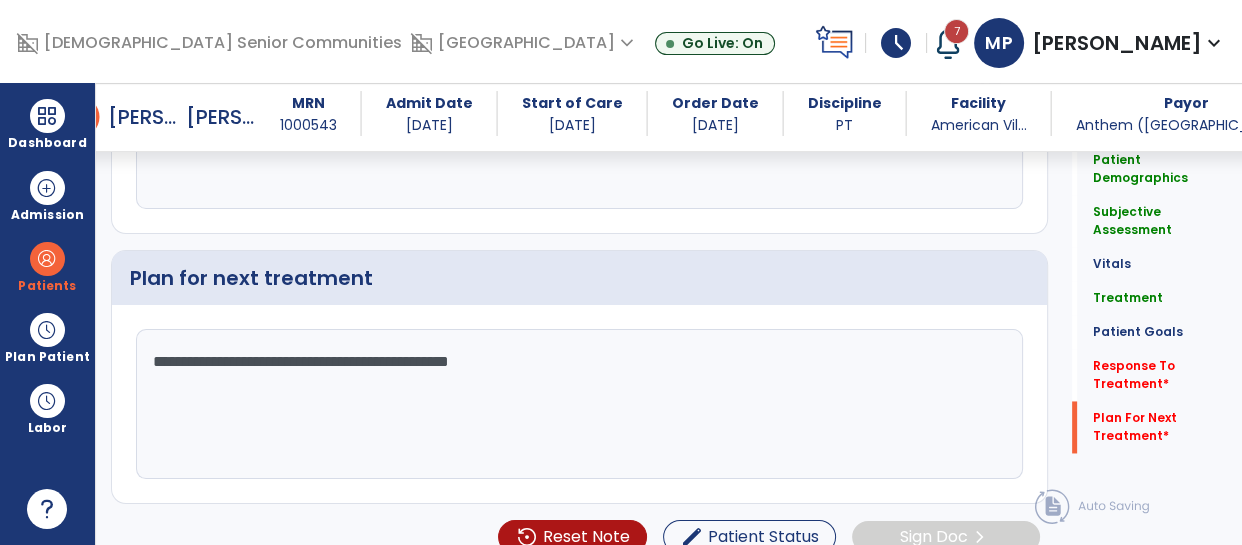 type on "**********" 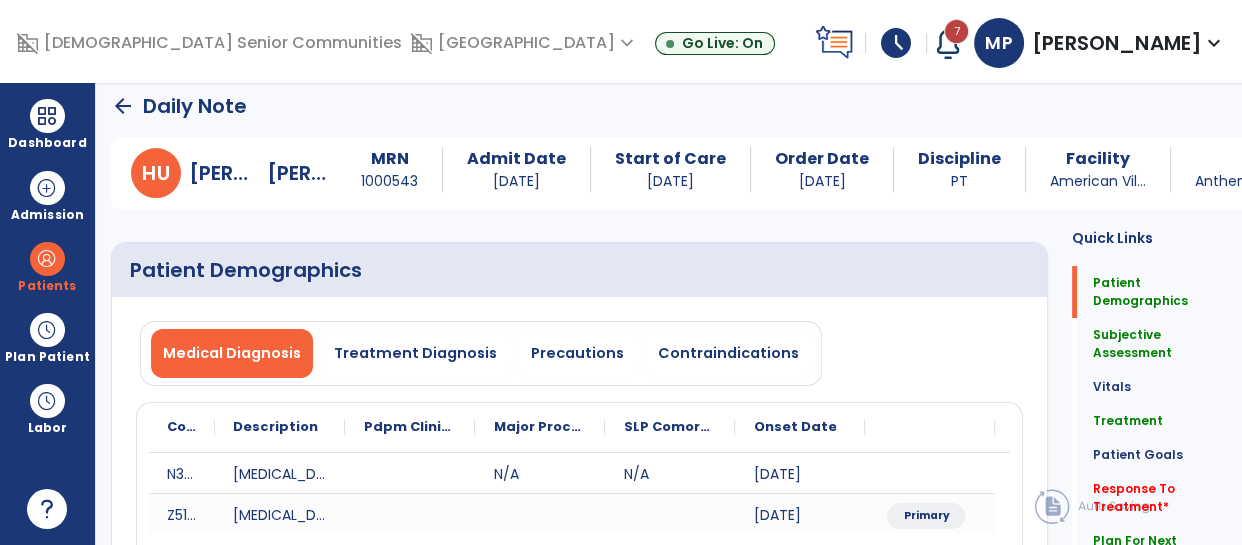 scroll, scrollTop: 0, scrollLeft: 0, axis: both 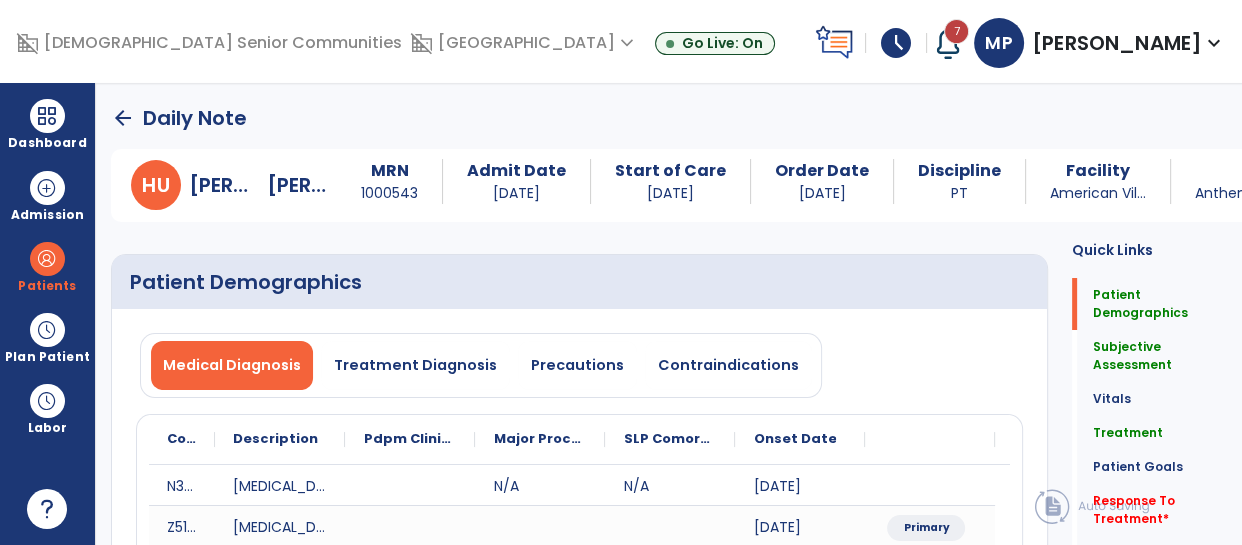 click on "arrow_back" 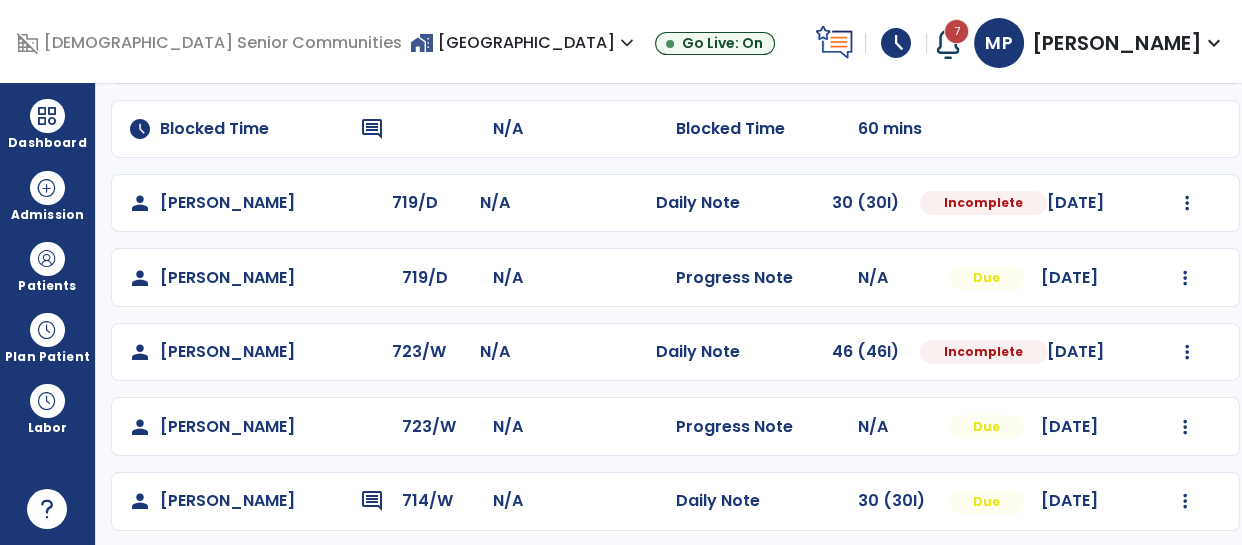 scroll, scrollTop: 255, scrollLeft: 0, axis: vertical 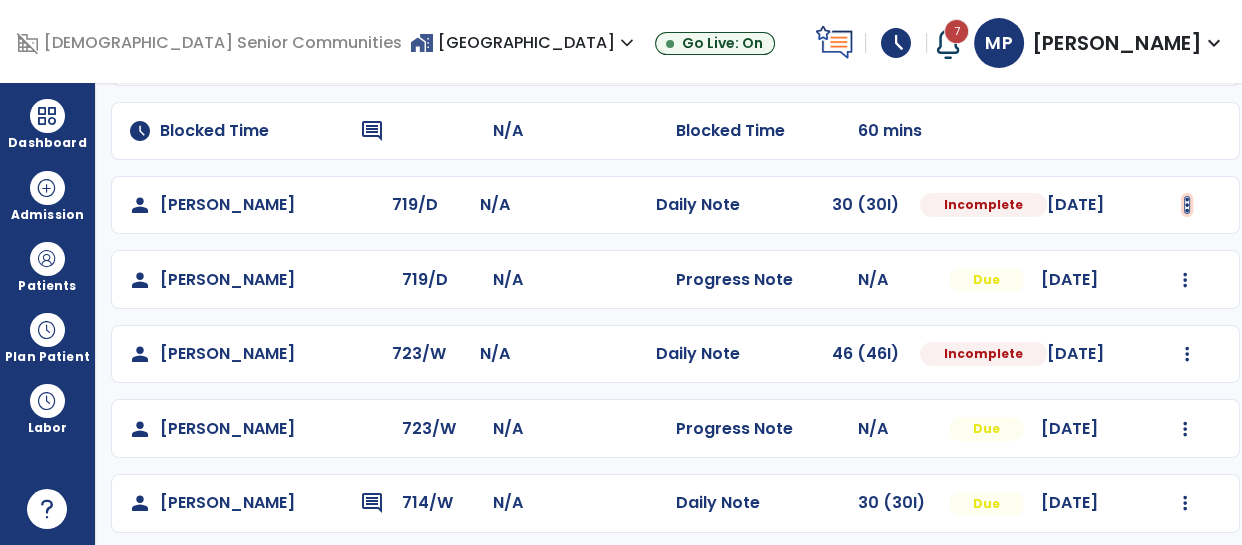 click at bounding box center [1187, 205] 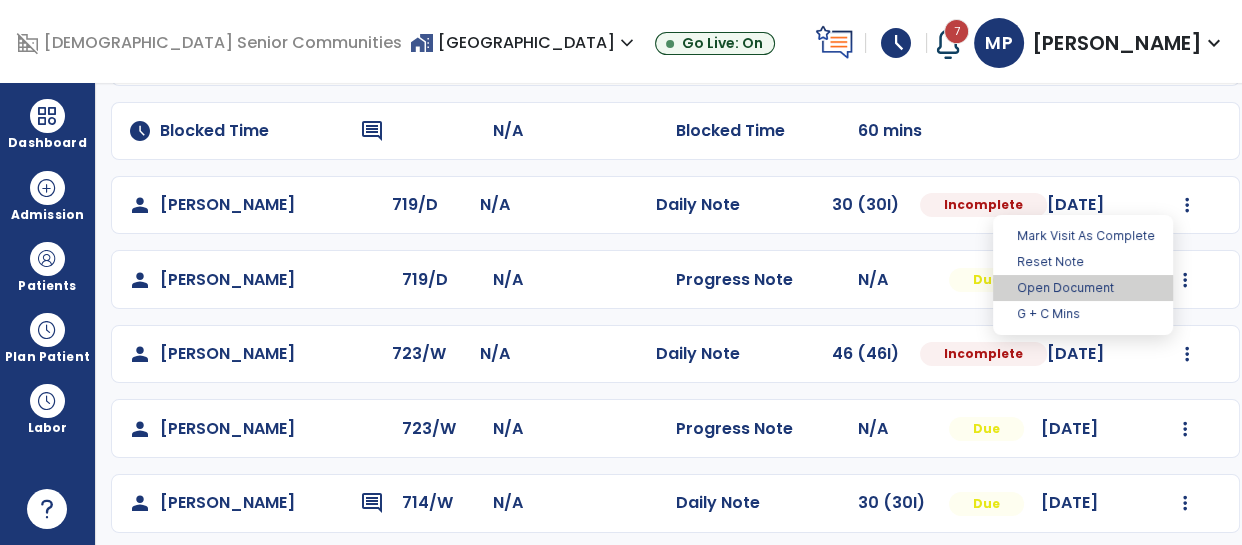 click on "Open Document" at bounding box center (1083, 288) 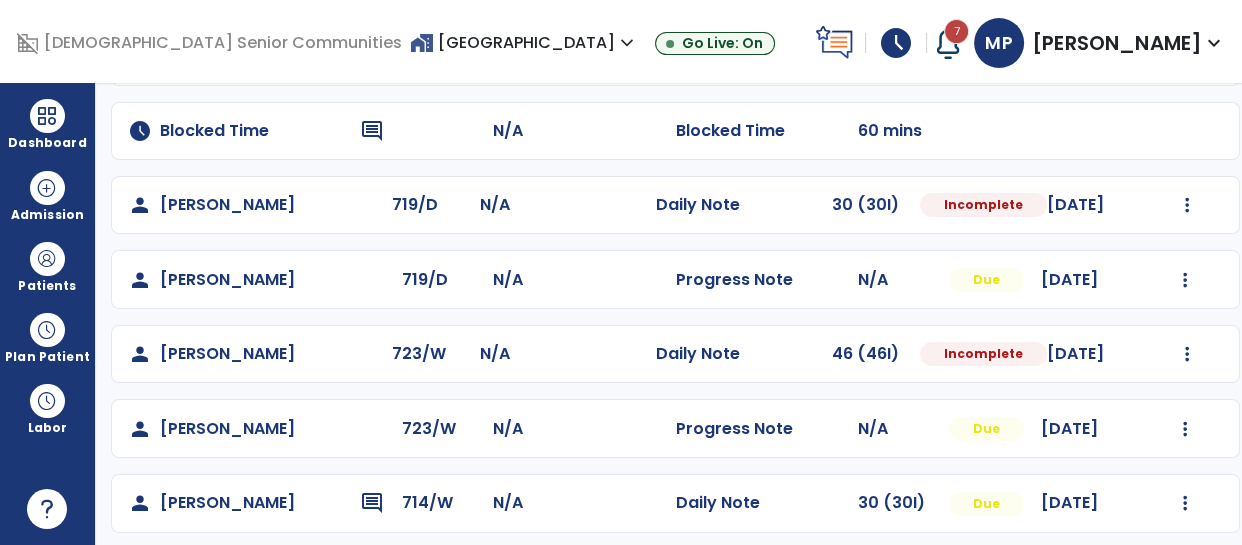 click on "[DATE]" 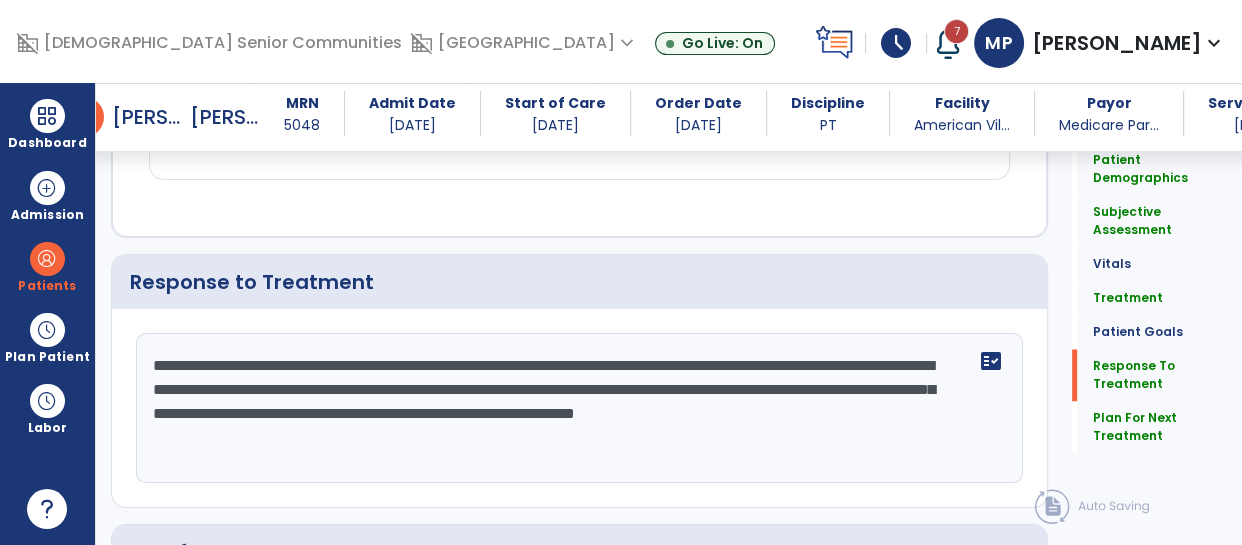 scroll, scrollTop: 2778, scrollLeft: 0, axis: vertical 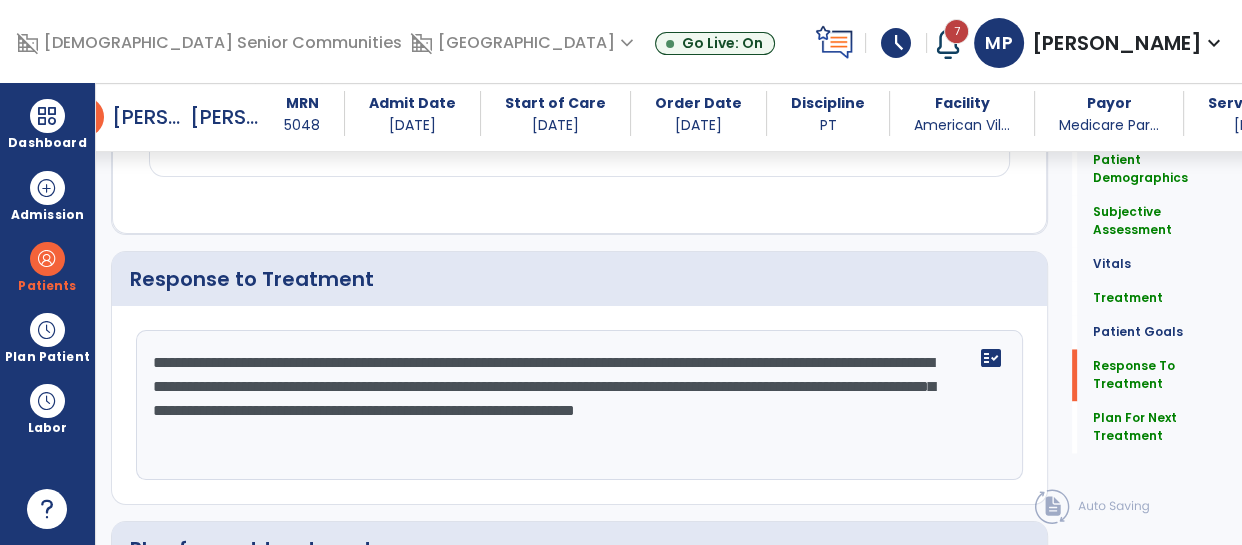 click on "**********" 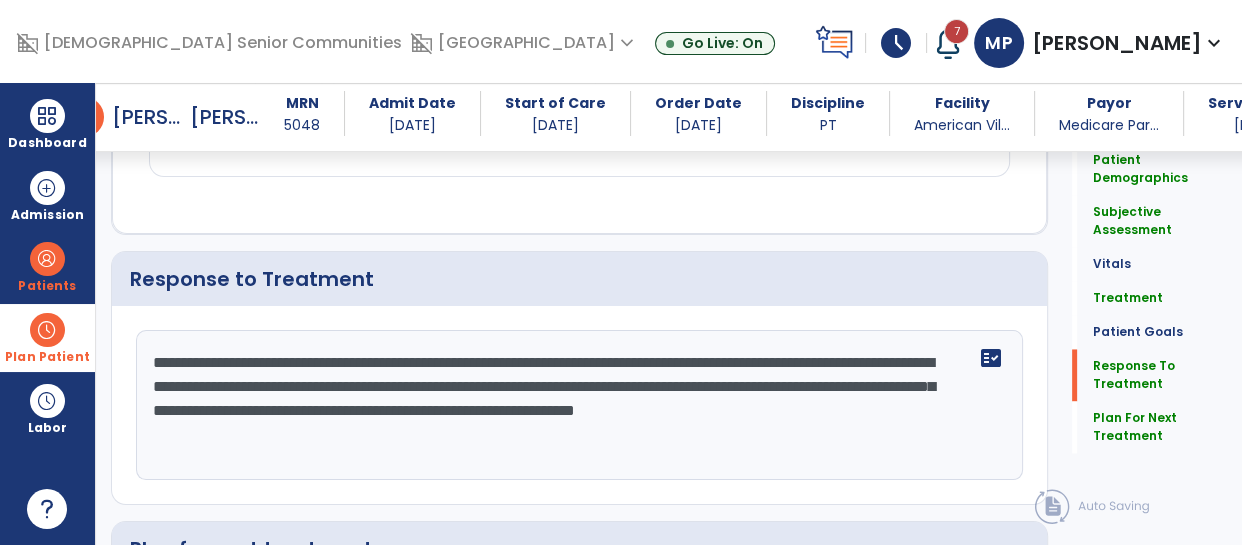 drag, startPoint x: 923, startPoint y: 410, endPoint x: 81, endPoint y: 335, distance: 845.3337 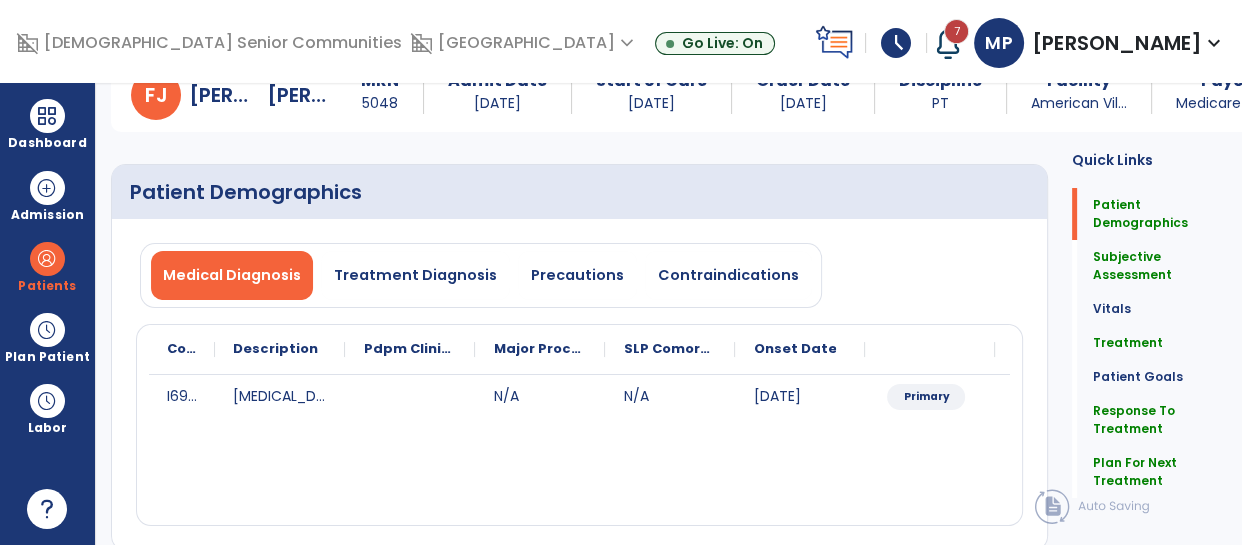 scroll, scrollTop: 0, scrollLeft: 0, axis: both 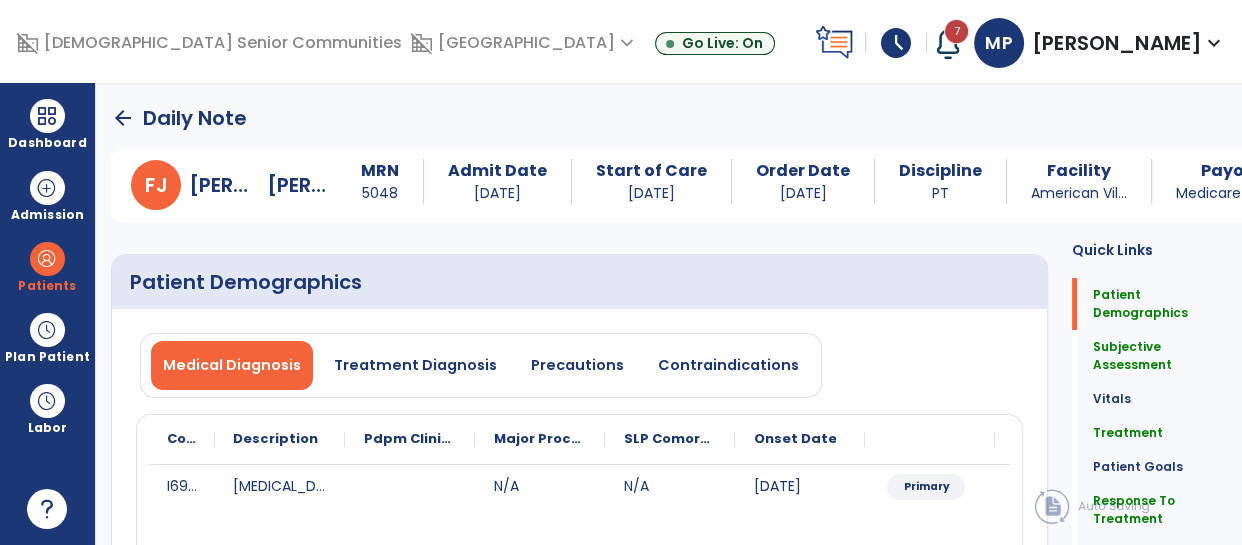 click on "arrow_back" 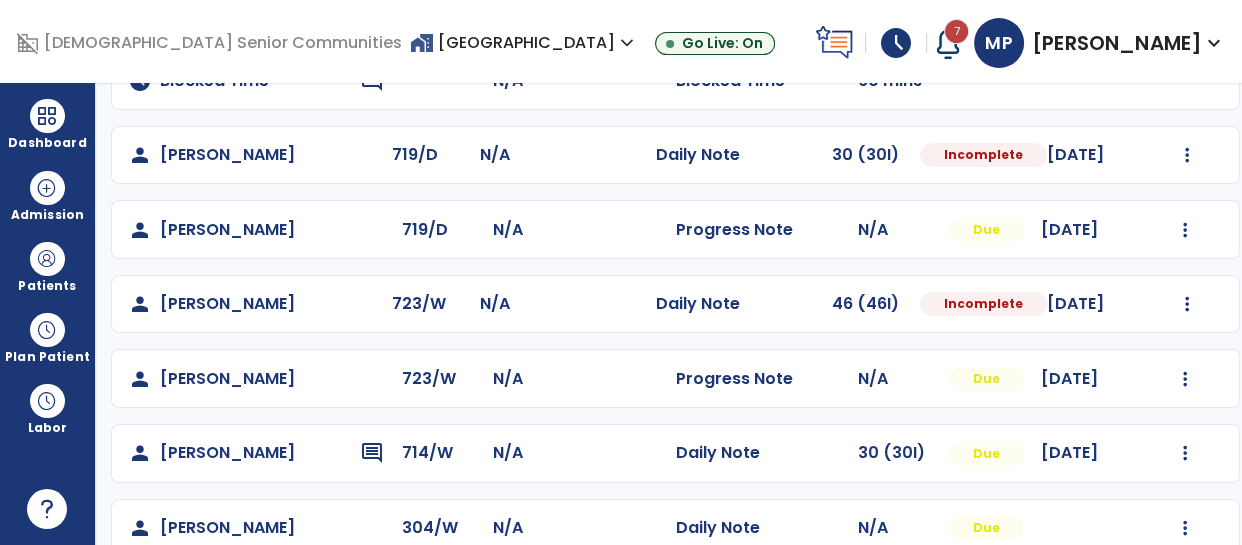 scroll, scrollTop: 304, scrollLeft: 0, axis: vertical 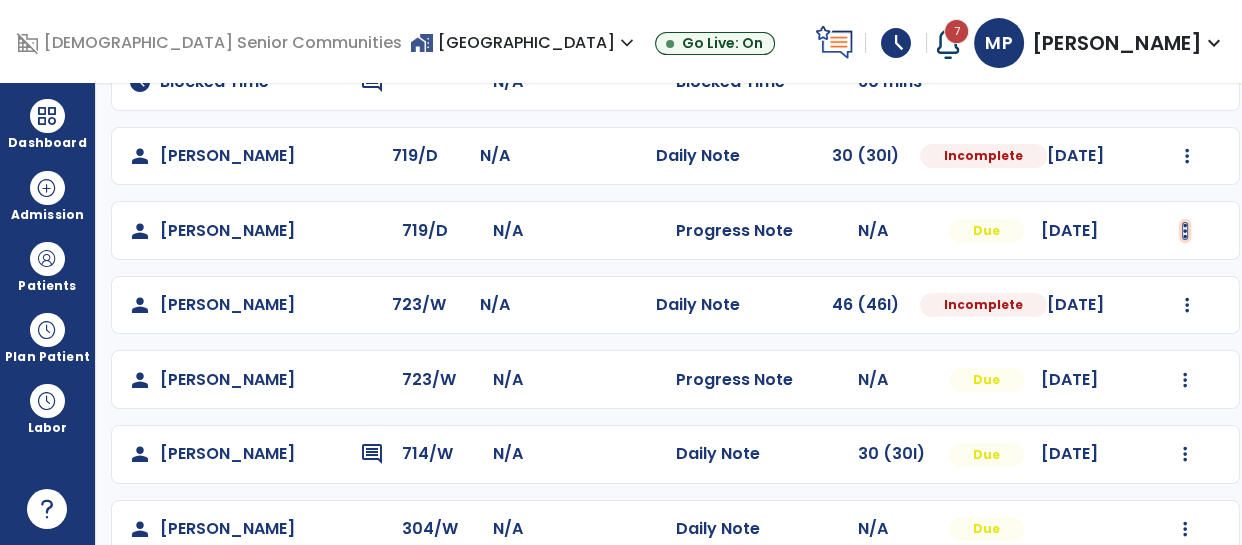 click at bounding box center [1187, 156] 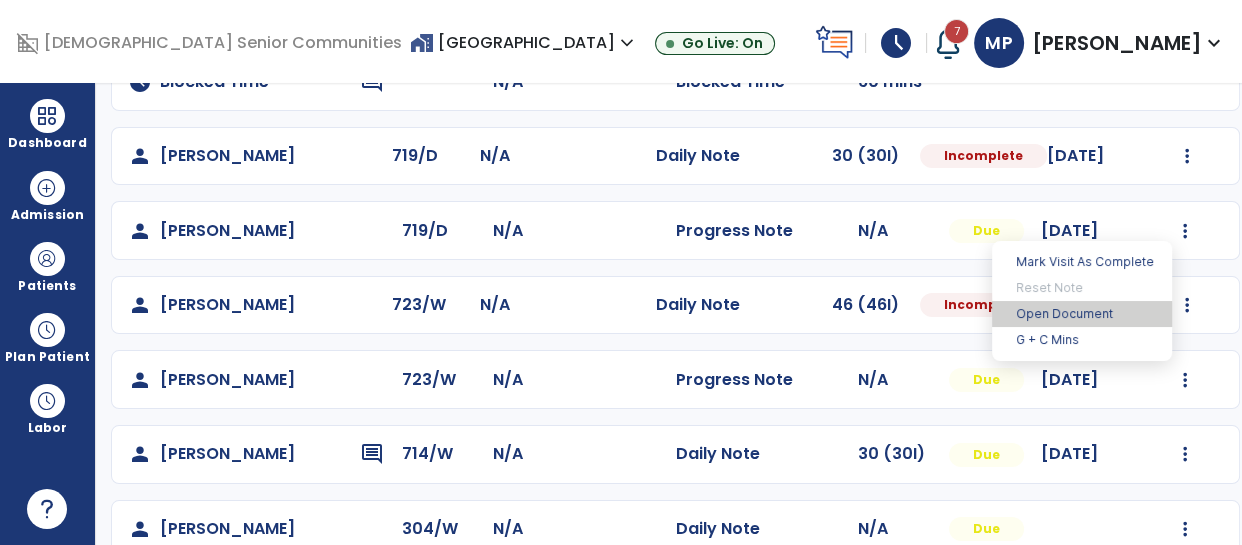 click on "Open Document" at bounding box center (1082, 314) 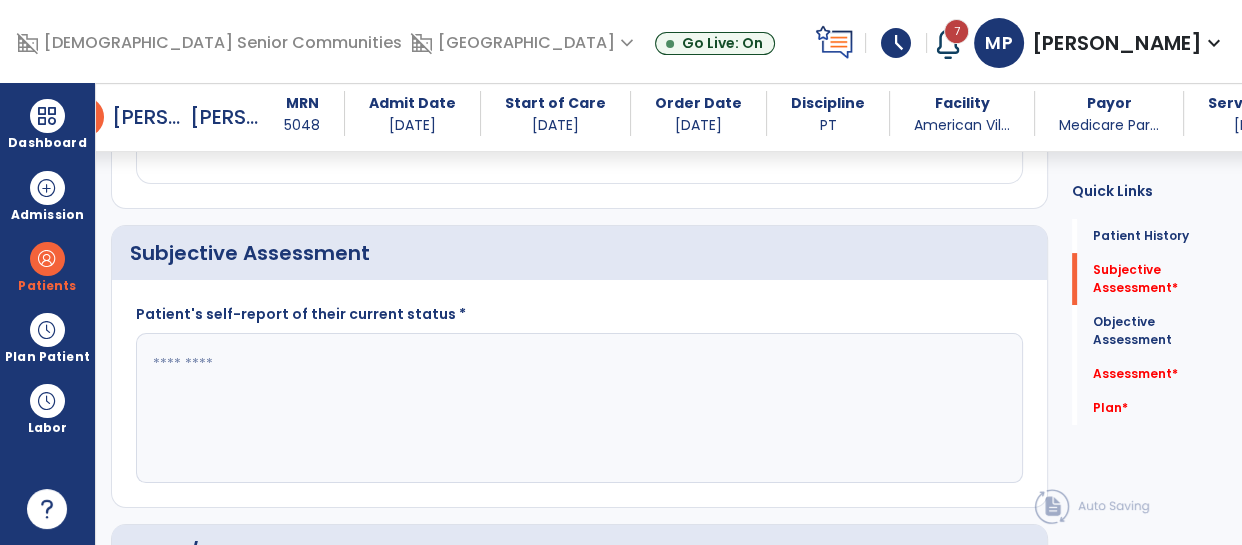 scroll, scrollTop: 447, scrollLeft: 0, axis: vertical 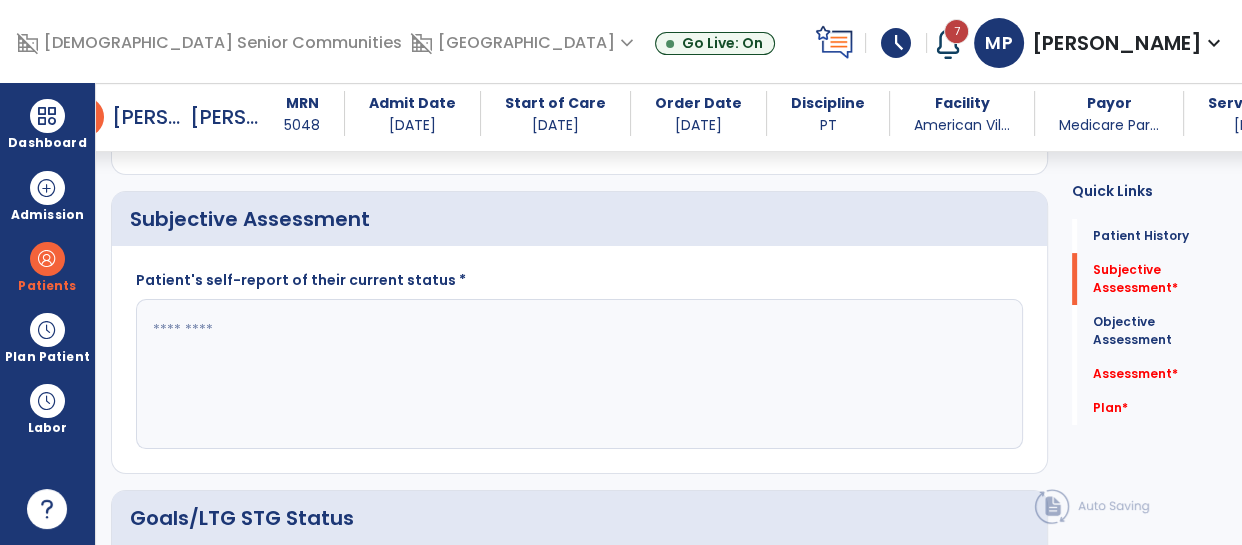 click 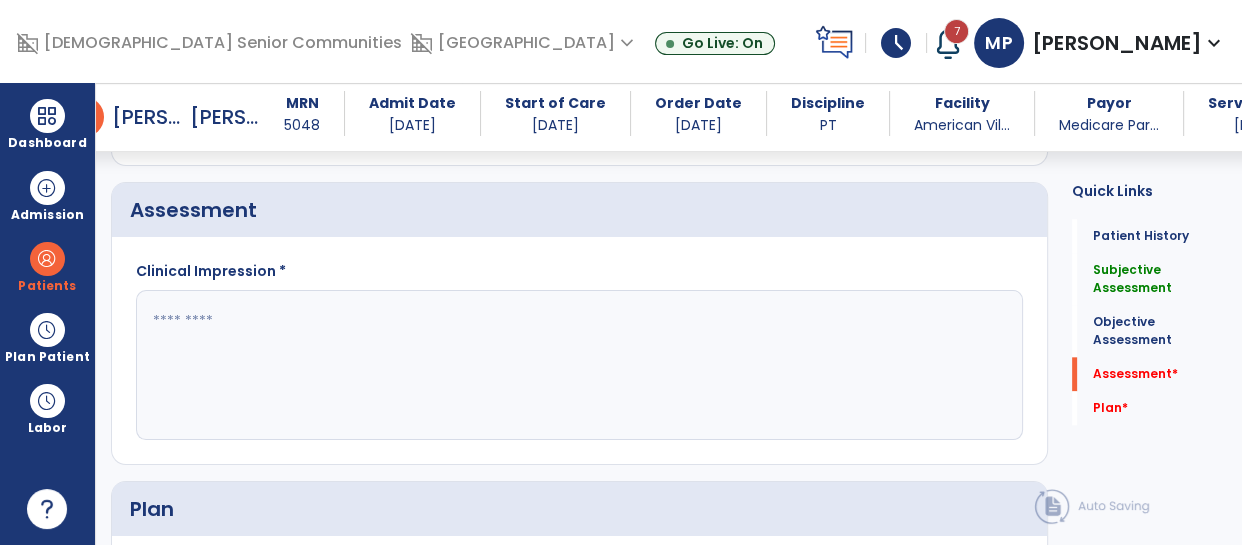 scroll, scrollTop: 2025, scrollLeft: 0, axis: vertical 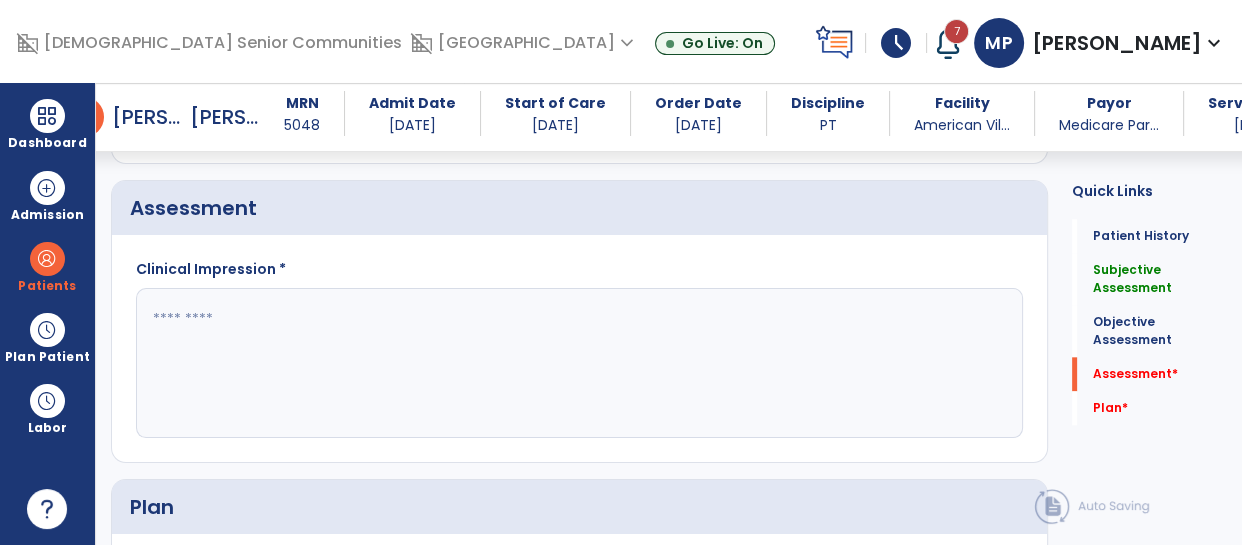 type on "**********" 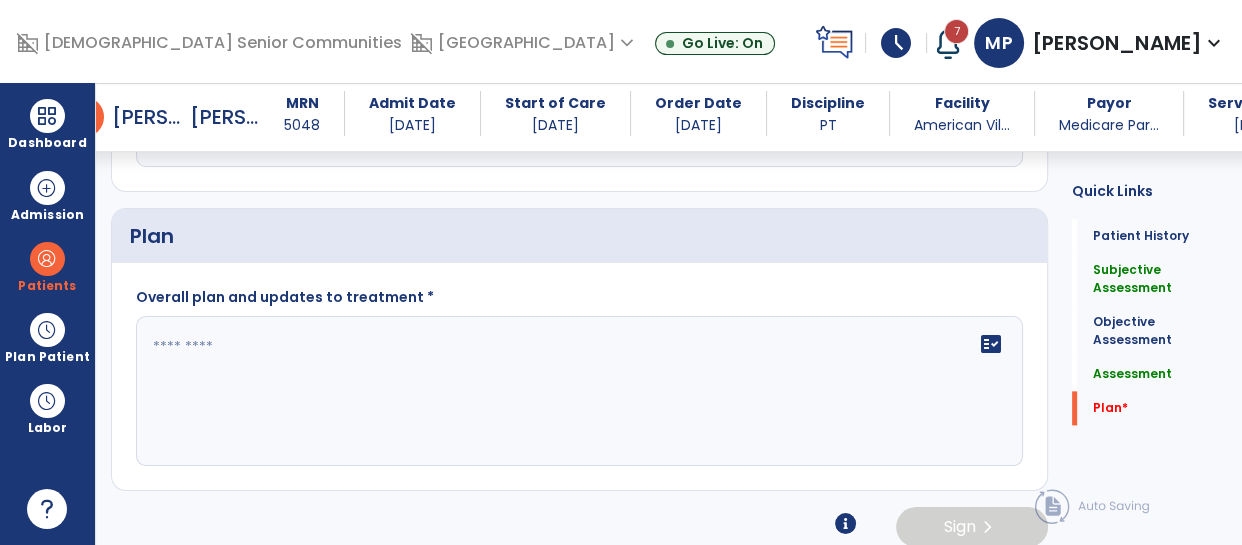 scroll, scrollTop: 2310, scrollLeft: 0, axis: vertical 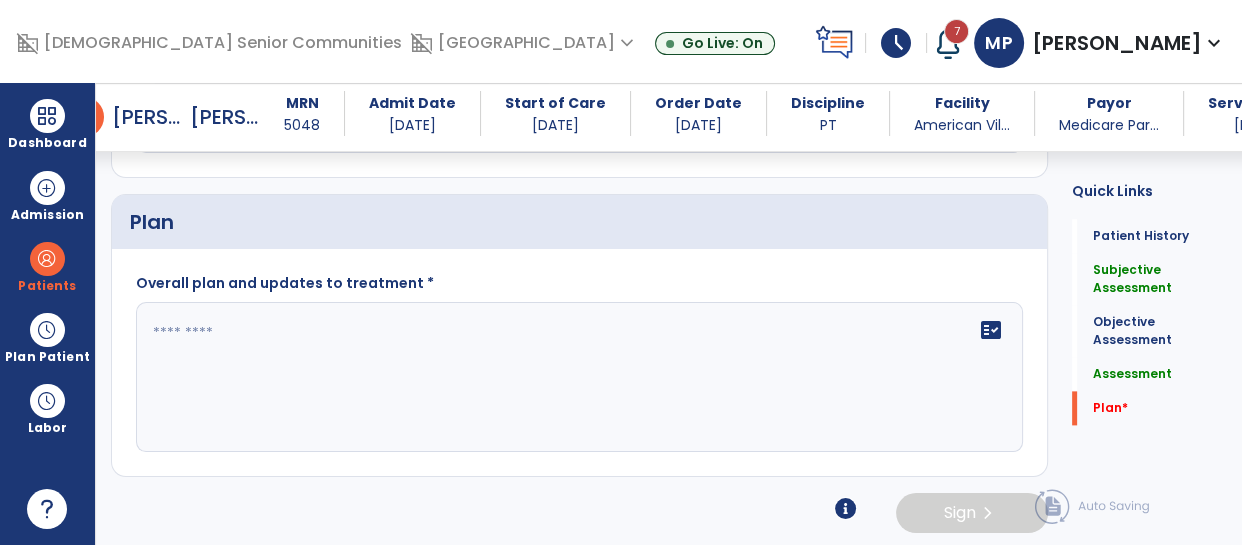 type on "**********" 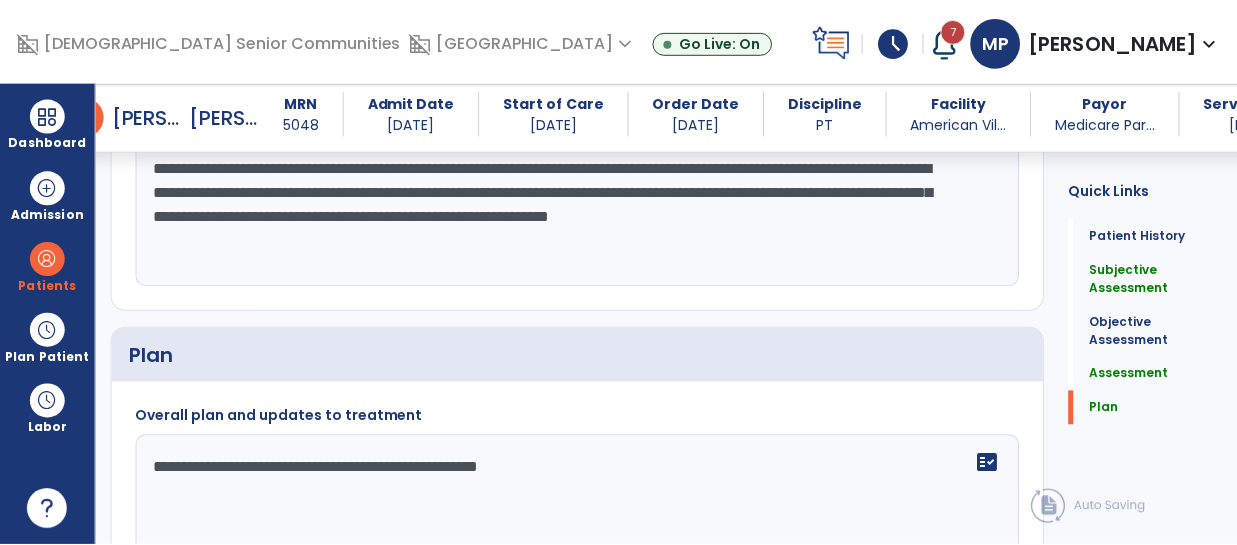 scroll, scrollTop: 2312, scrollLeft: 0, axis: vertical 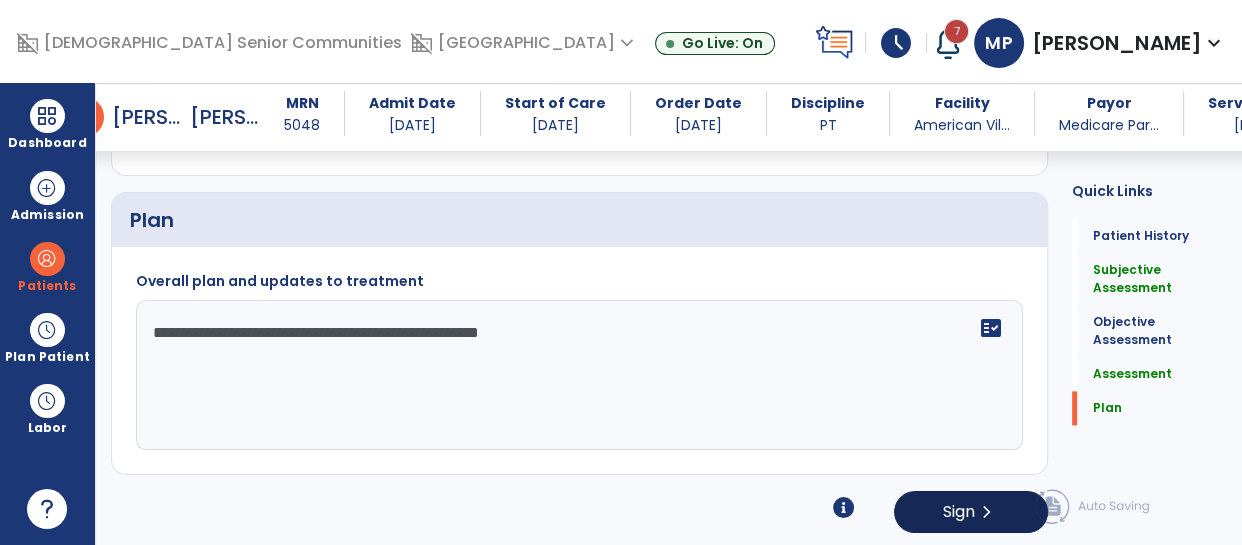 type on "**********" 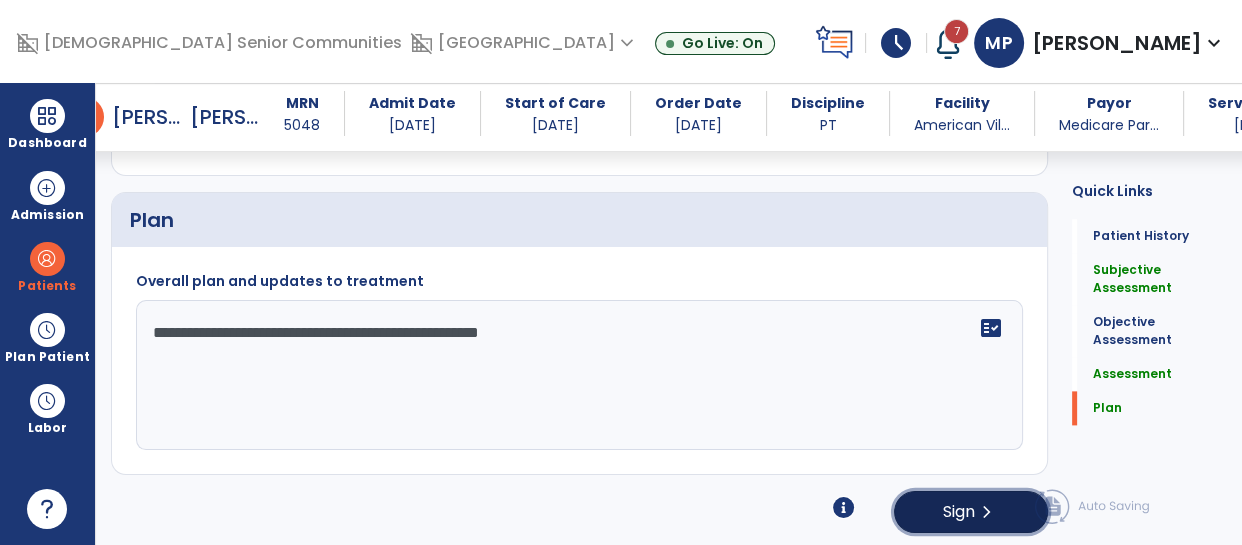 click on "chevron_right" 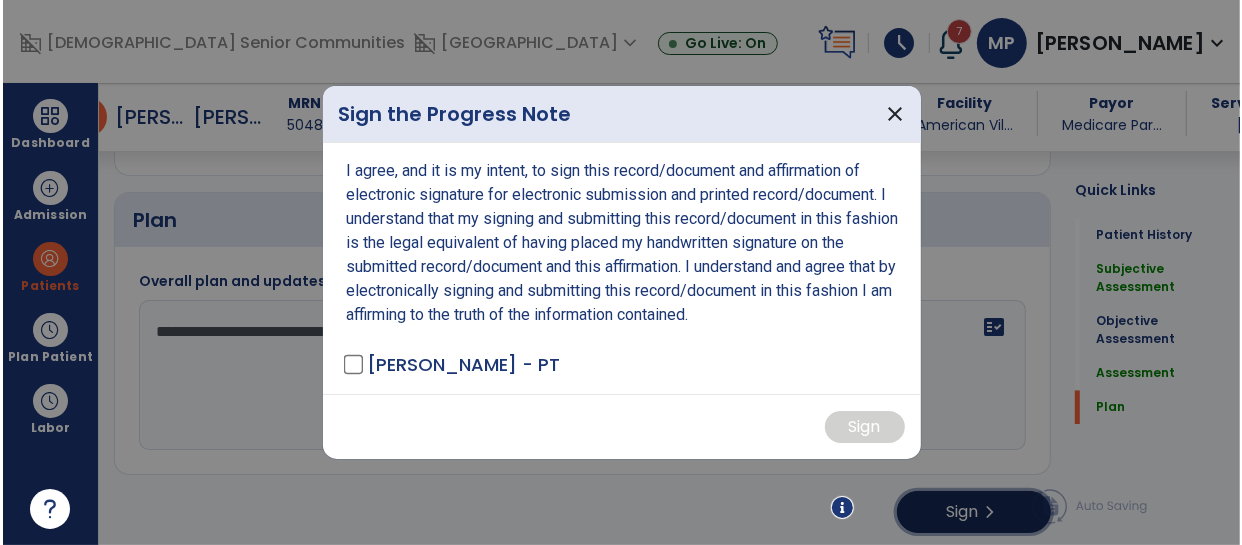 scroll, scrollTop: 2312, scrollLeft: 0, axis: vertical 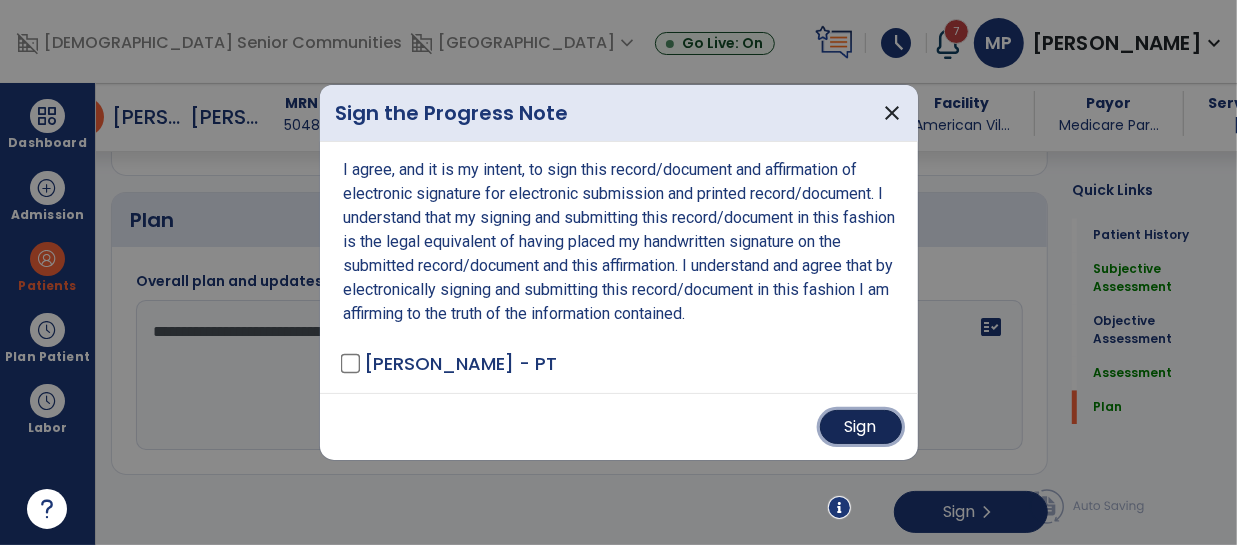 click on "Sign" at bounding box center [861, 427] 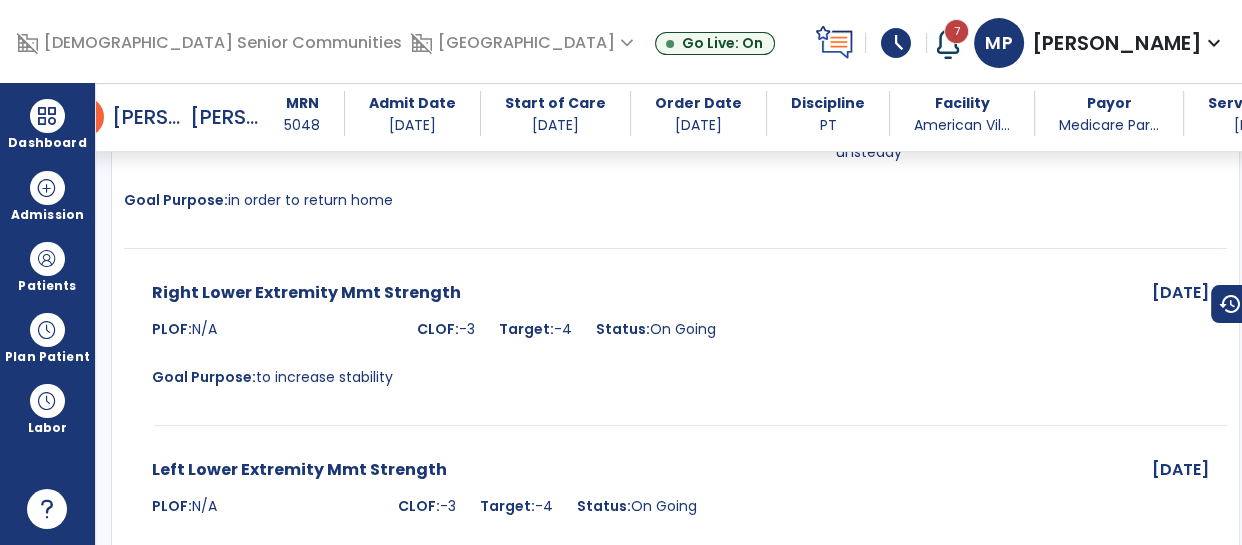 scroll, scrollTop: 0, scrollLeft: 0, axis: both 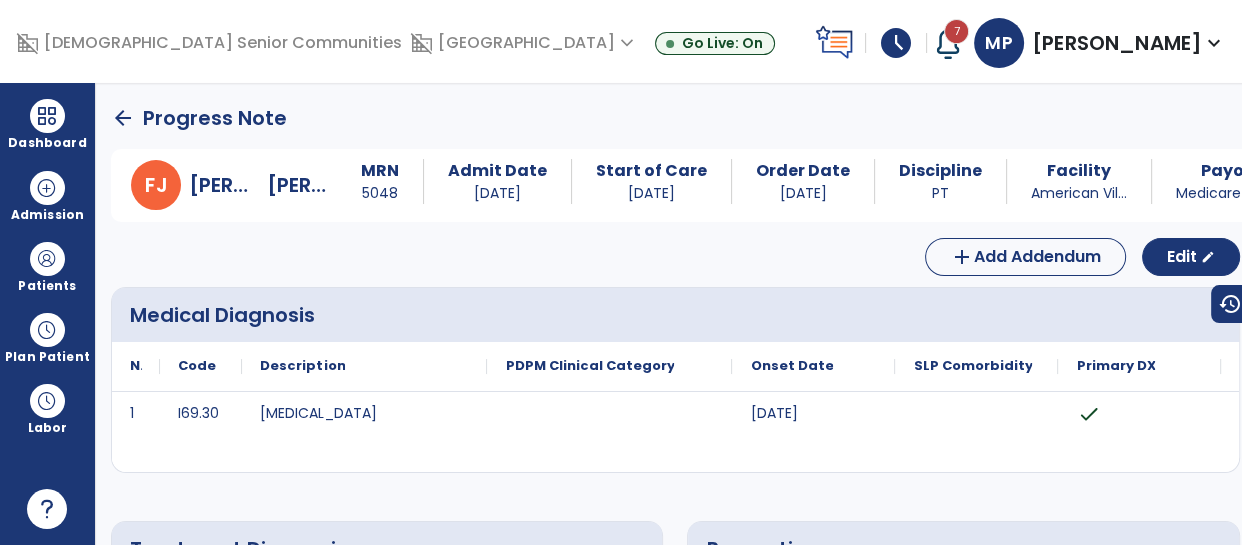 click on "arrow_back" 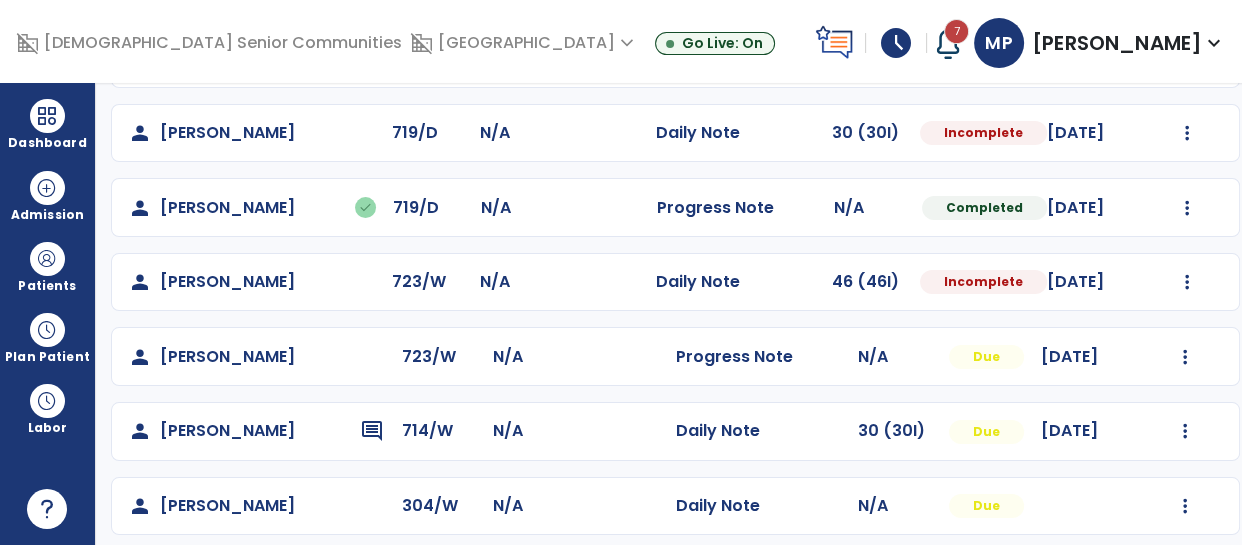 scroll, scrollTop: 330, scrollLeft: 0, axis: vertical 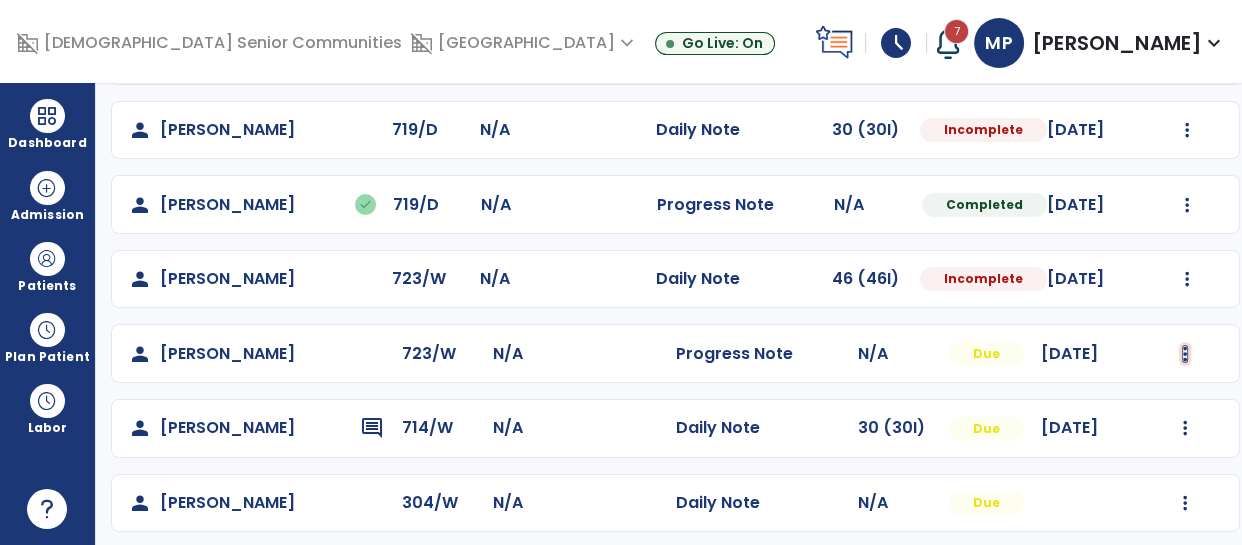 click at bounding box center (1187, 130) 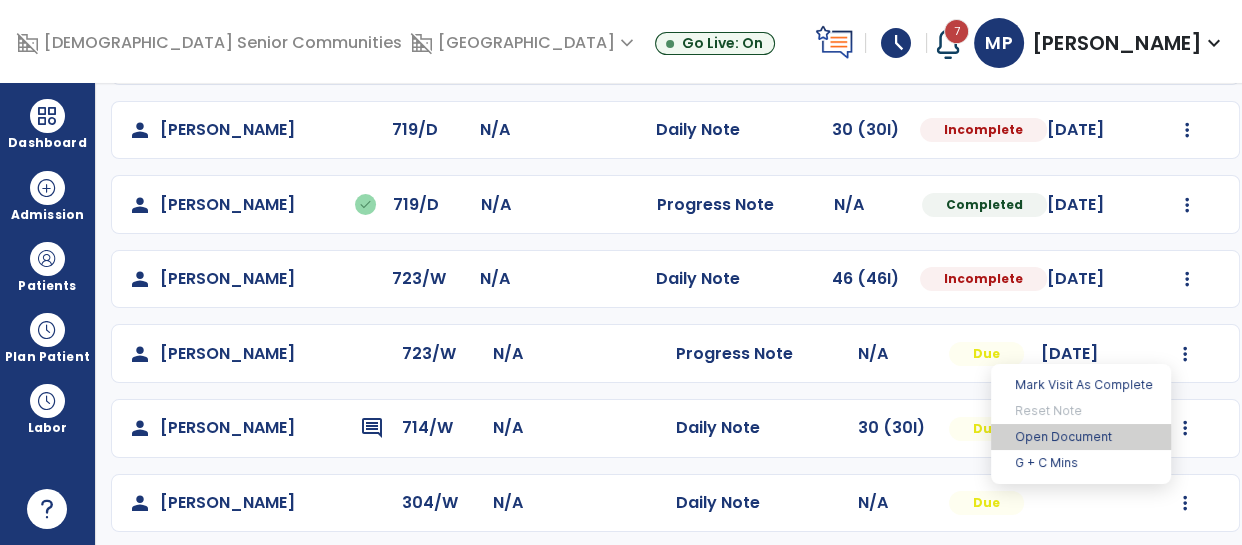 click on "Open Document" at bounding box center [1081, 437] 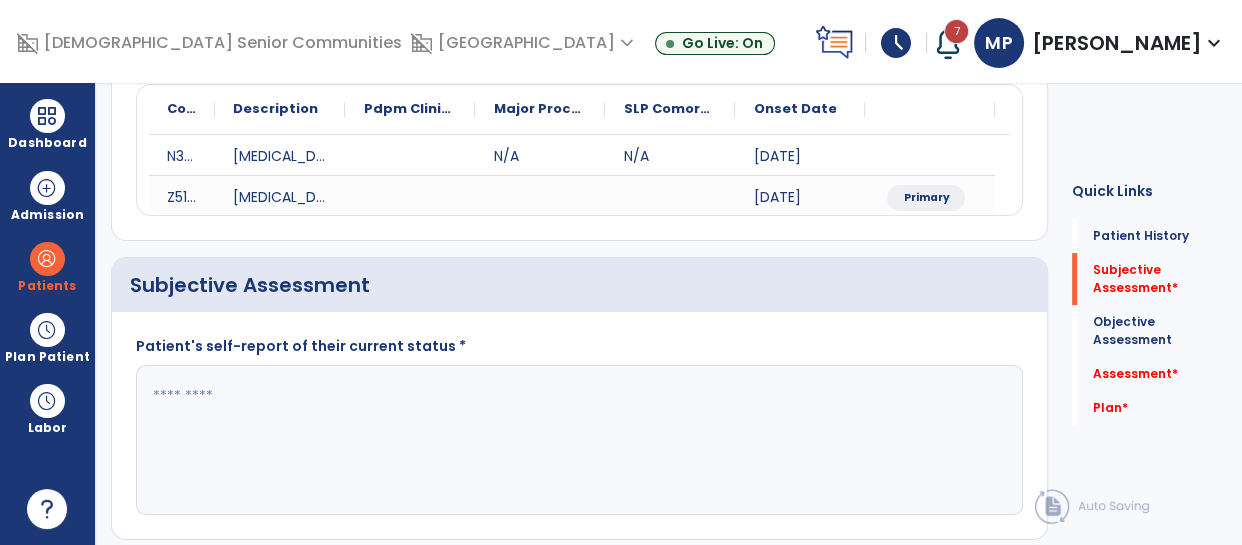 click 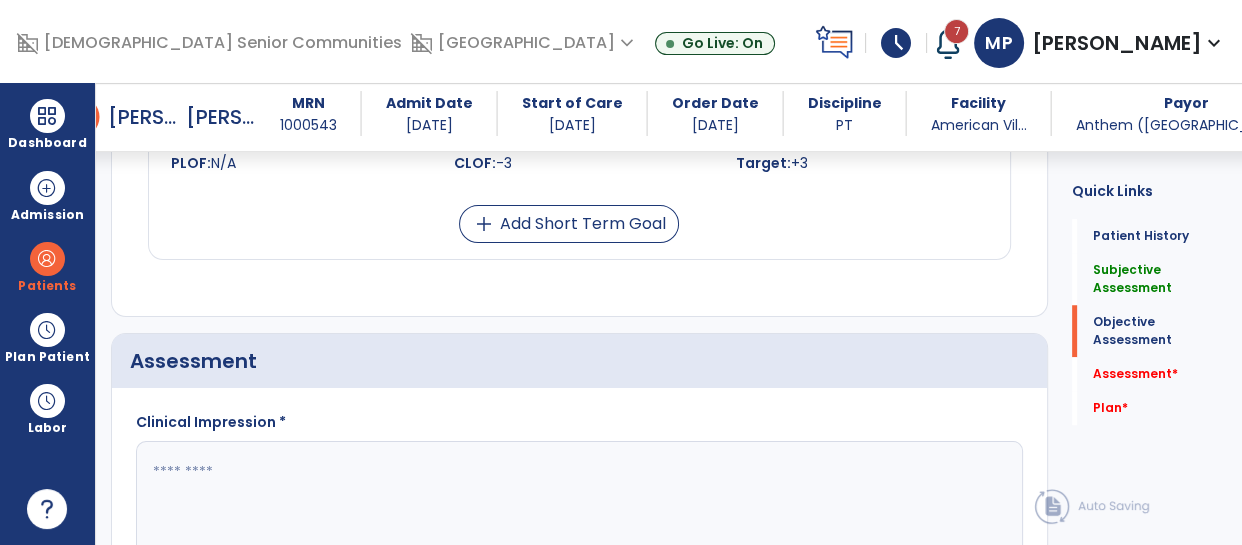 scroll, scrollTop: 1527, scrollLeft: 0, axis: vertical 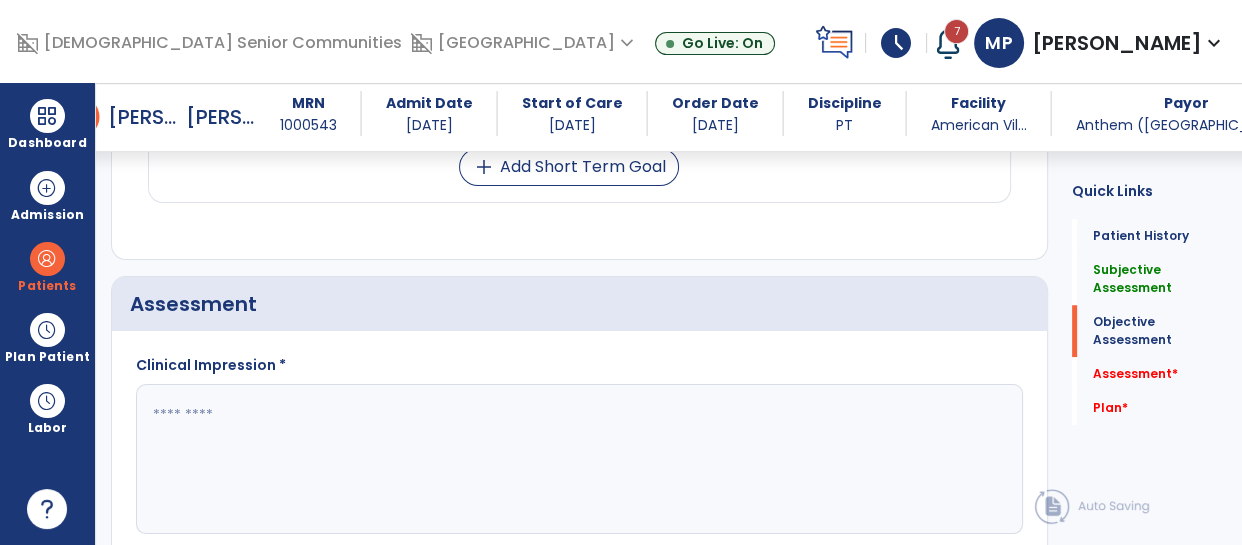 type on "**********" 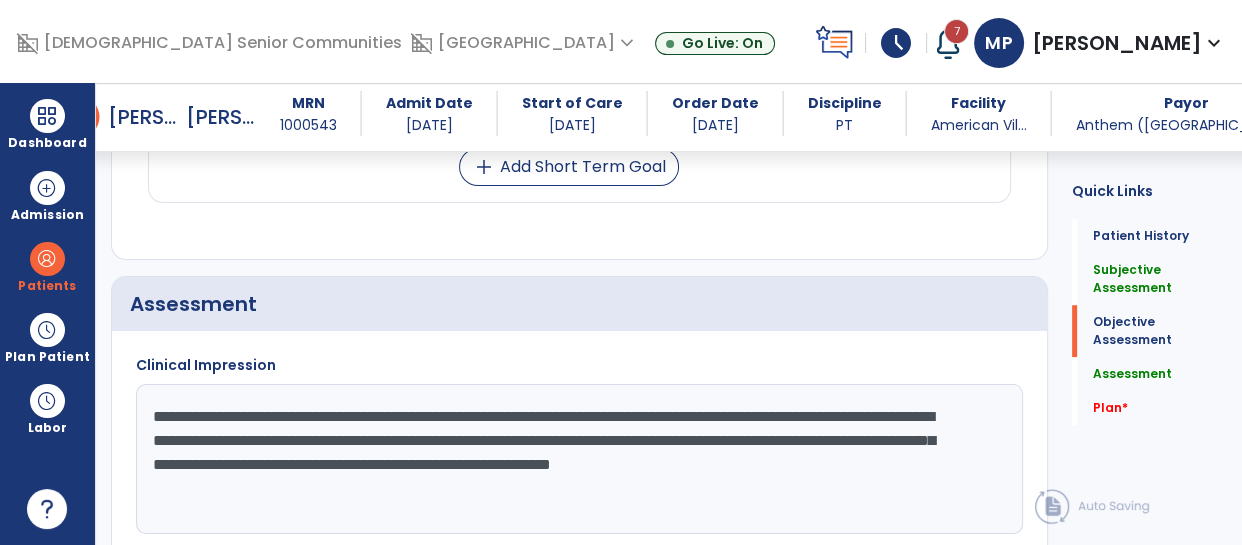 click on "**********" 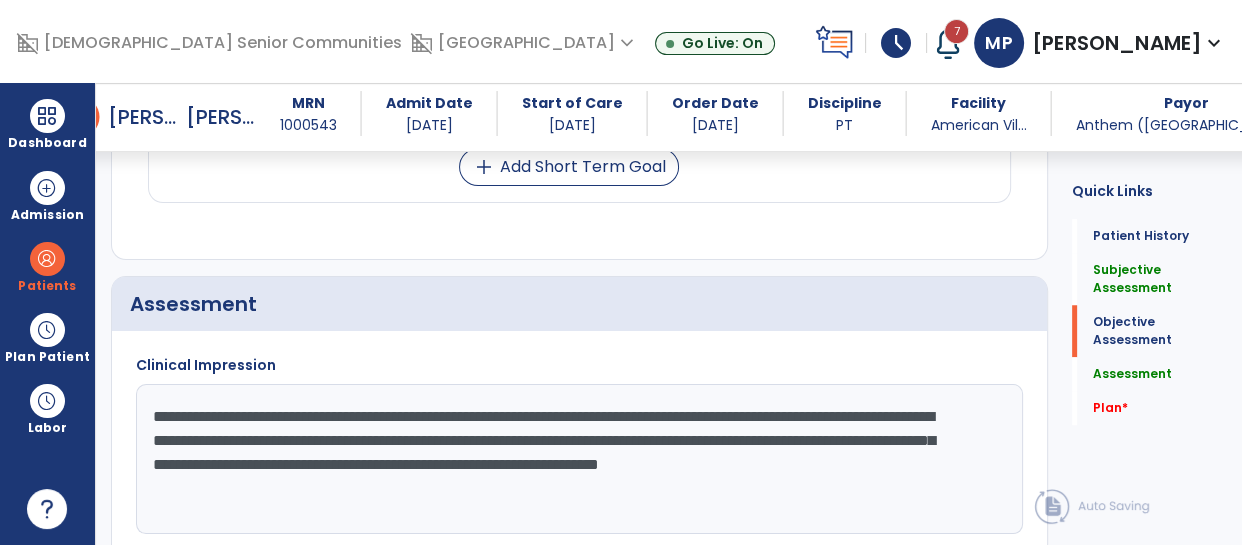 click on "**********" 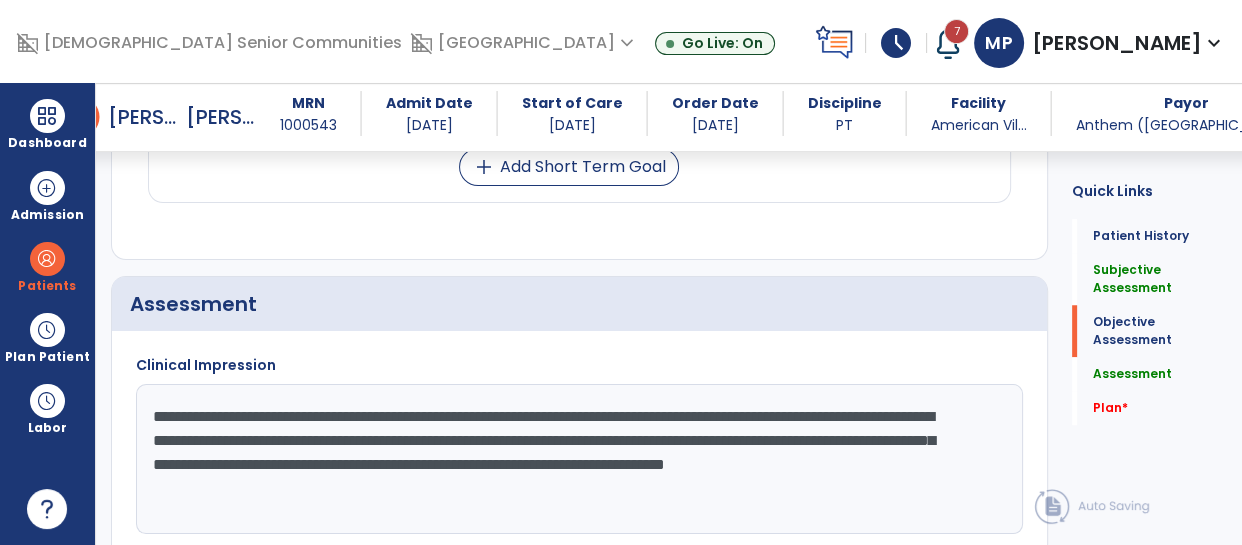 click on "**********" 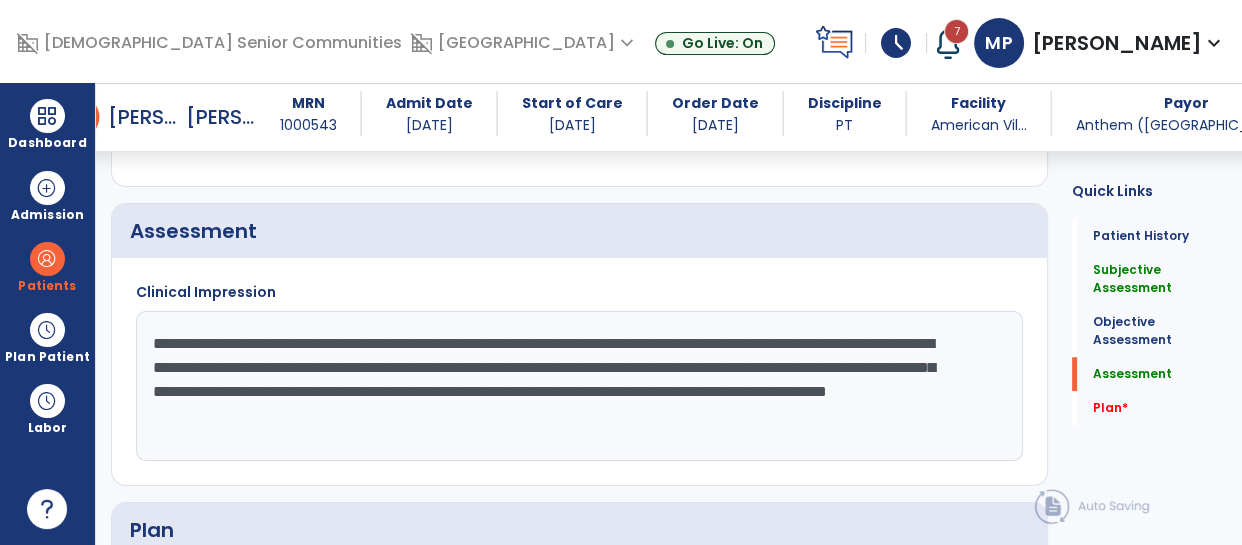 scroll, scrollTop: 1601, scrollLeft: 0, axis: vertical 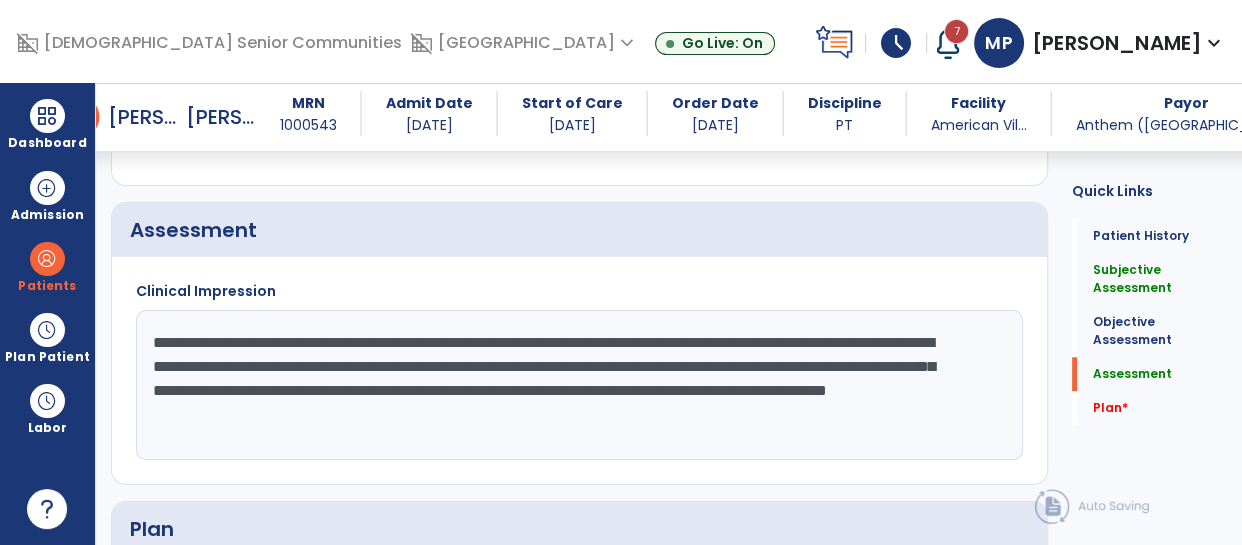 click on "**********" 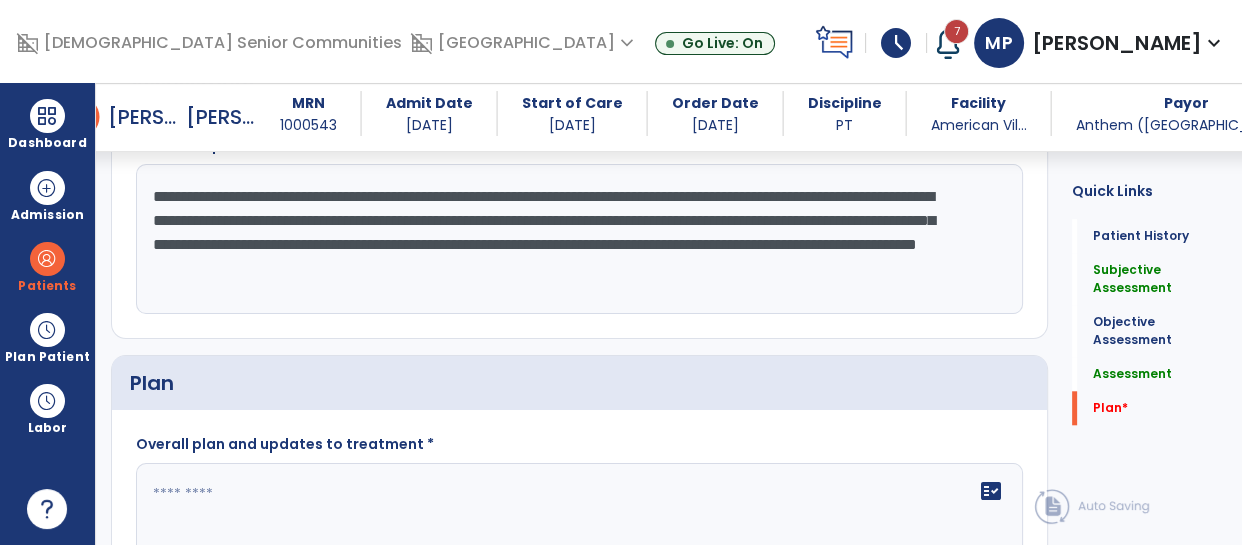scroll, scrollTop: 1753, scrollLeft: 0, axis: vertical 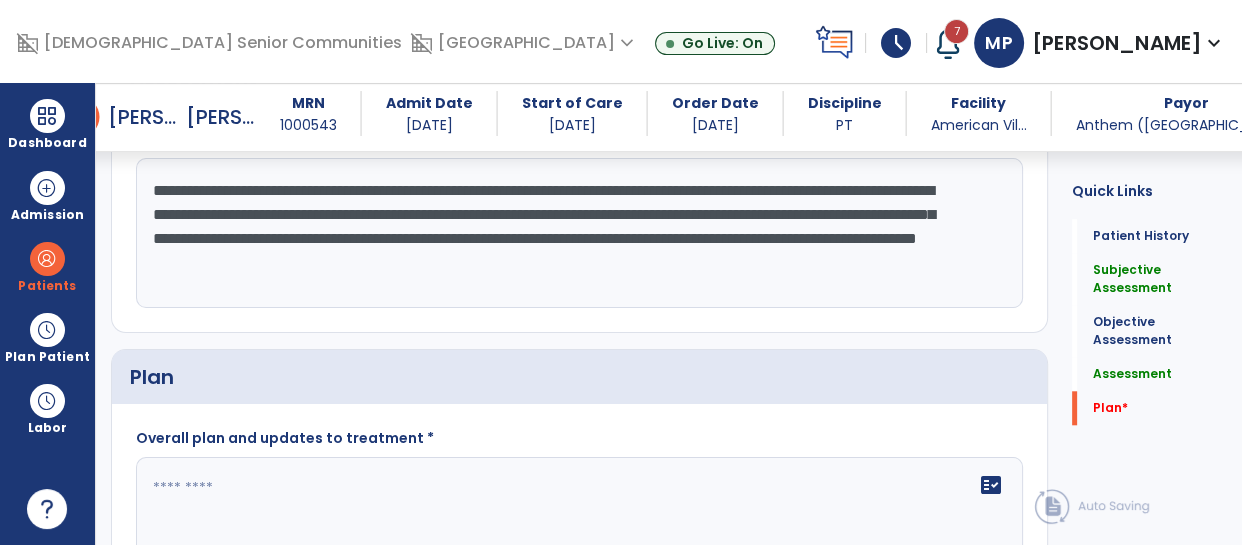 type on "**********" 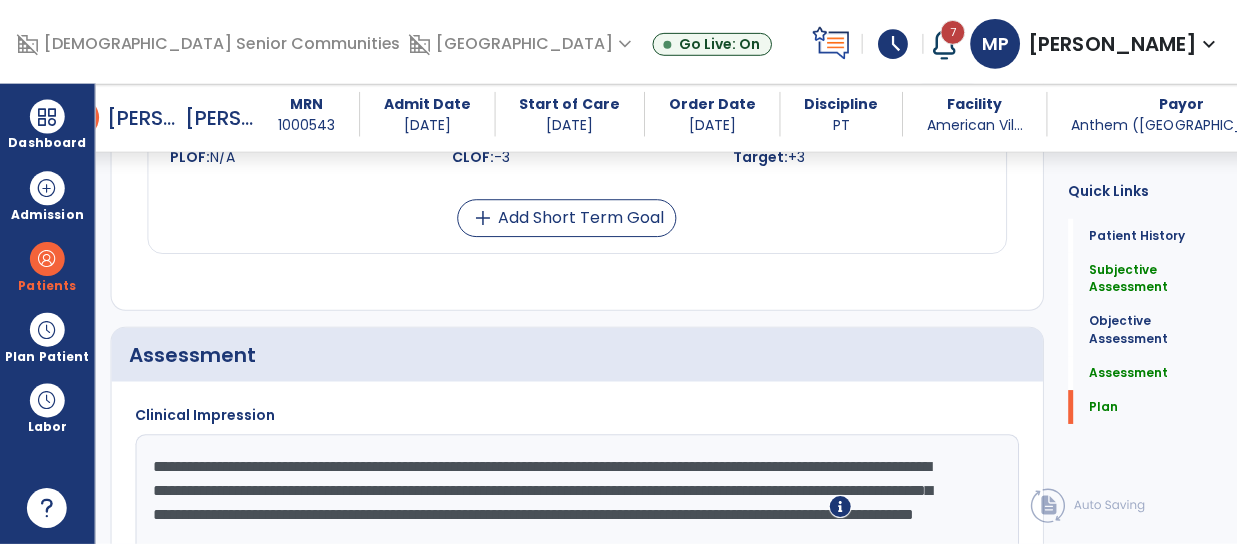 scroll, scrollTop: 1890, scrollLeft: 0, axis: vertical 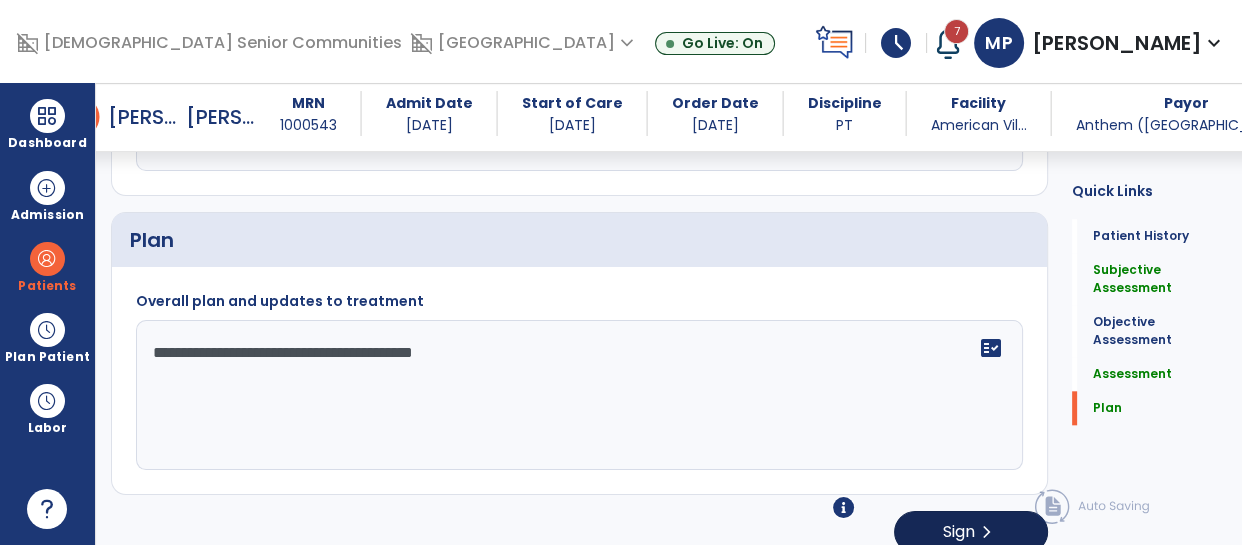 type on "**********" 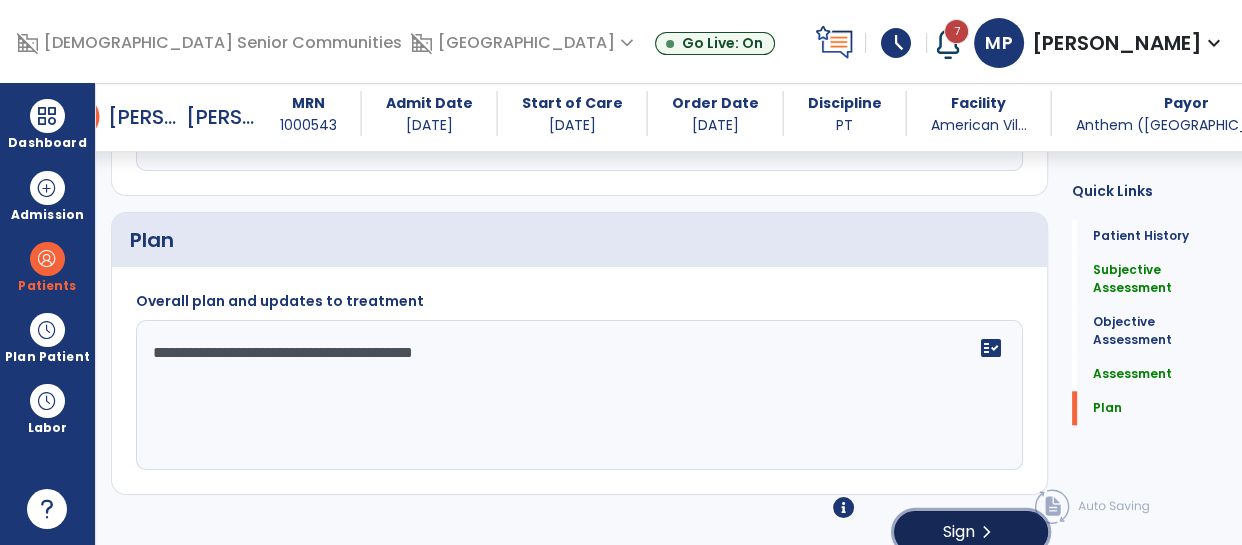 click on "Sign  chevron_right" 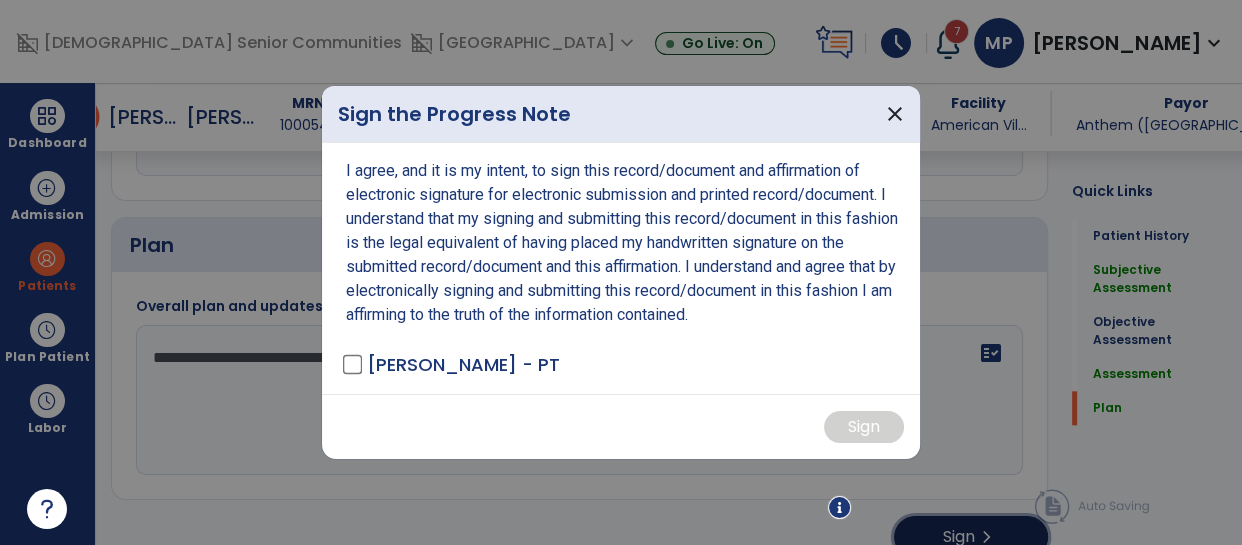 scroll, scrollTop: 1890, scrollLeft: 0, axis: vertical 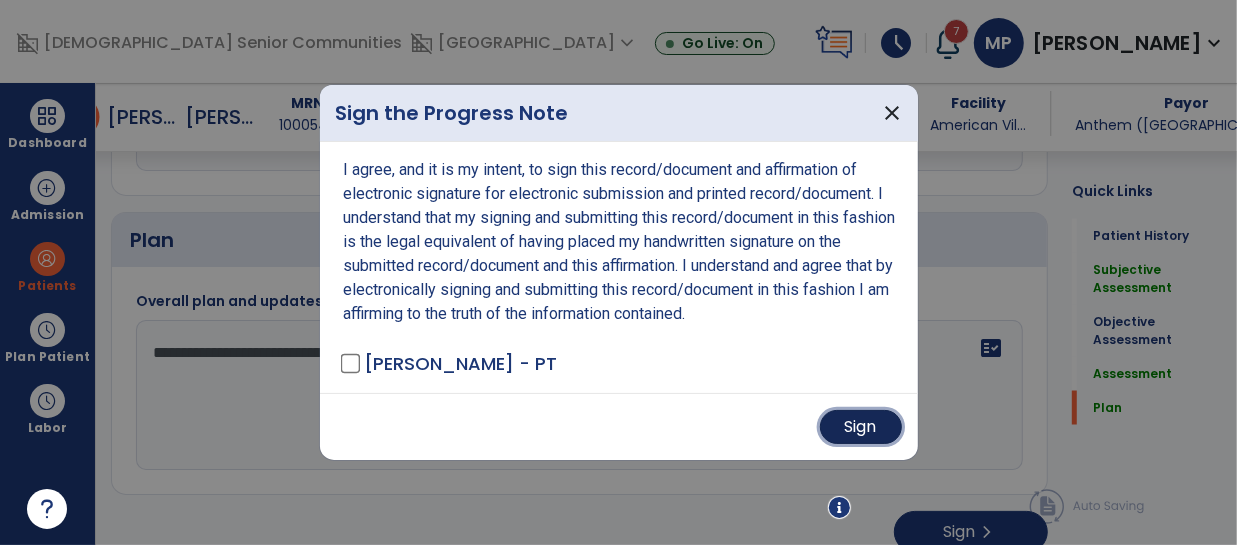 click on "Sign" at bounding box center (861, 427) 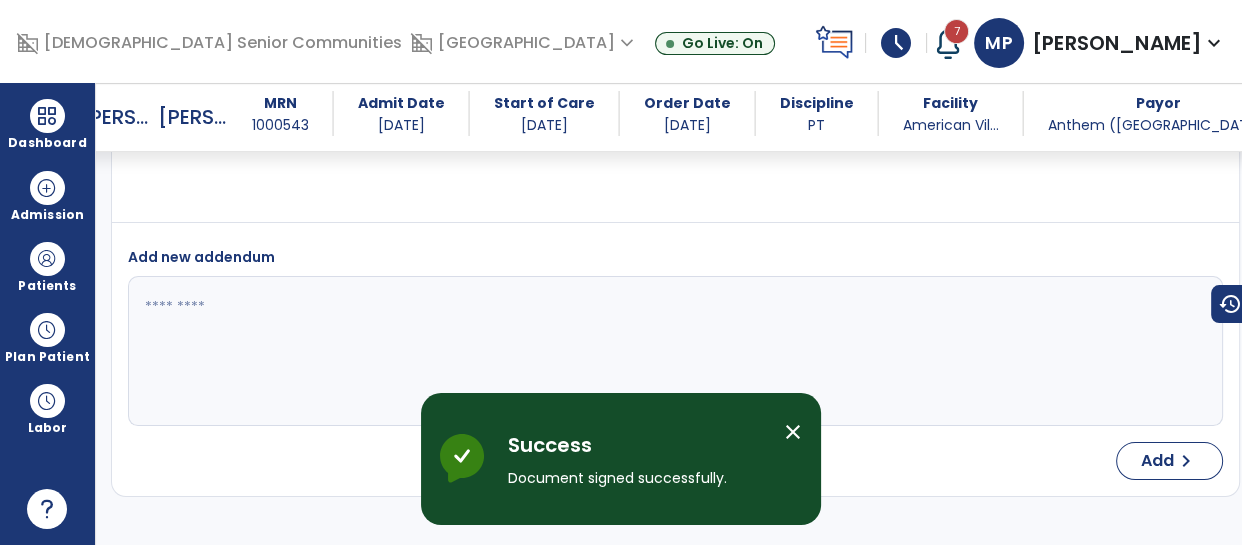 click on "close" at bounding box center (793, 432) 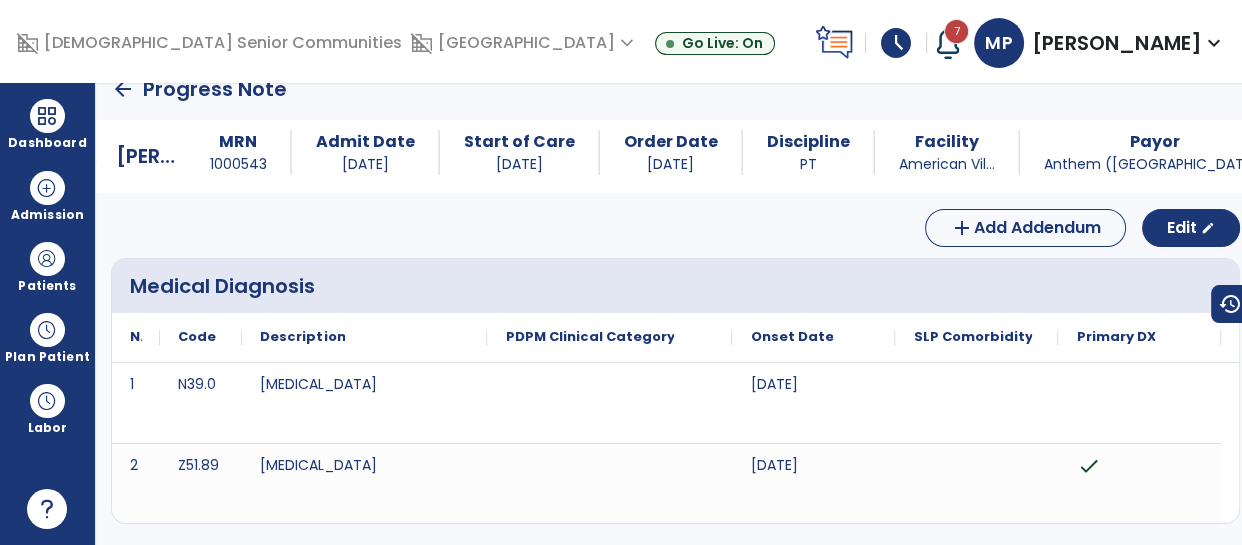 scroll, scrollTop: 0, scrollLeft: 0, axis: both 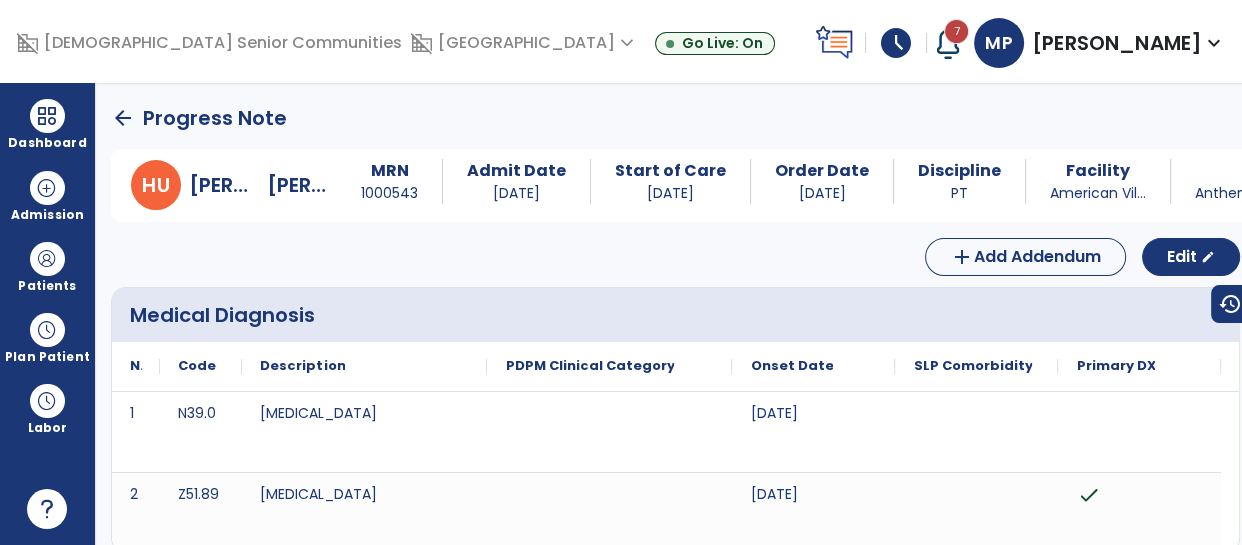 click on "arrow_back" 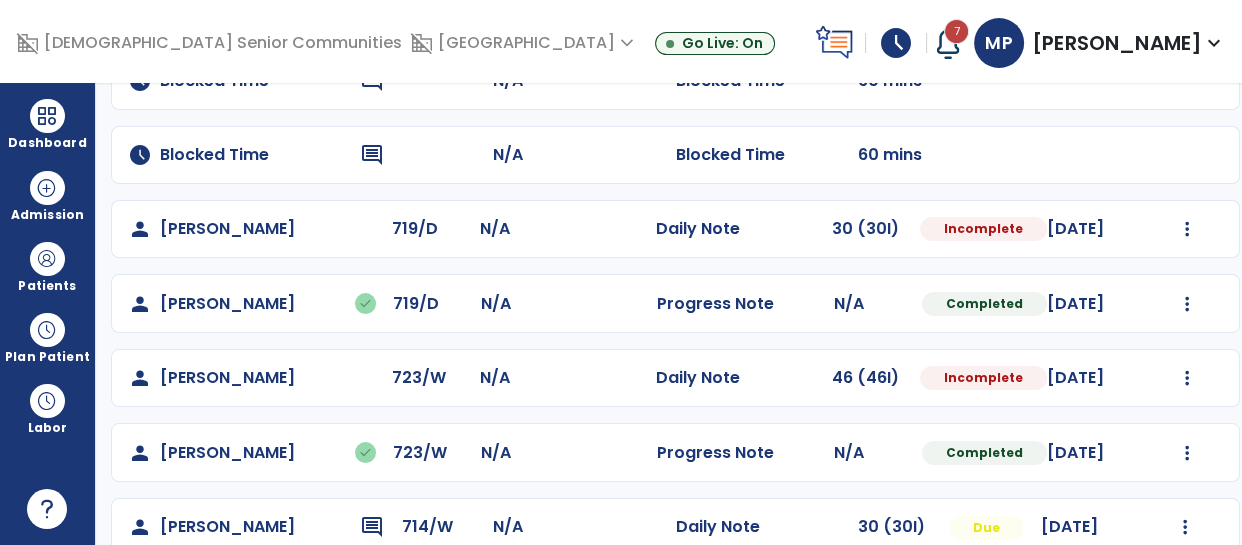 scroll, scrollTop: 234, scrollLeft: 0, axis: vertical 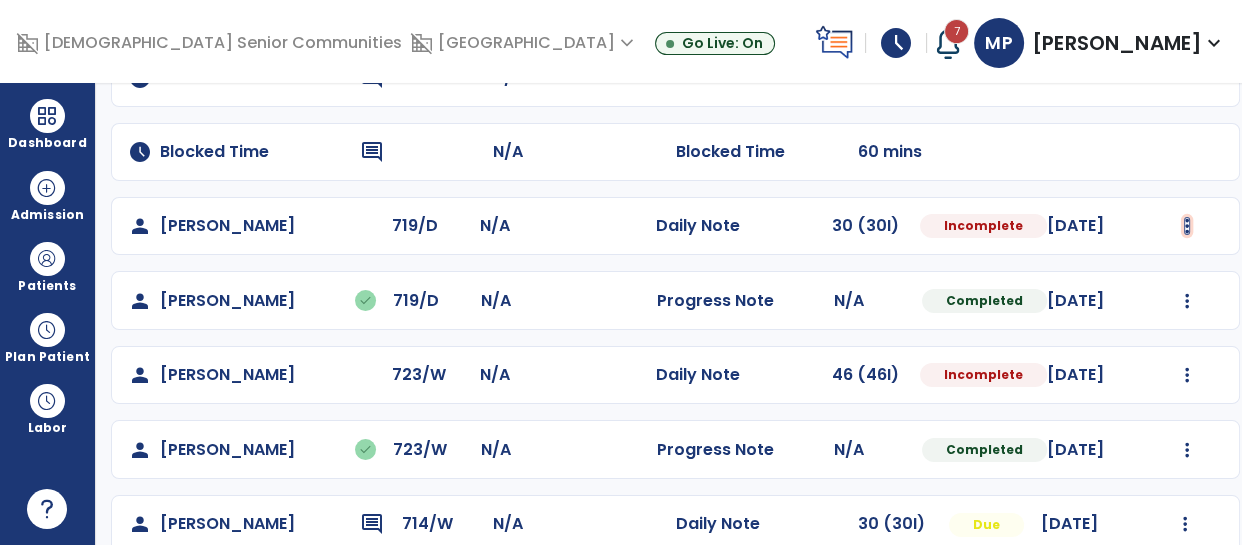 click at bounding box center [1187, 226] 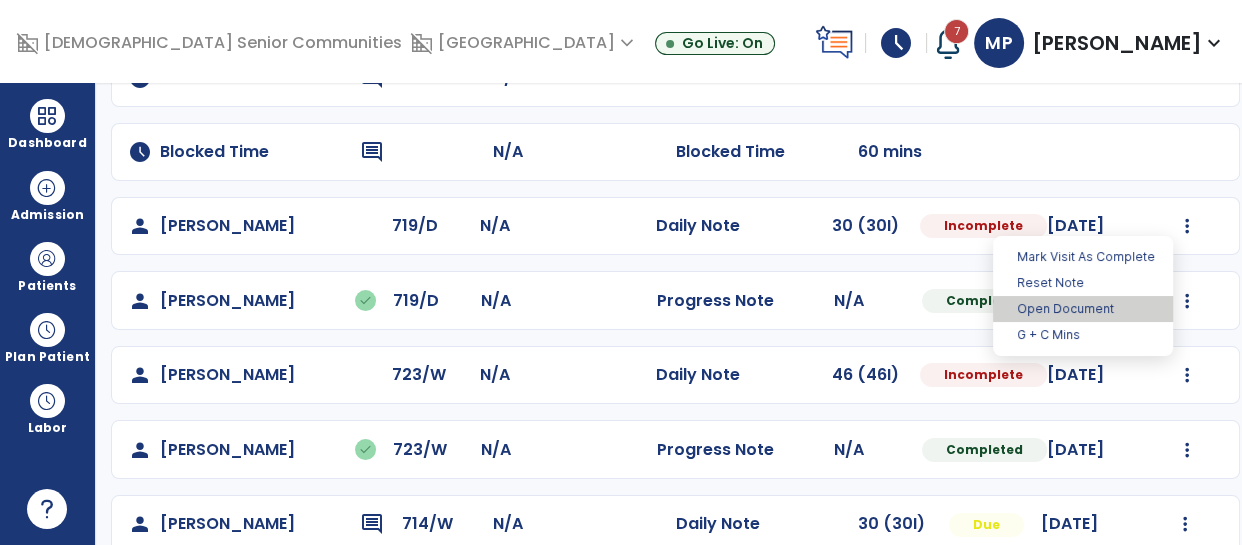 click on "Open Document" at bounding box center (1083, 309) 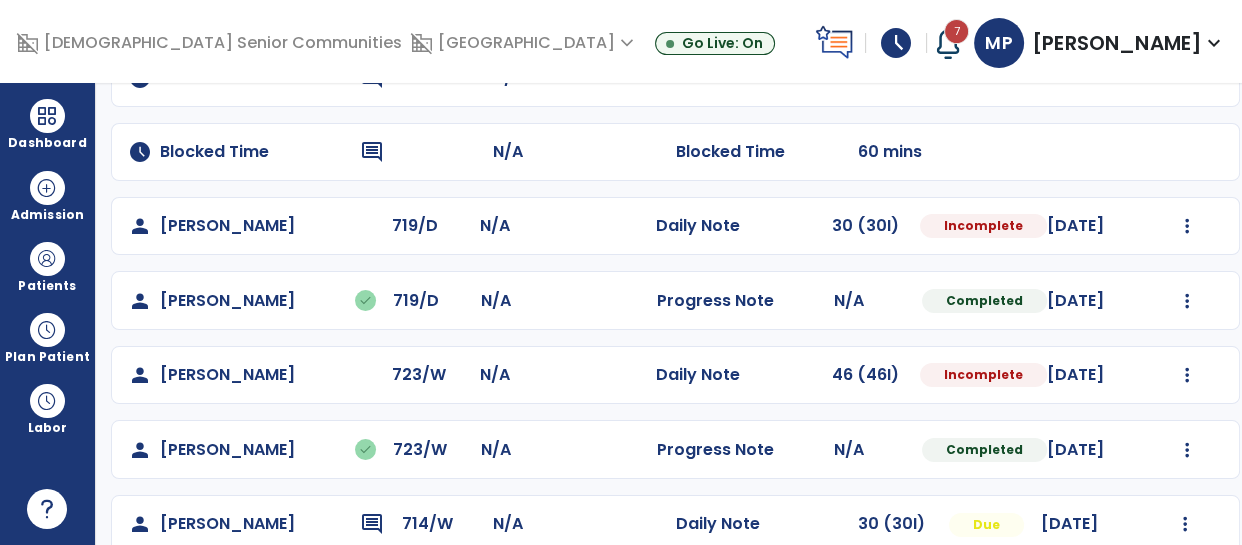 select on "*" 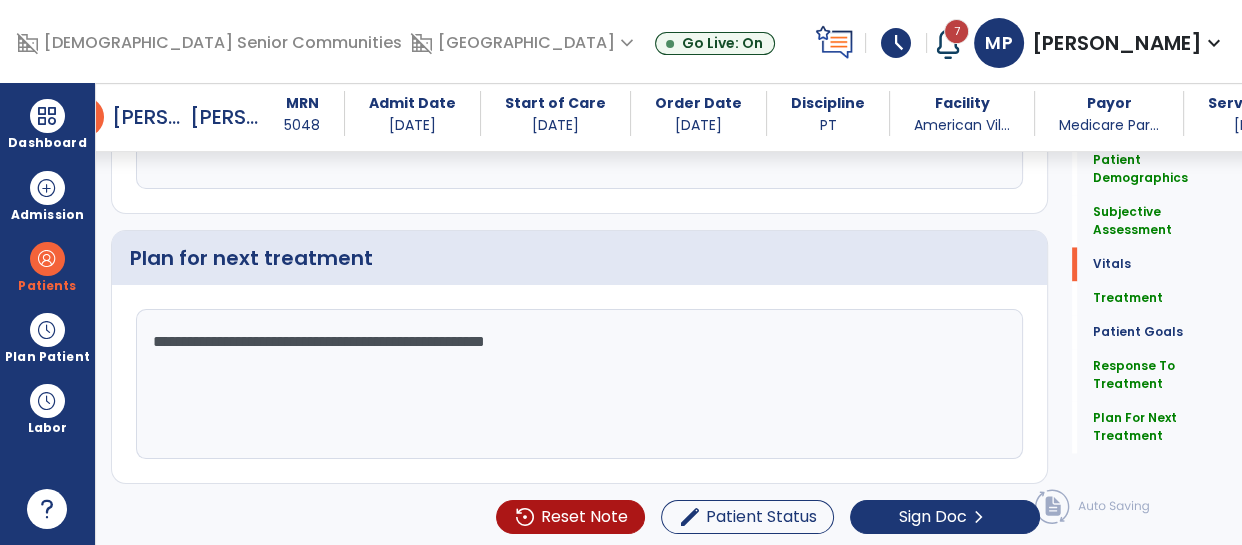 scroll, scrollTop: 0, scrollLeft: 0, axis: both 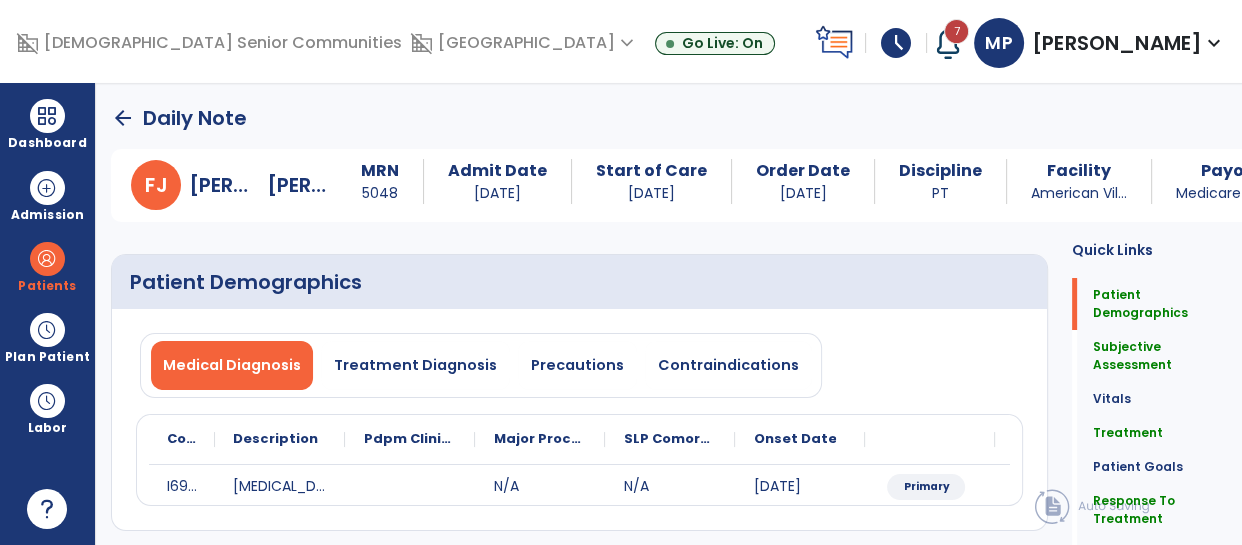 click on "arrow_back   Daily Note" 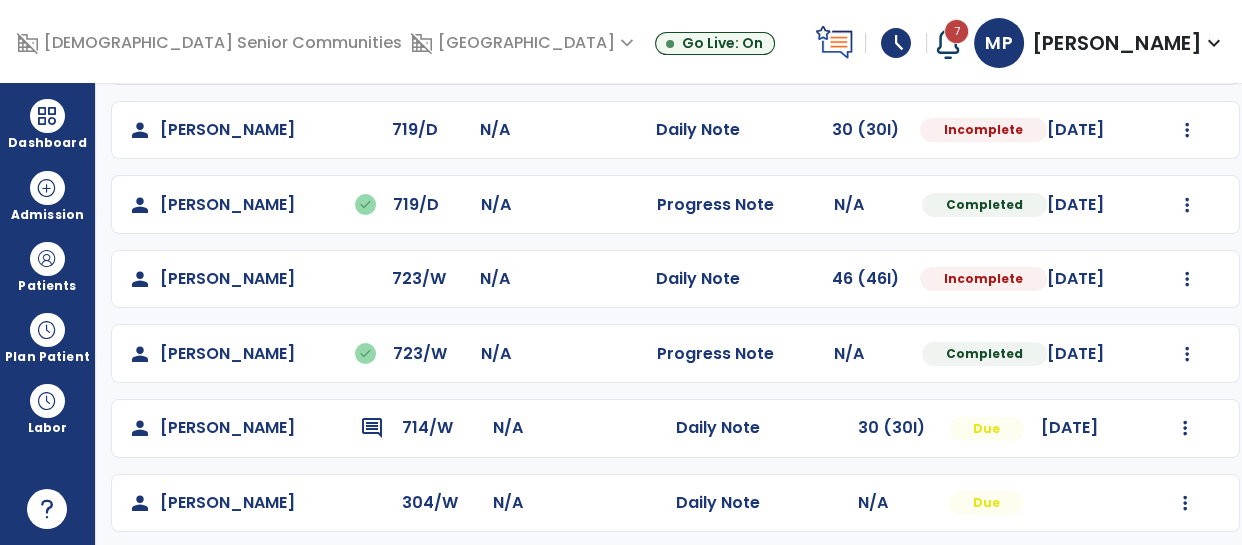 scroll, scrollTop: 342, scrollLeft: 0, axis: vertical 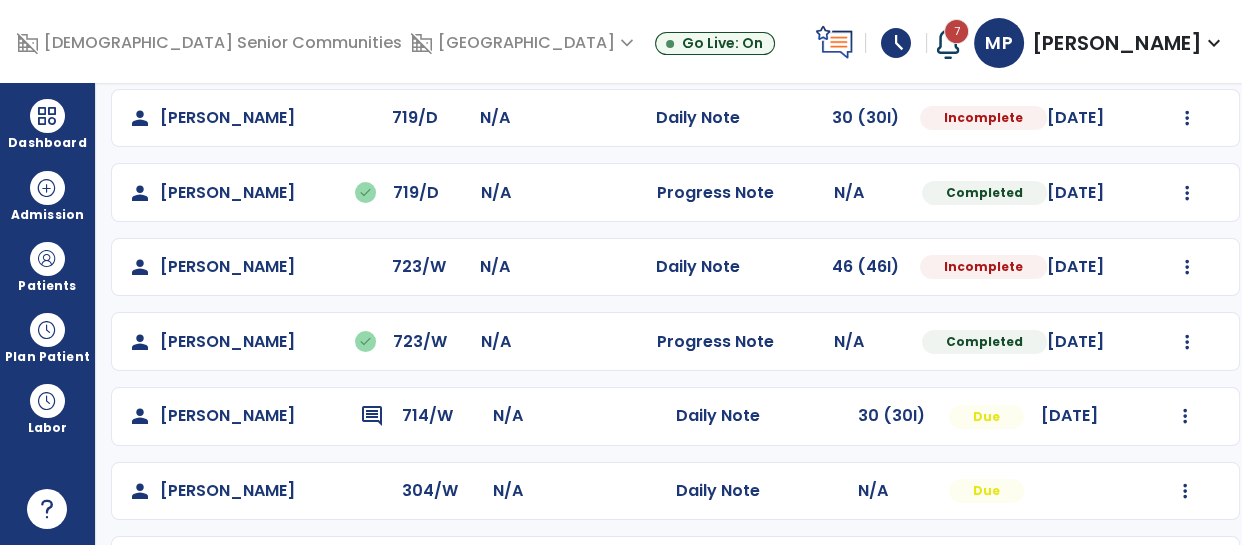 click on "Mark Visit As Complete   Reset Note   Open Document   G + C Mins" 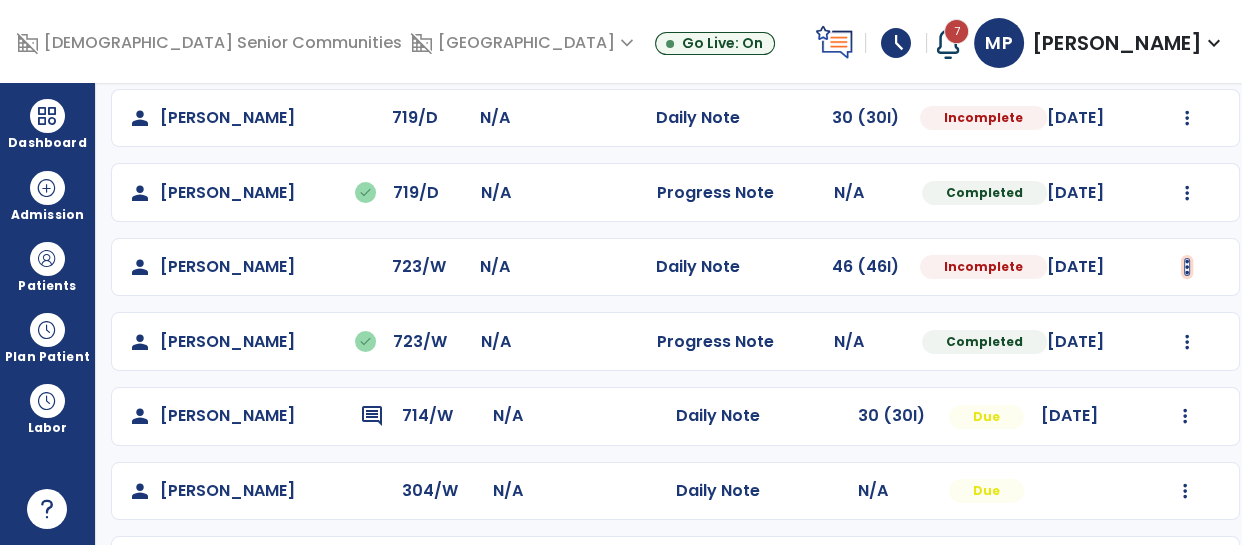 click at bounding box center (1187, 118) 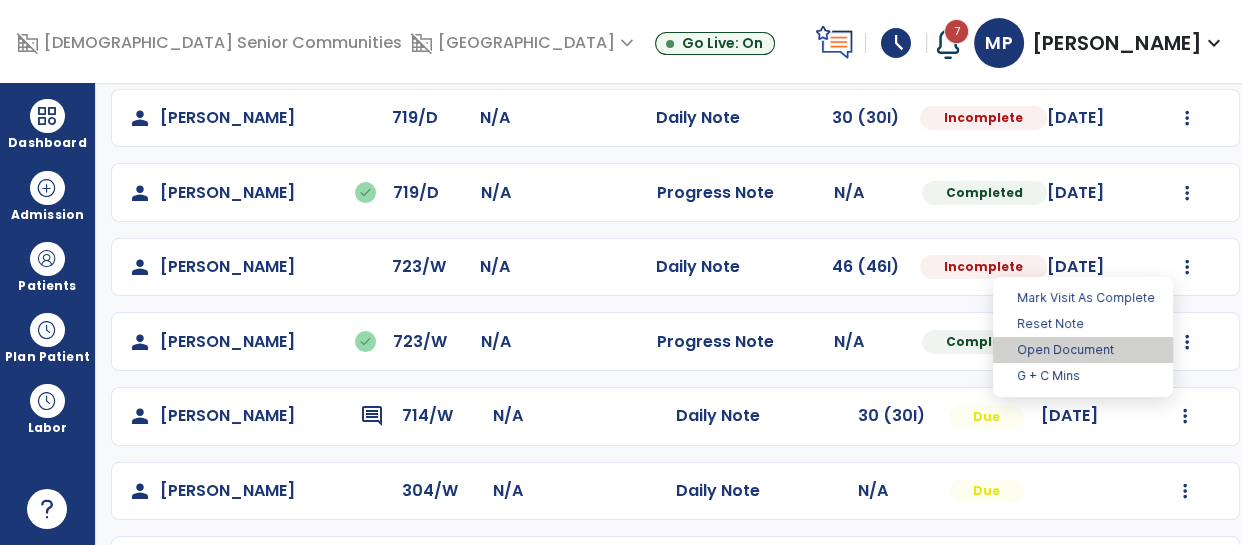 click on "Open Document" at bounding box center [1083, 350] 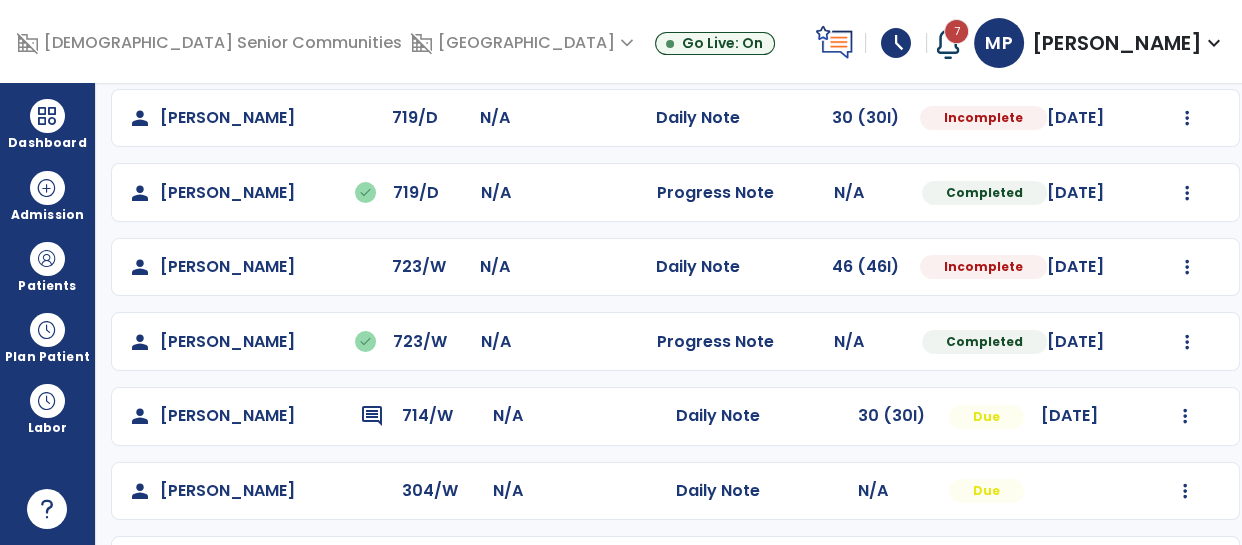 select on "*" 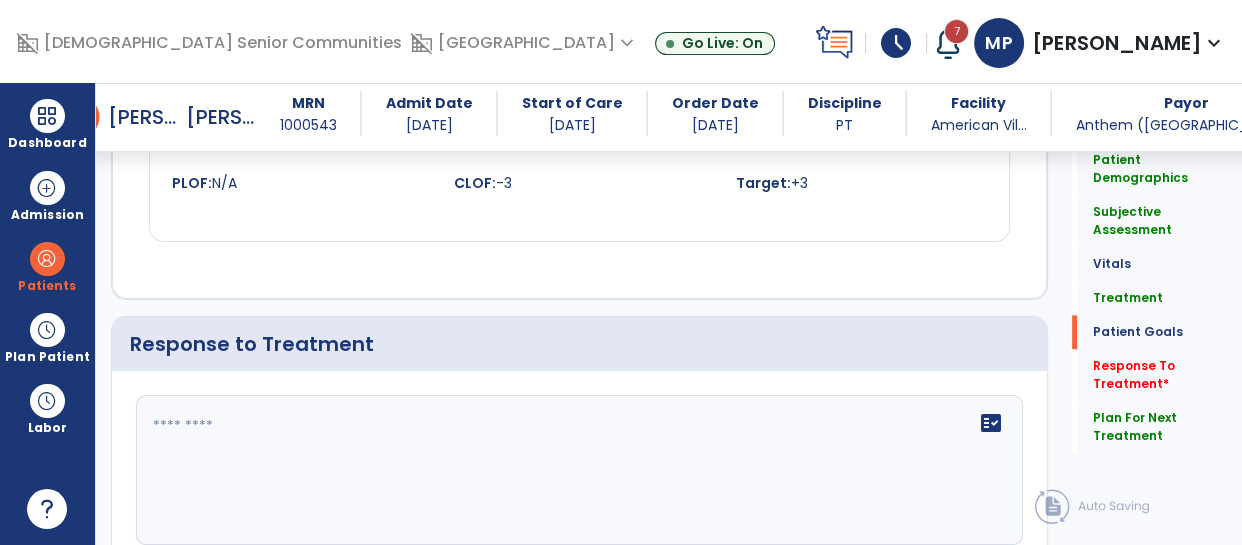 scroll, scrollTop: 2331, scrollLeft: 0, axis: vertical 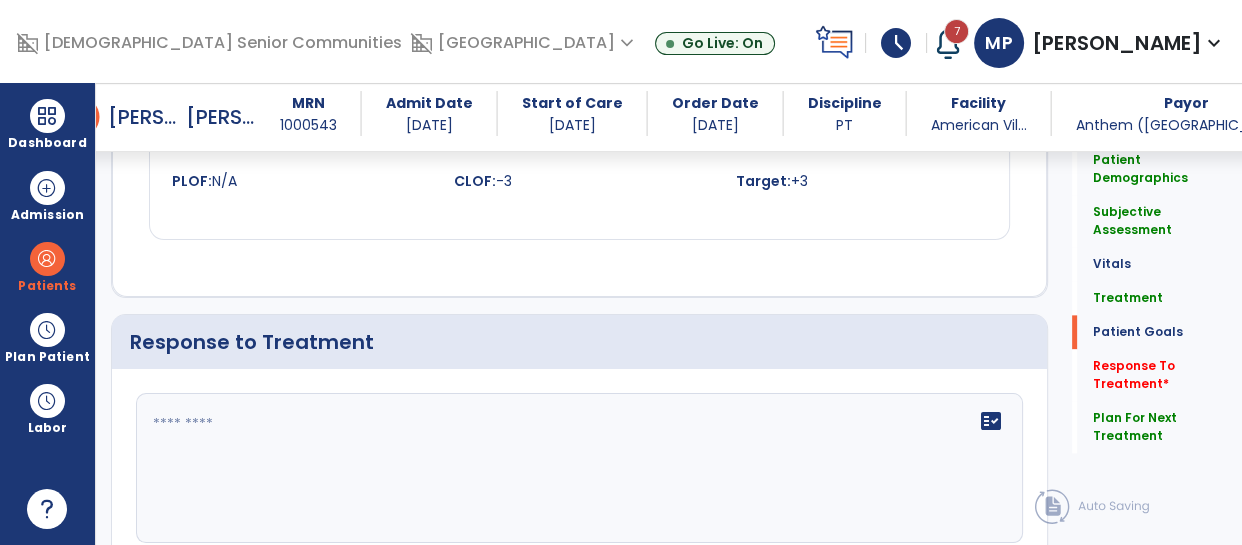 click on "fact_check" 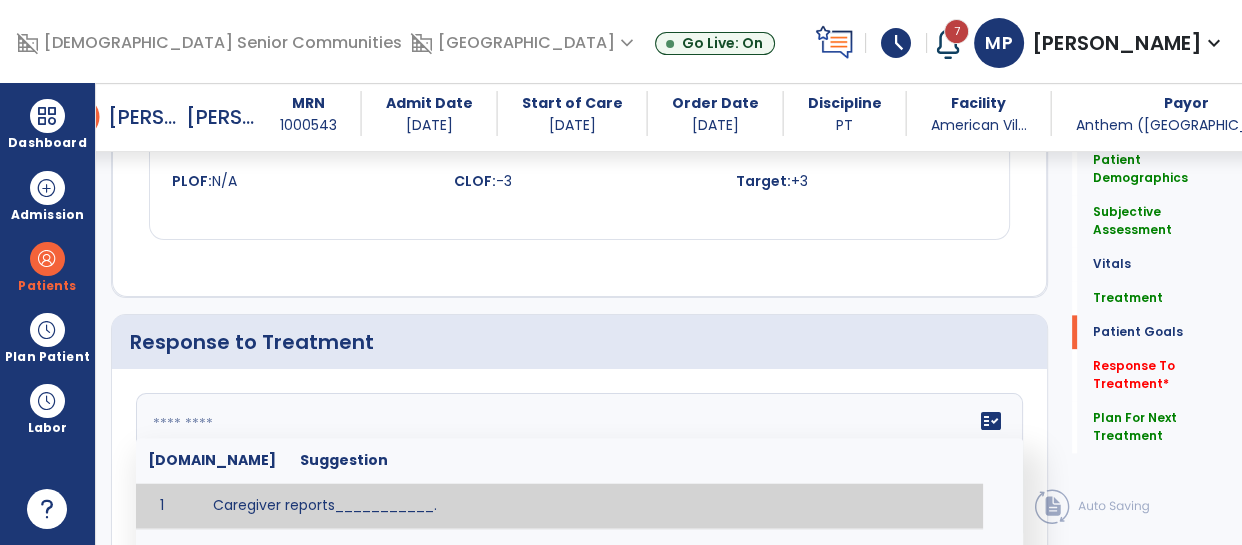 paste on "**********" 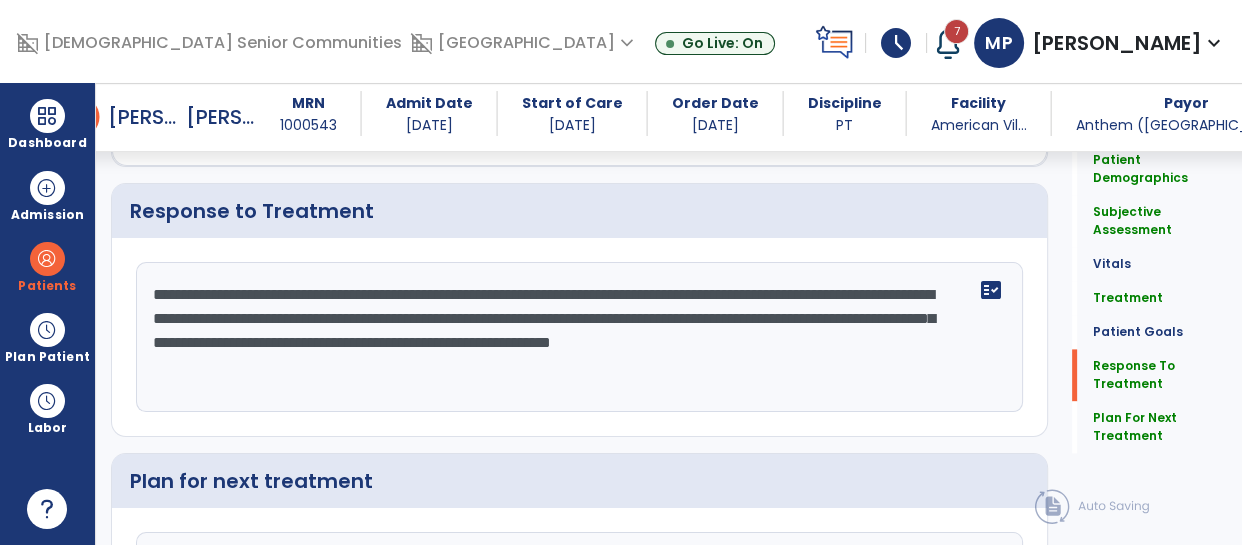 scroll, scrollTop: 2464, scrollLeft: 0, axis: vertical 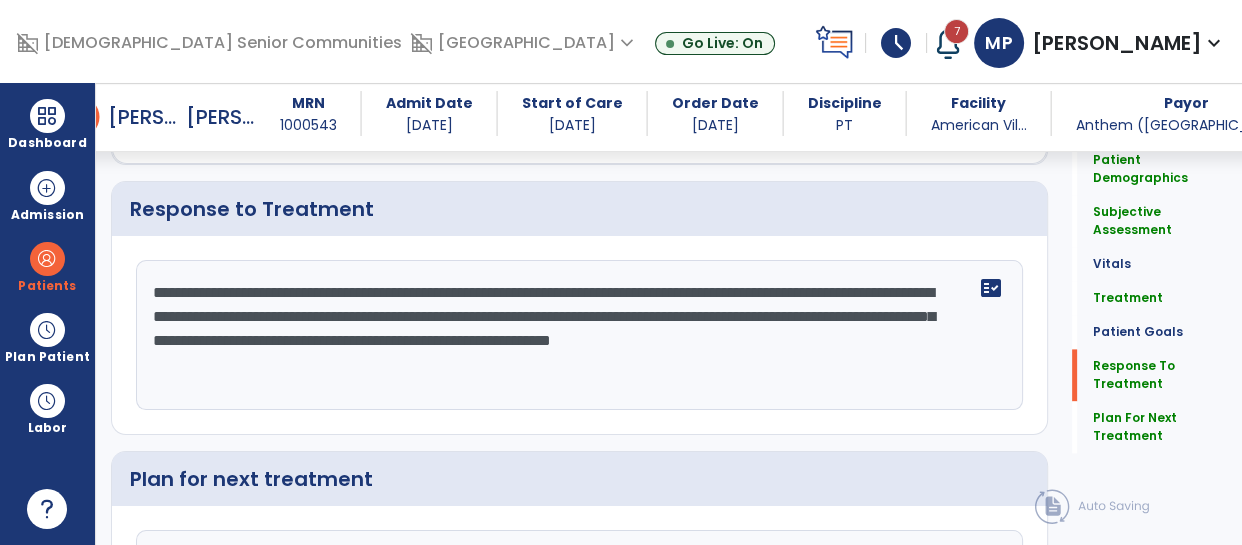 click on "**********" 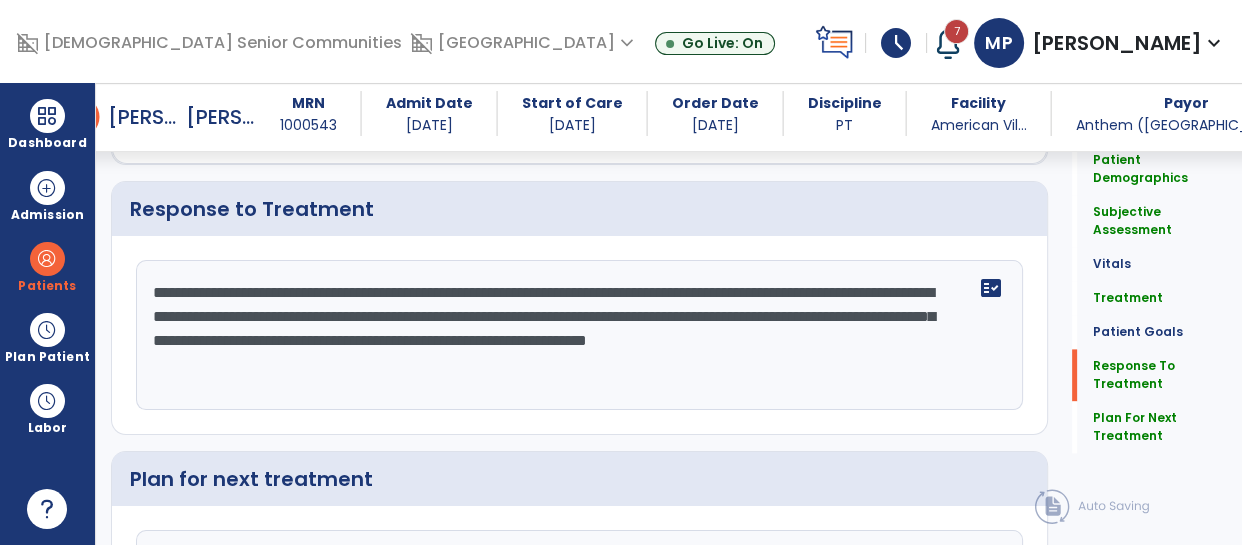 click on "**********" 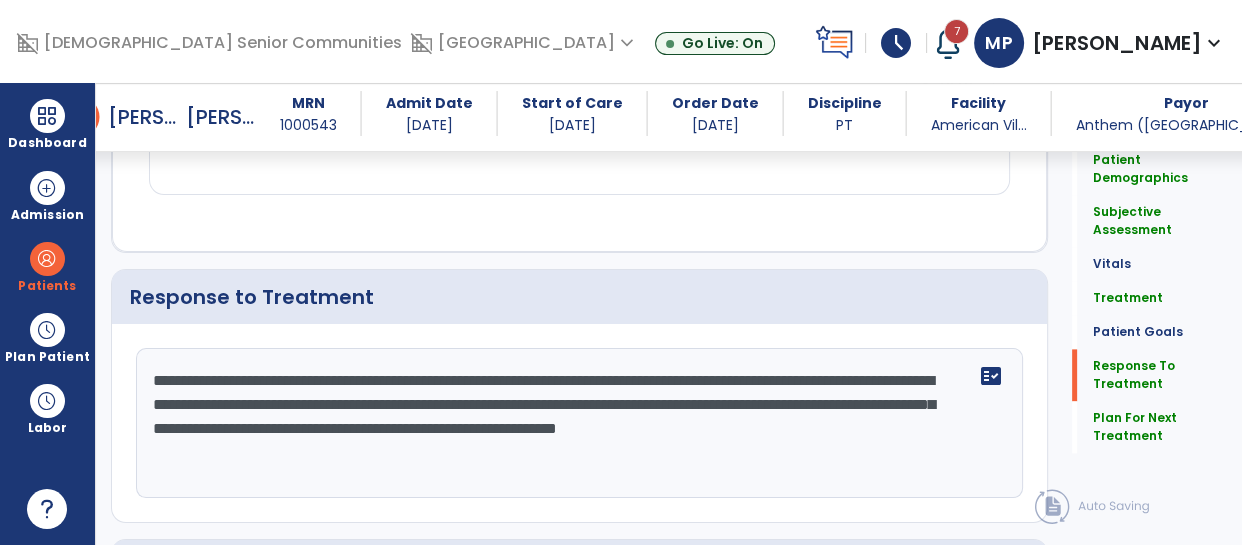 scroll, scrollTop: 2464, scrollLeft: 0, axis: vertical 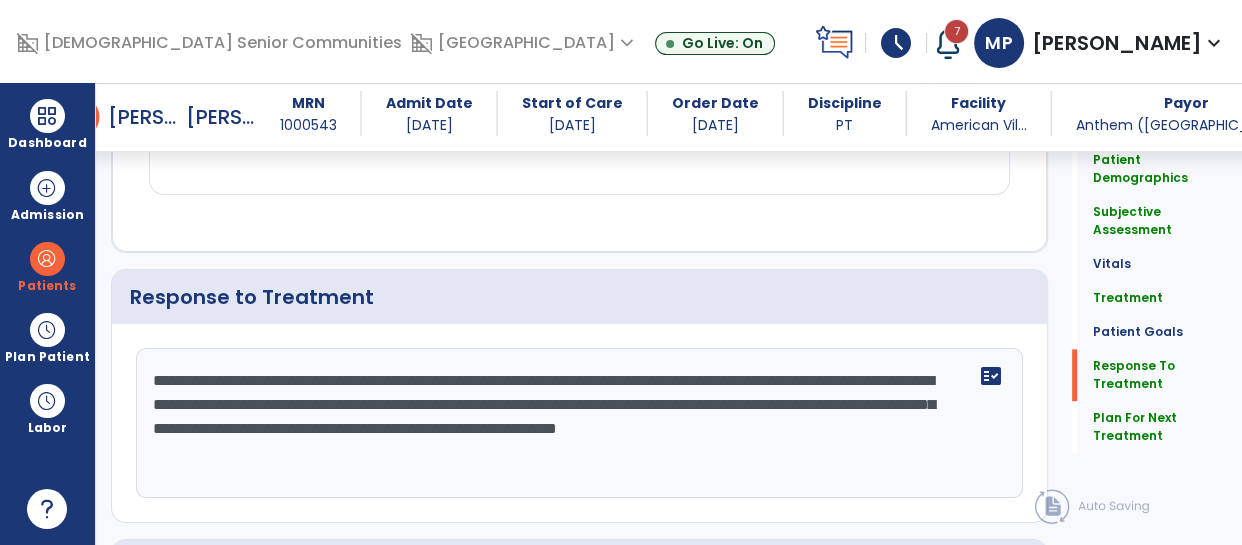 click on "**********" 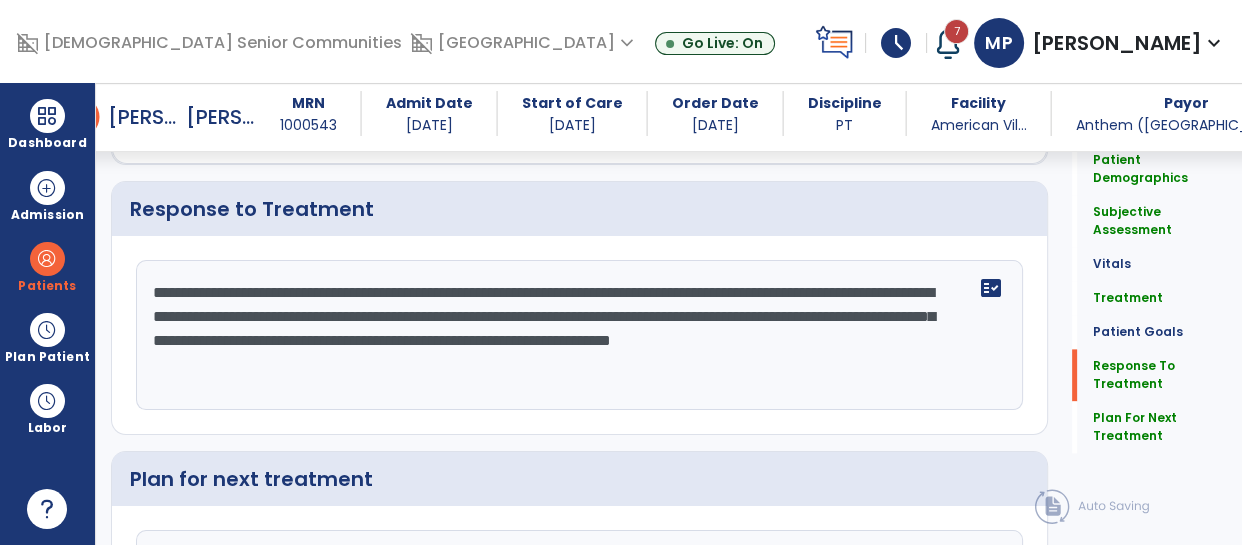 scroll, scrollTop: 2464, scrollLeft: 0, axis: vertical 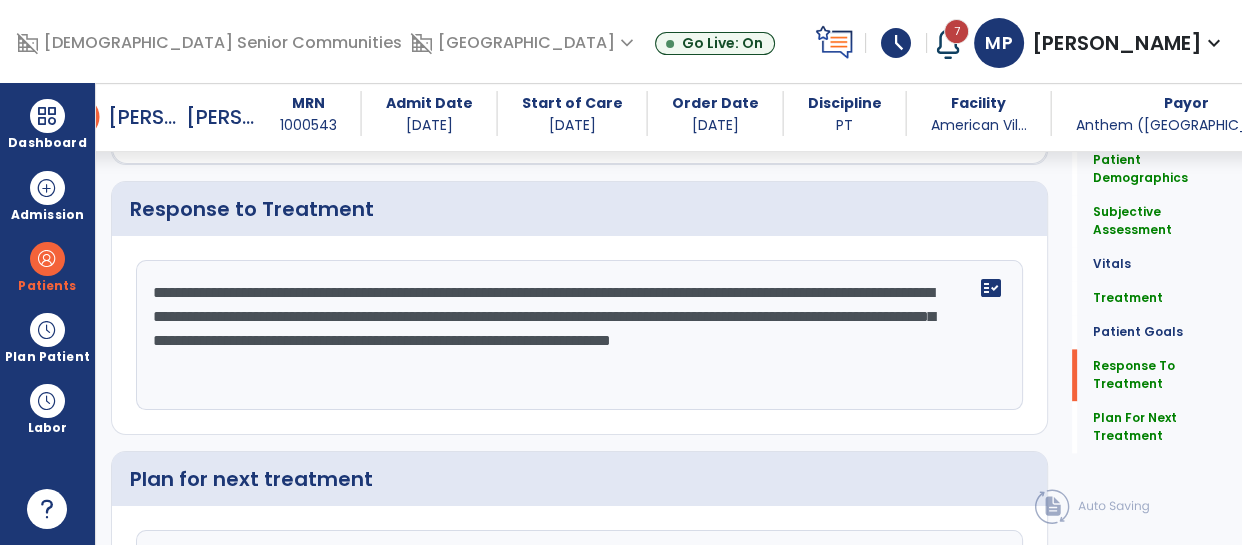 click on "**********" 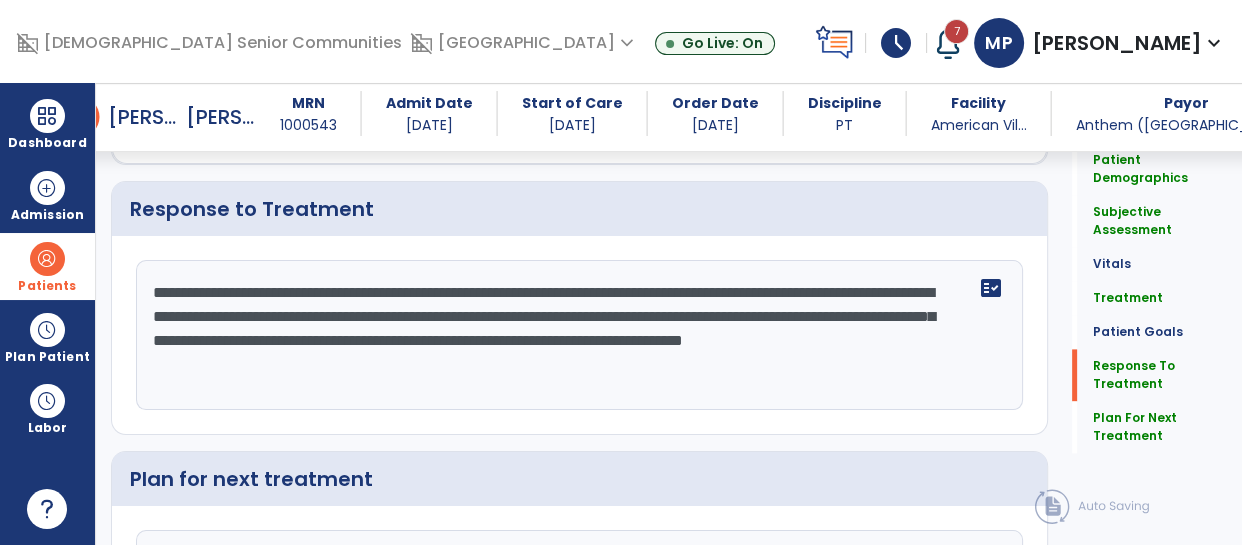 click on "Patients  format_list_bulleted  Patient List  space_dashboard  Patient Board  insert_chart  PDPM Board" at bounding box center (47, 266) 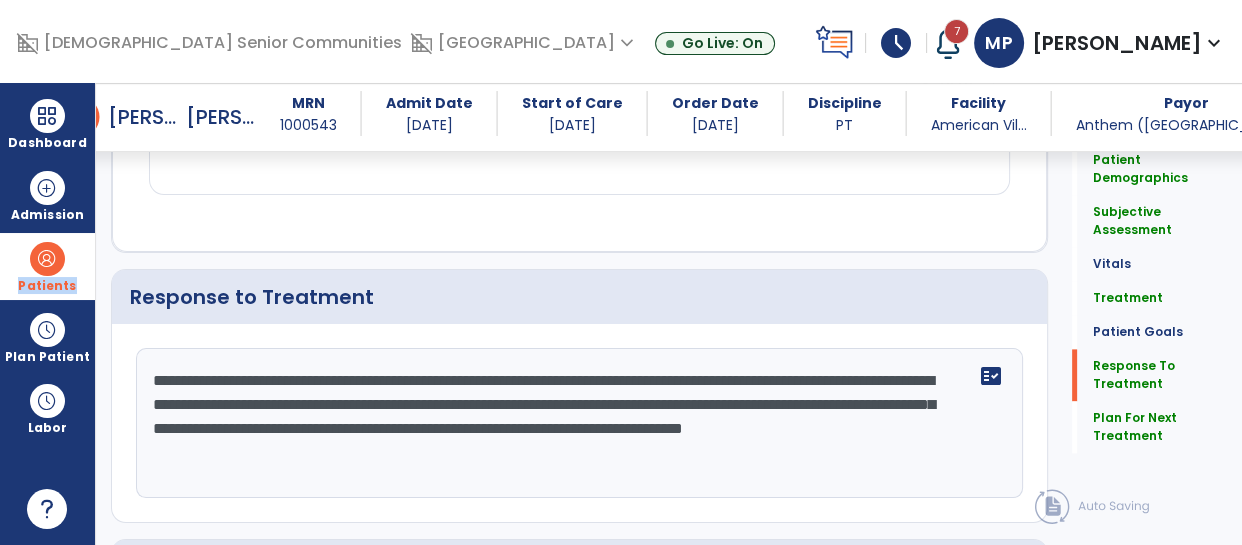scroll, scrollTop: 2464, scrollLeft: 0, axis: vertical 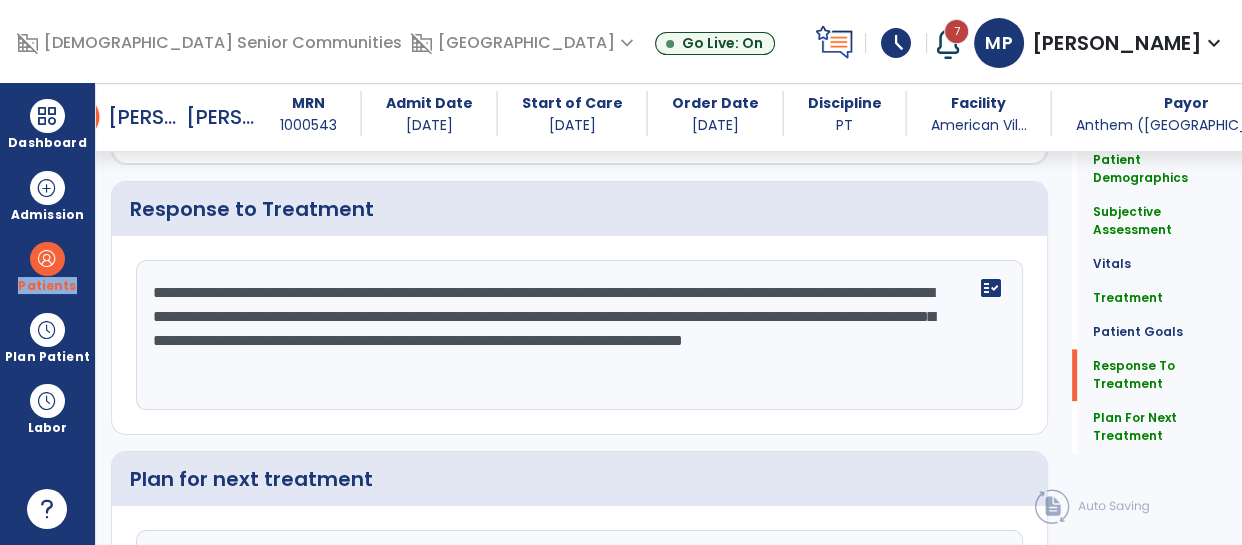 click on "**********" 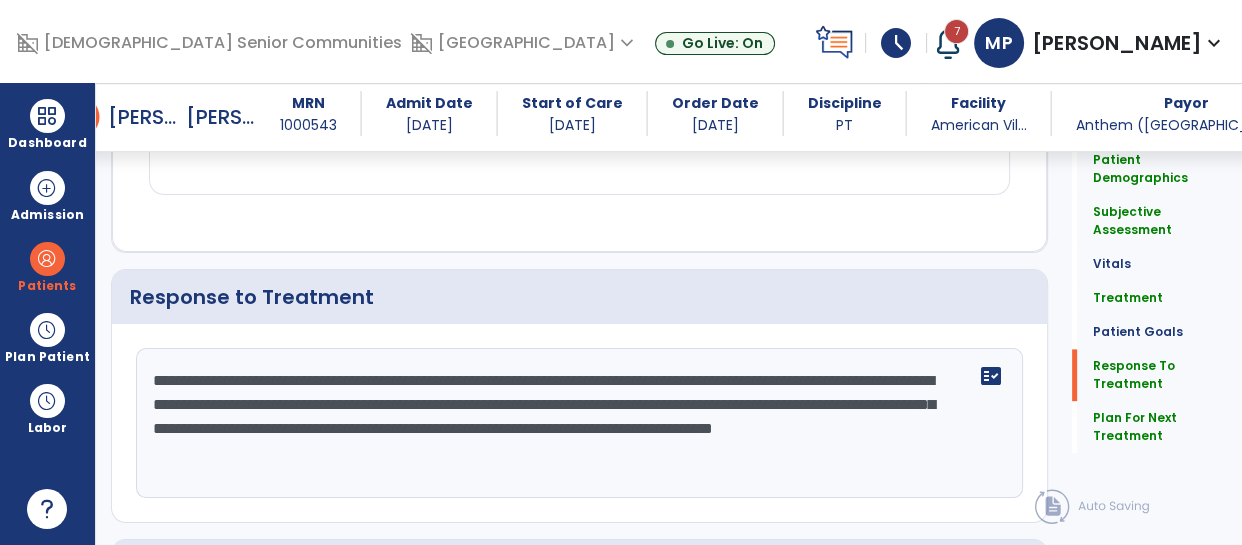 click on "**********" 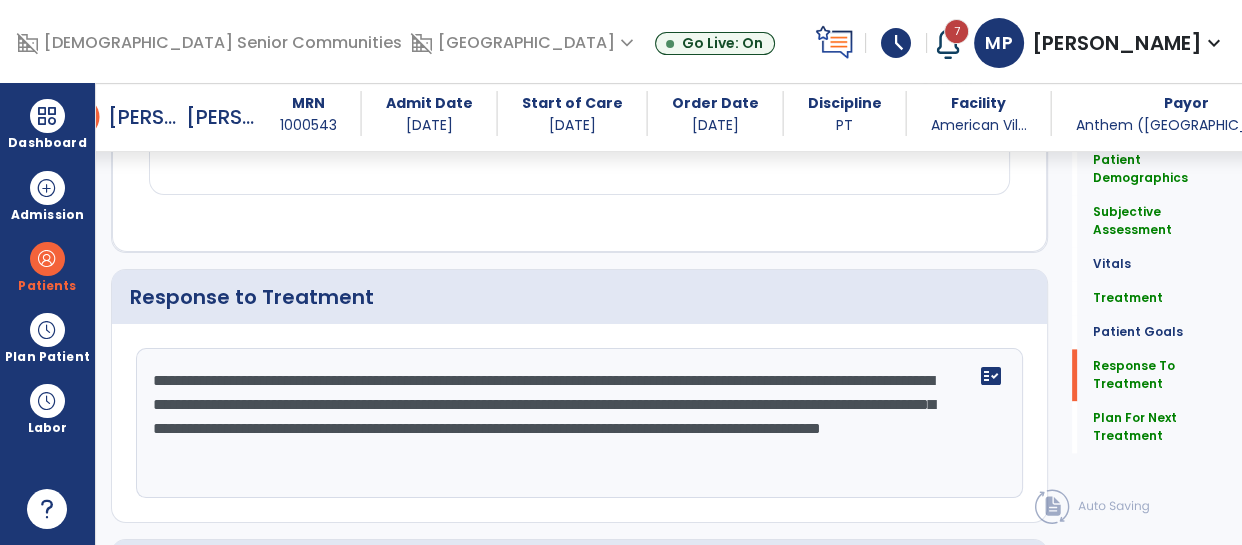 scroll, scrollTop: 2464, scrollLeft: 0, axis: vertical 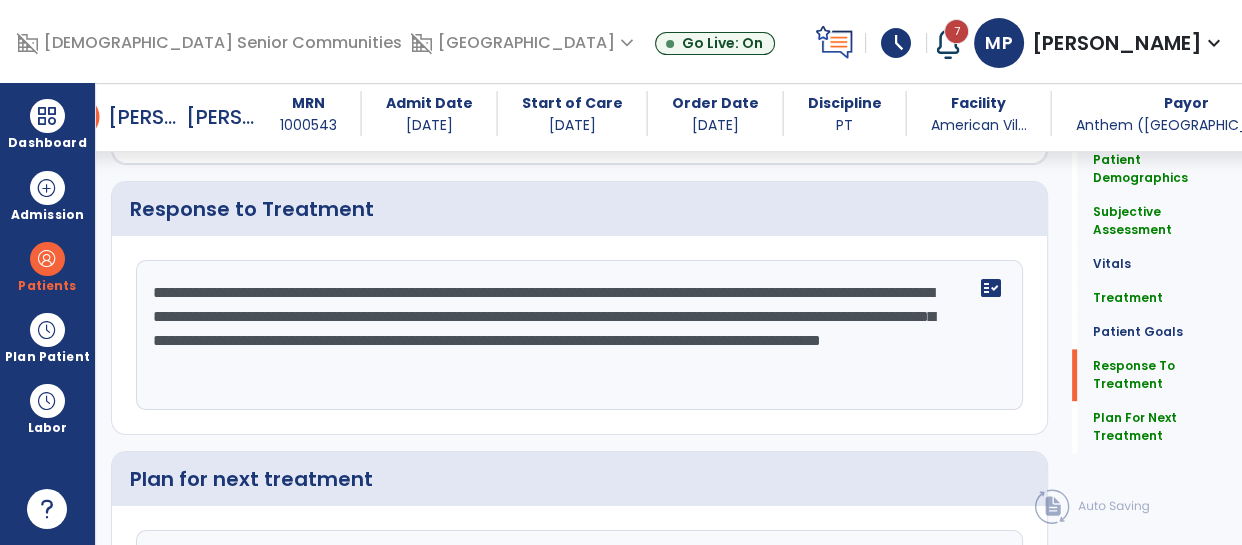 click on "**********" 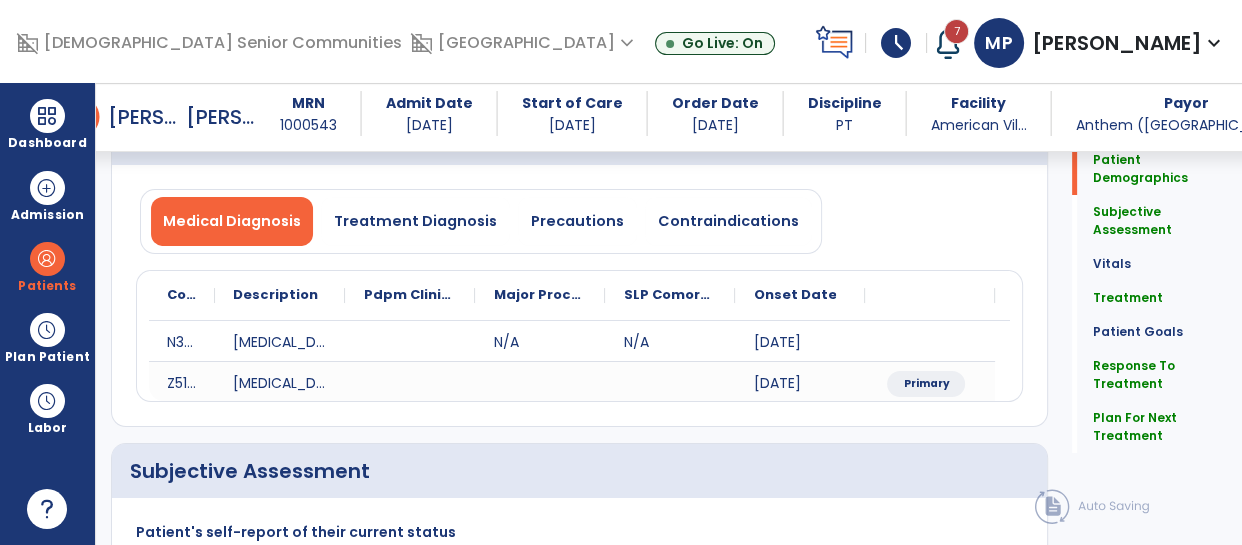 scroll, scrollTop: 0, scrollLeft: 0, axis: both 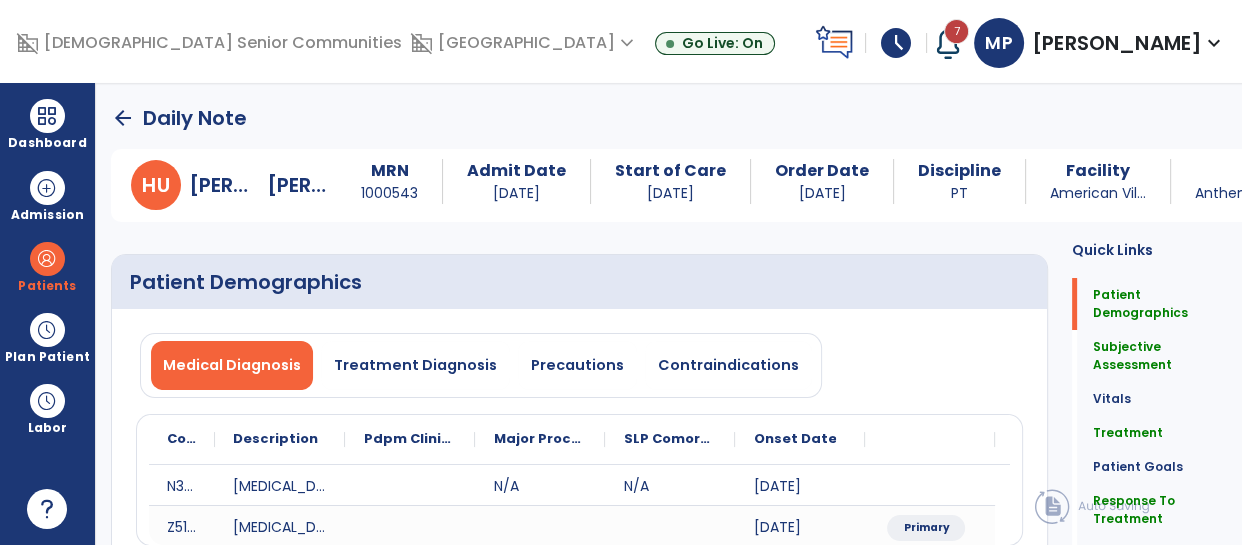 type on "**********" 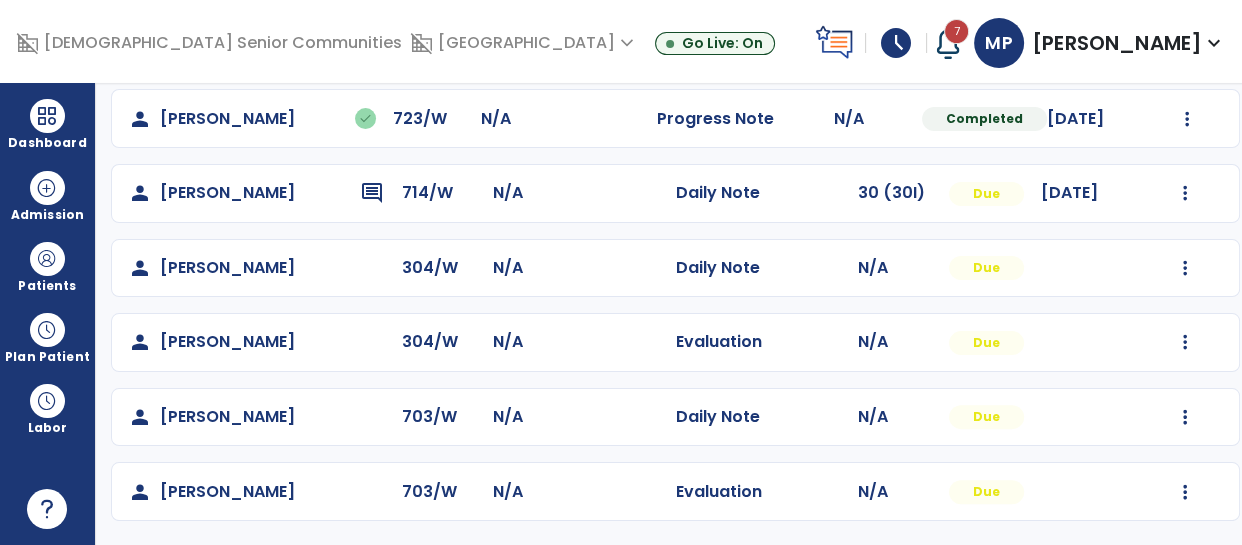 scroll, scrollTop: 0, scrollLeft: 0, axis: both 